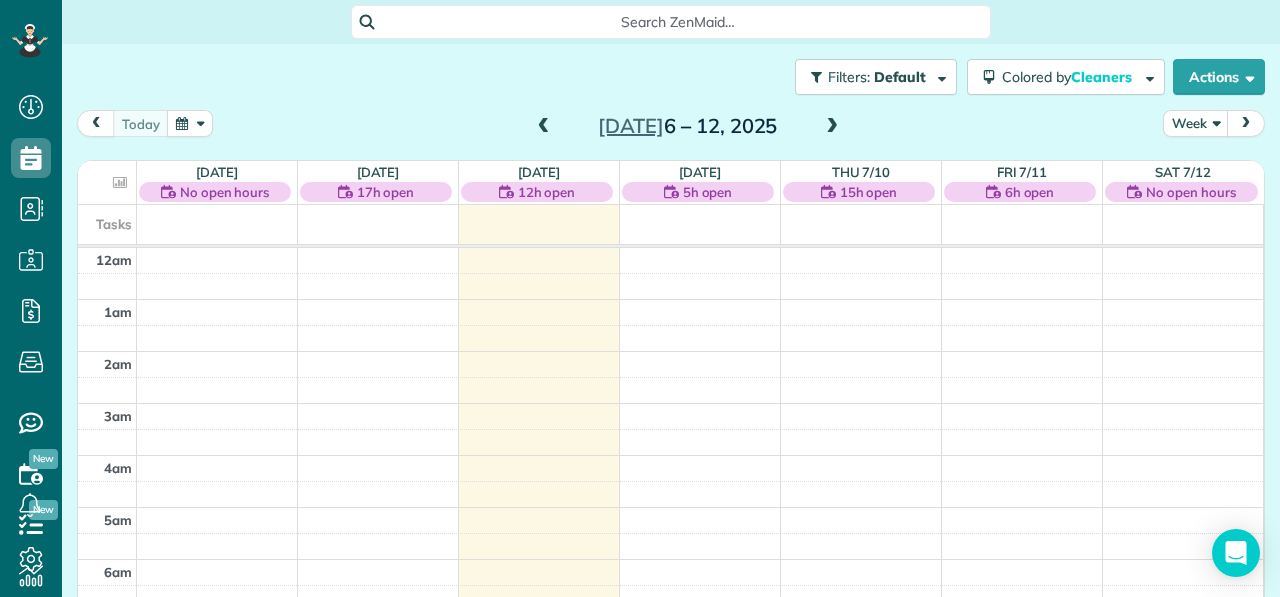 scroll, scrollTop: 0, scrollLeft: 0, axis: both 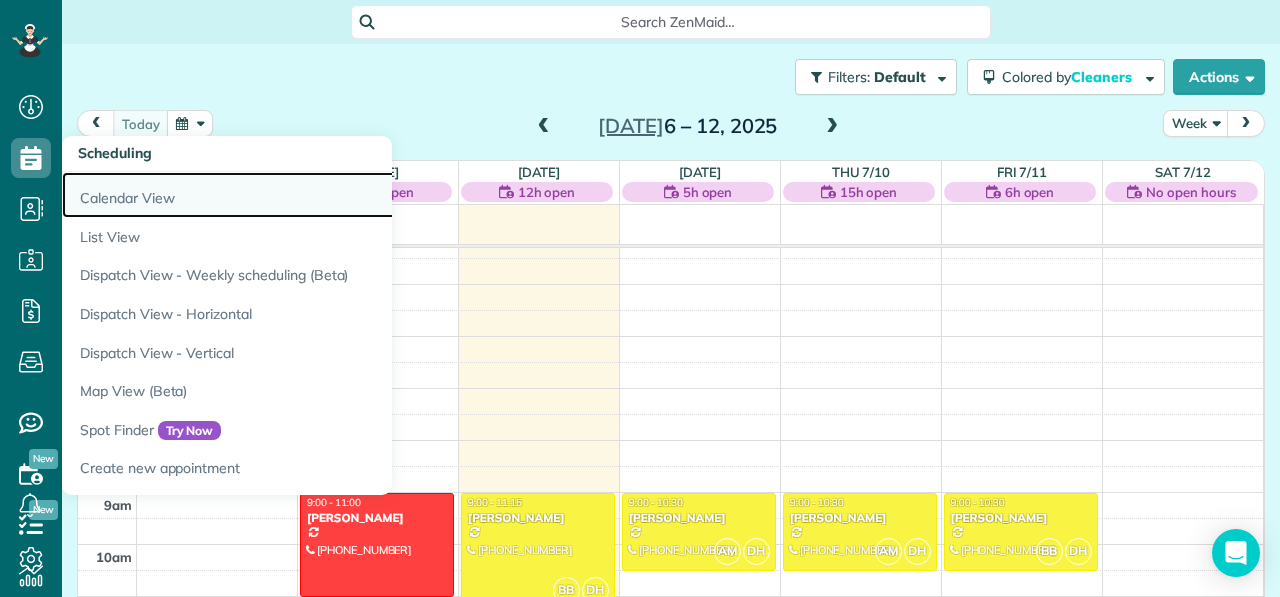 click on "Calendar View" at bounding box center [312, 195] 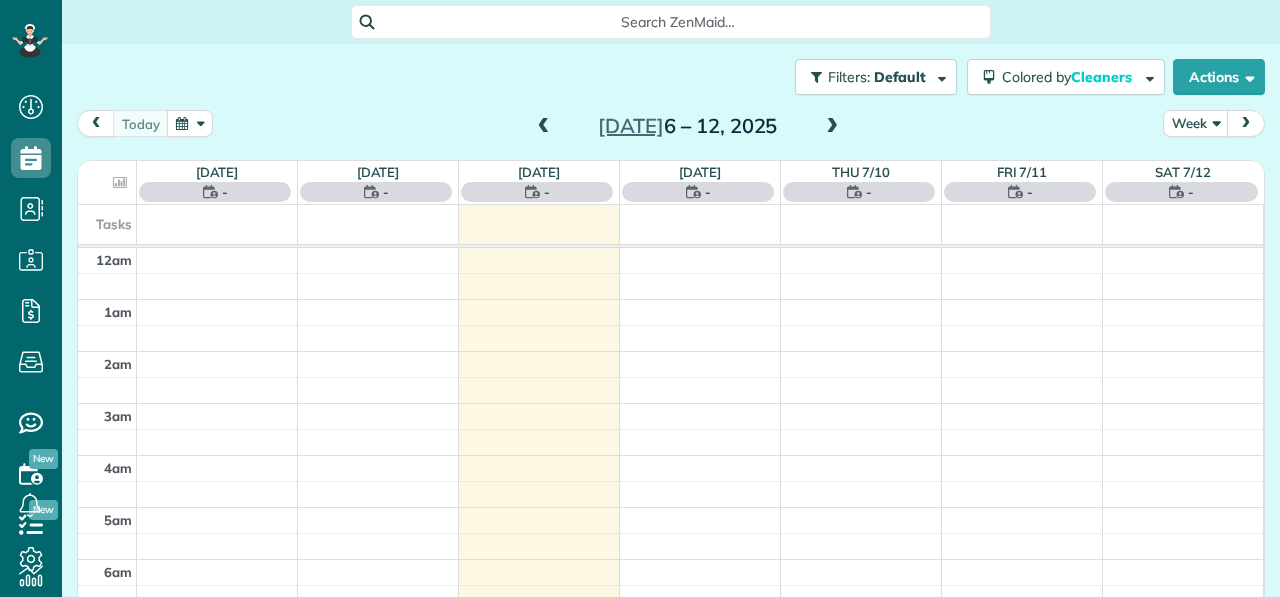 scroll, scrollTop: 0, scrollLeft: 0, axis: both 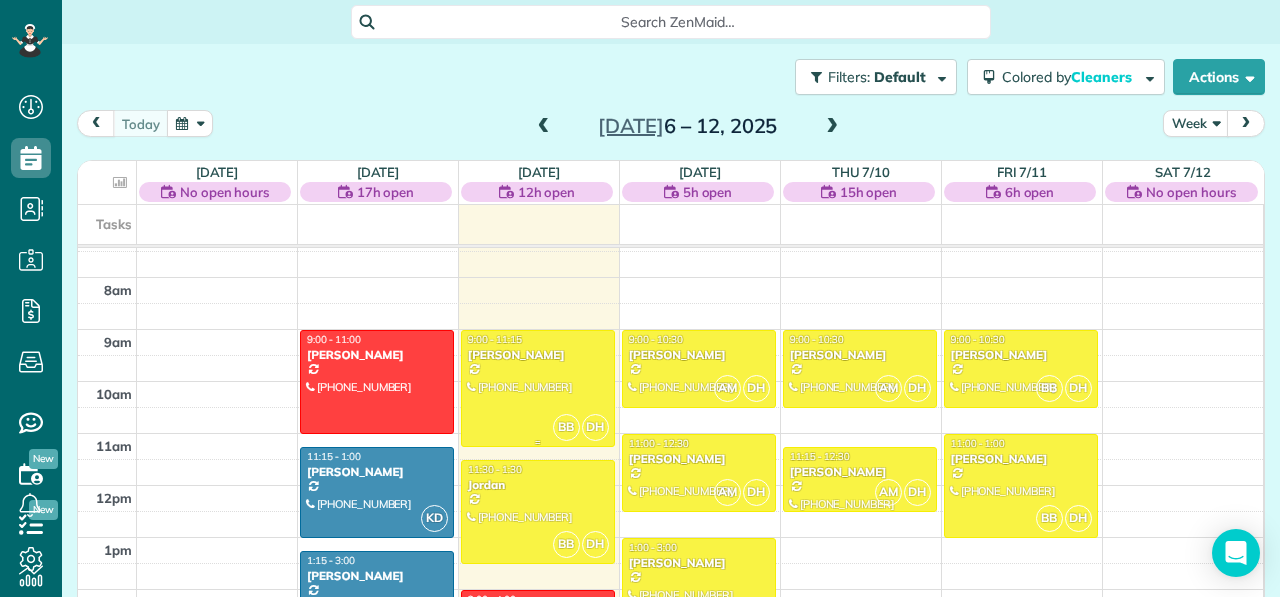click at bounding box center (538, 388) 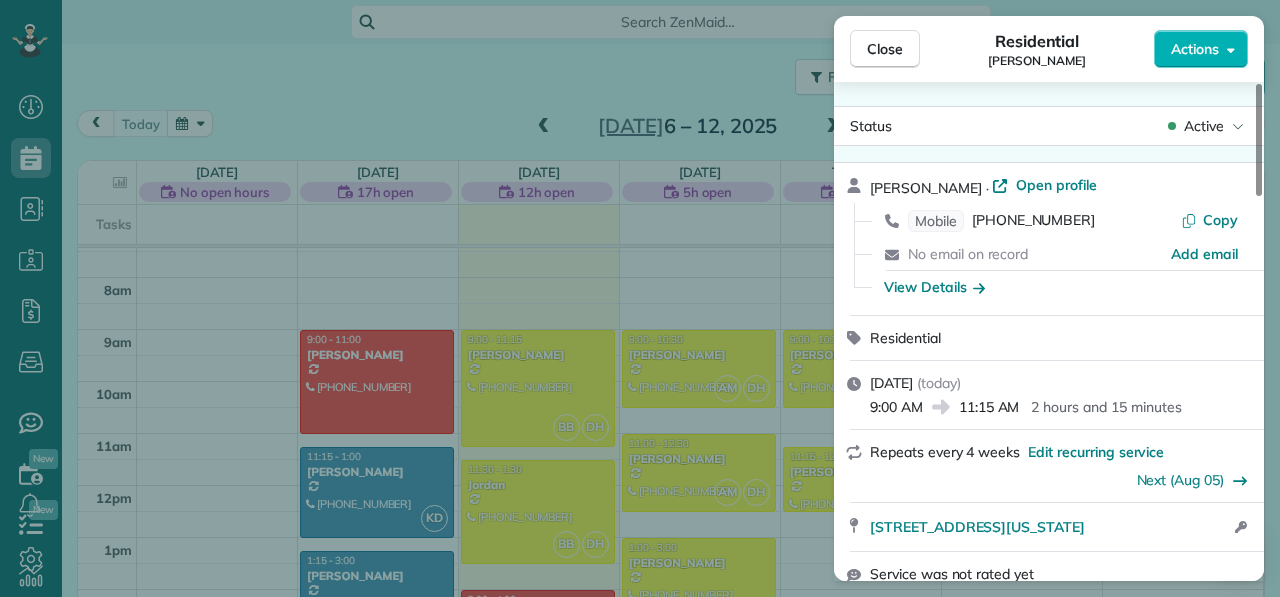 scroll, scrollTop: 0, scrollLeft: 0, axis: both 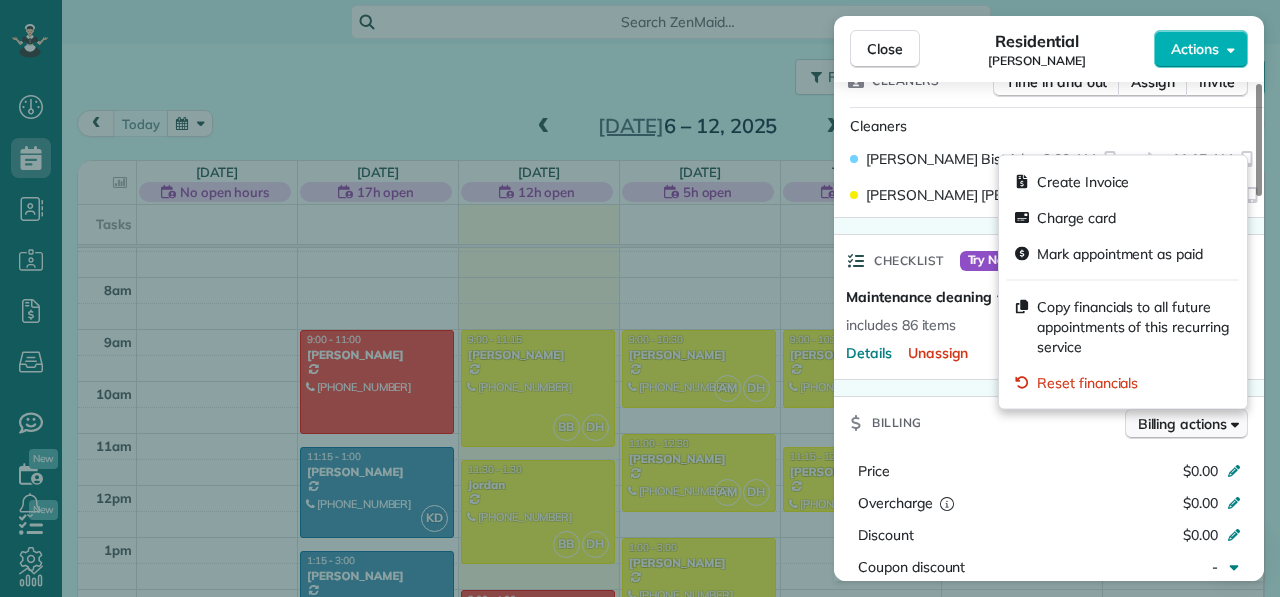 click 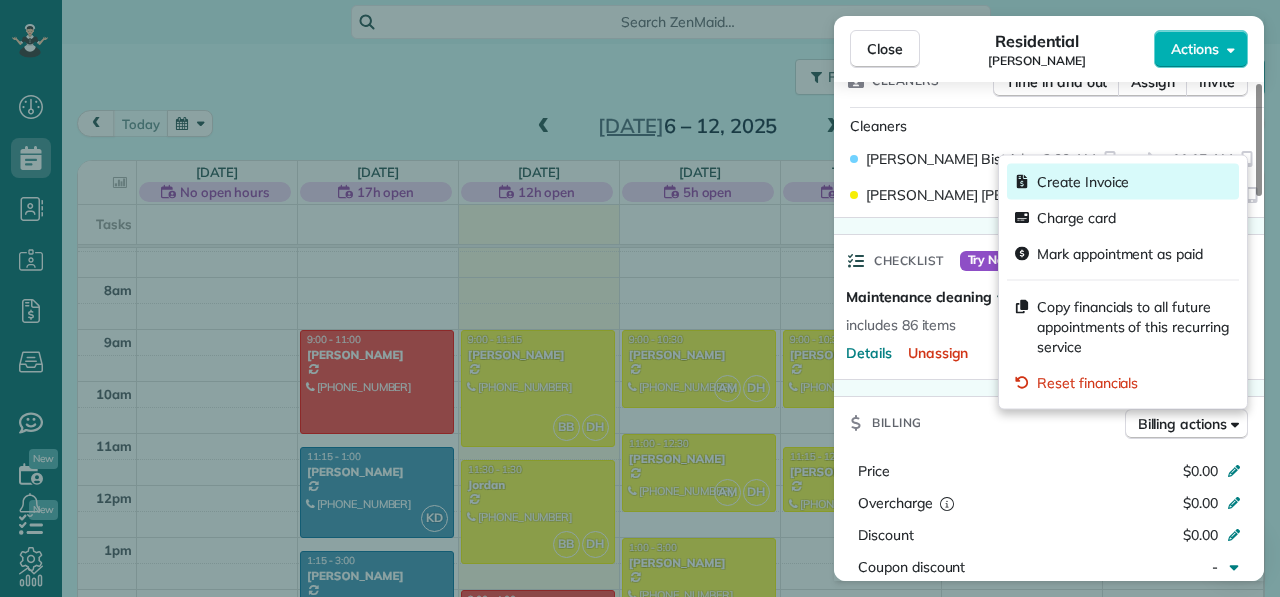 click on "Create Invoice" at bounding box center (1083, 182) 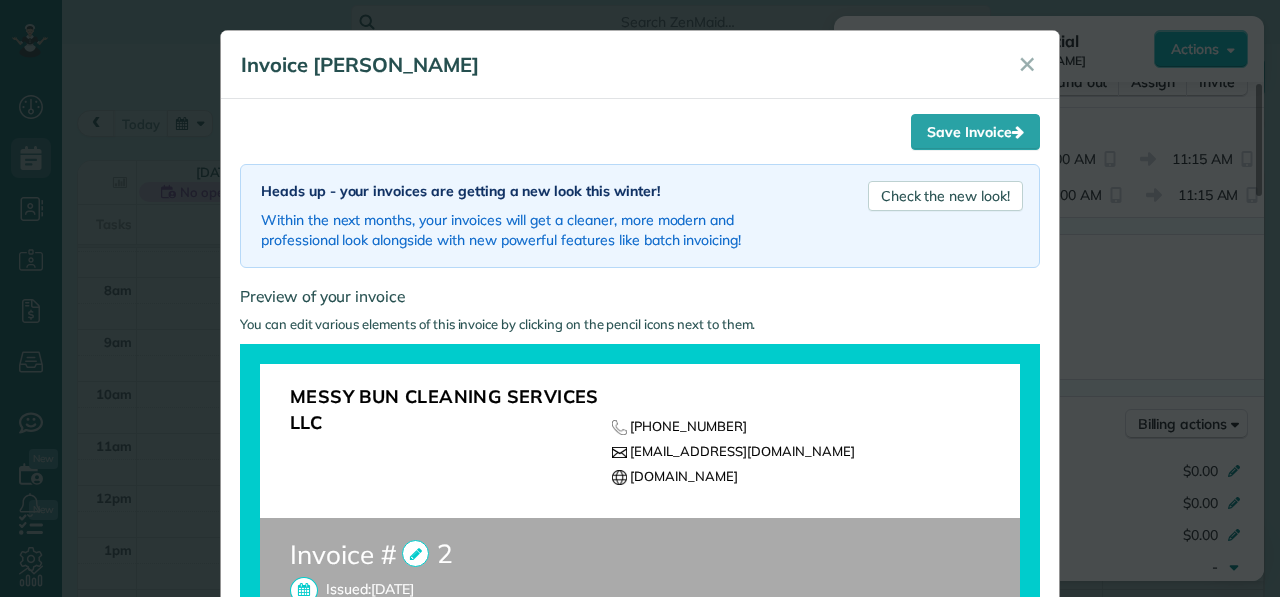 scroll, scrollTop: 1, scrollLeft: 0, axis: vertical 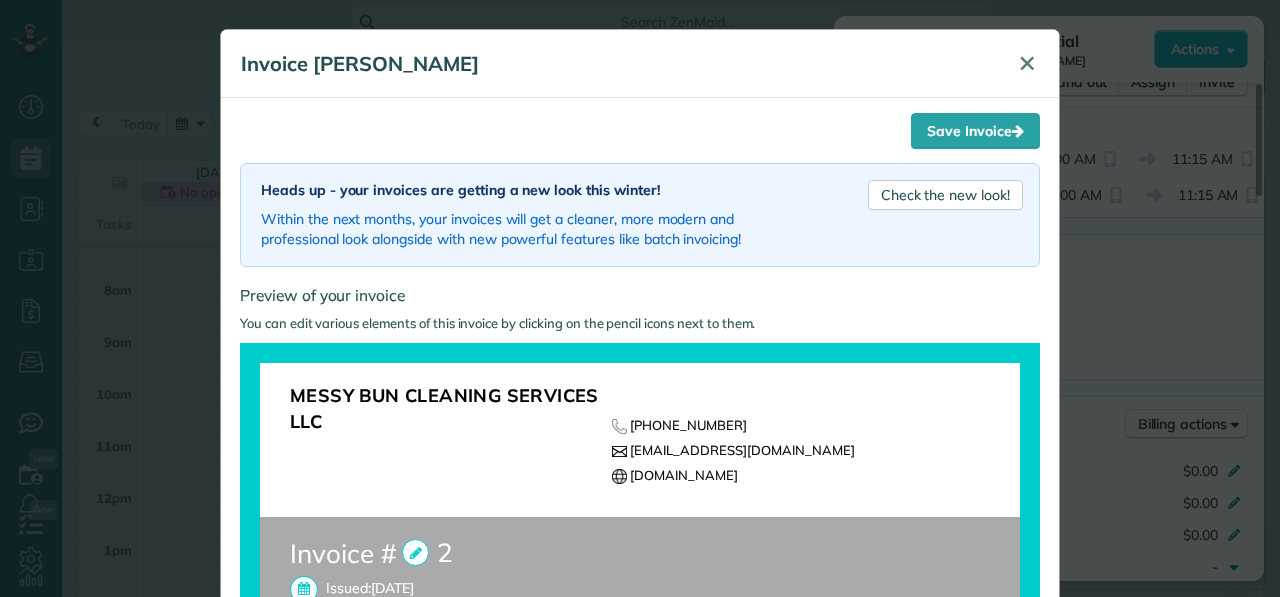 click on "✕" at bounding box center (1027, 63) 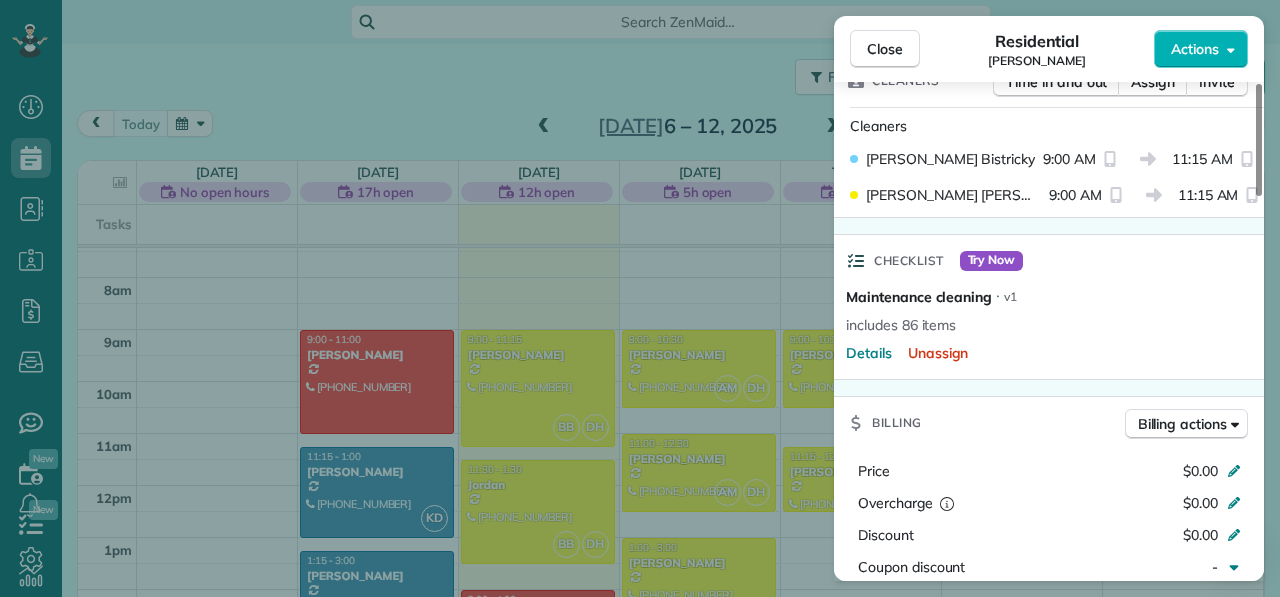click on "Close Residential Maggie Vogel Actions Status Active Maggie Vogel · Open profile Mobile (319) 330-1549 Copy No email on record Add email View Details Residential Tuesday, July 08, 2025 ( today ) 9:00 AM 11:15 AM 2 hours and 15 minutes Repeats every 4 weeks Edit recurring service Next (Aug 05) 3400 Forest Dr NE North liberty Iowa 52317 Open access information Service was not rated yet Cleaners Time in and out Assign Invite Cleaners Brianna   Bistricky 9:00 AM 11:15 AM Danielle   Hagist 9:00 AM 11:15 AM Checklist Try Now Maintenance cleaning  ⋅  v1 includes 86 items Details Unassign Billing Billing actions Price $0.00 Overcharge $0.00 Discount $0.00 Coupon discount - Primary tax - Secondary tax - Total appointment price $0.00 Tips collected New feature! $0.00 Mark as paid Total including tip $0.00 Get paid online in no-time! Send an invoice and reward your cleaners with tips Charge customer credit card Appointment custom fields Reason for Skip - Hidden from cleaners Pay Method - Hidden from cleaners Notes 0" at bounding box center (640, 298) 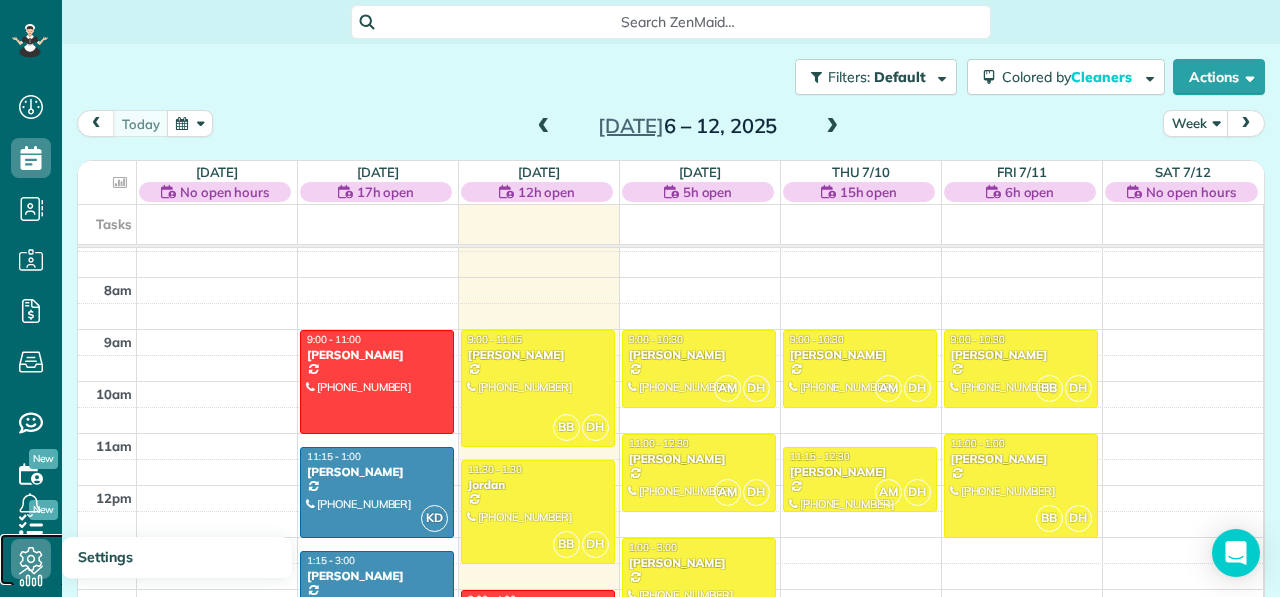 click 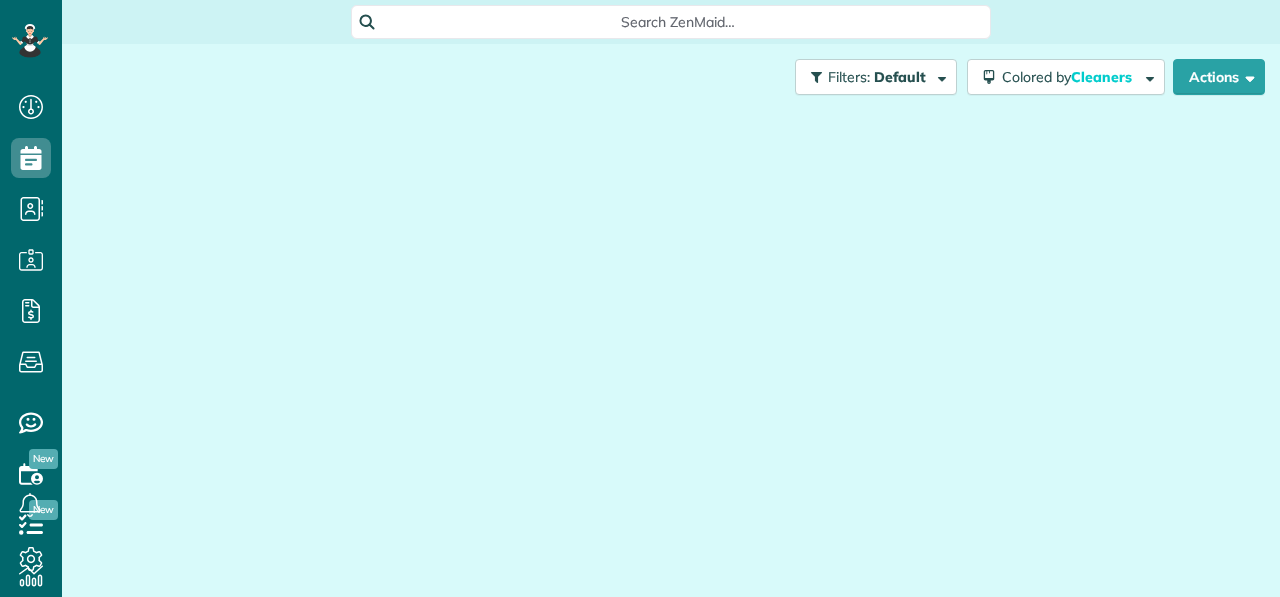 scroll, scrollTop: 0, scrollLeft: 0, axis: both 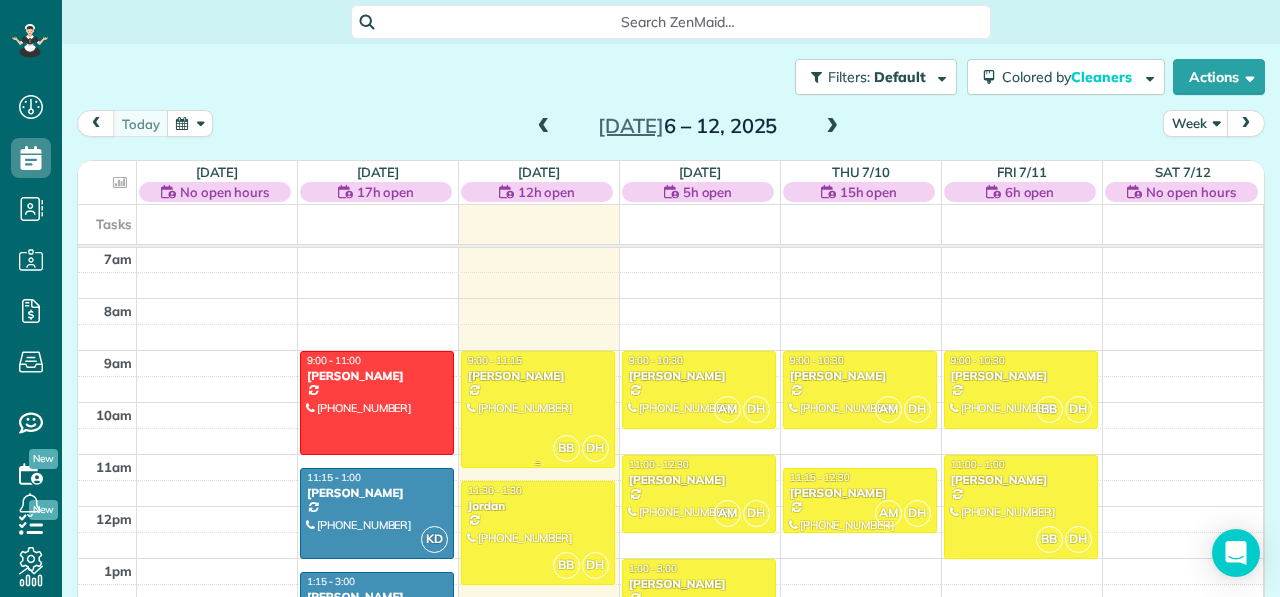 click on "9:00 - 11:15" at bounding box center (538, 360) 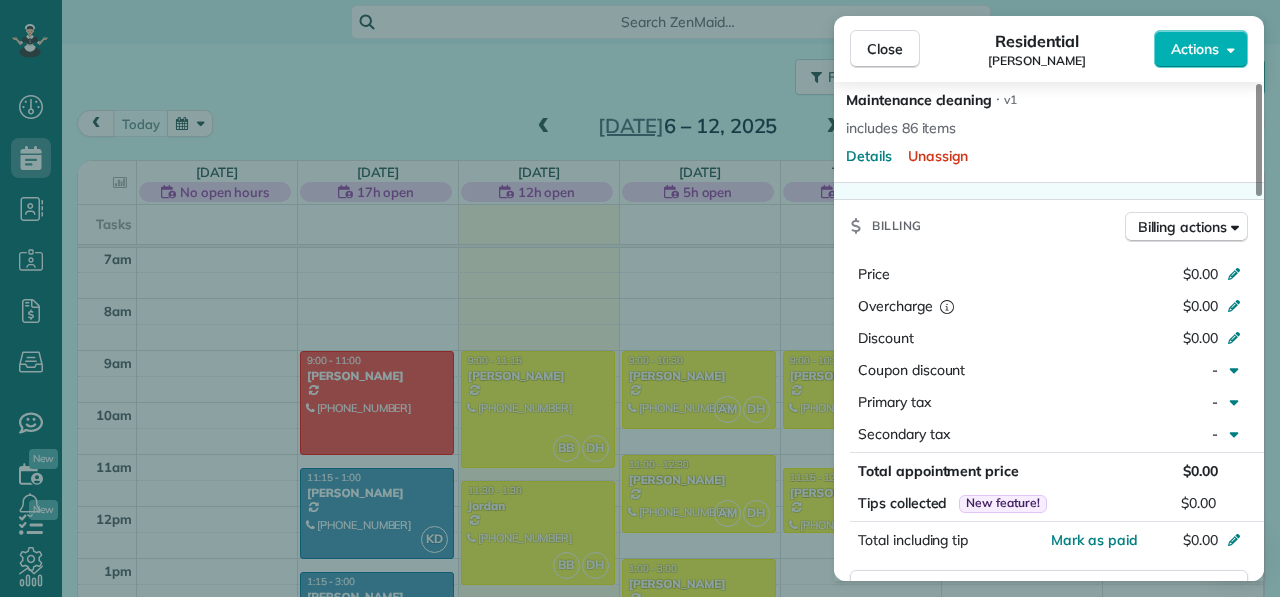 scroll, scrollTop: 790, scrollLeft: 0, axis: vertical 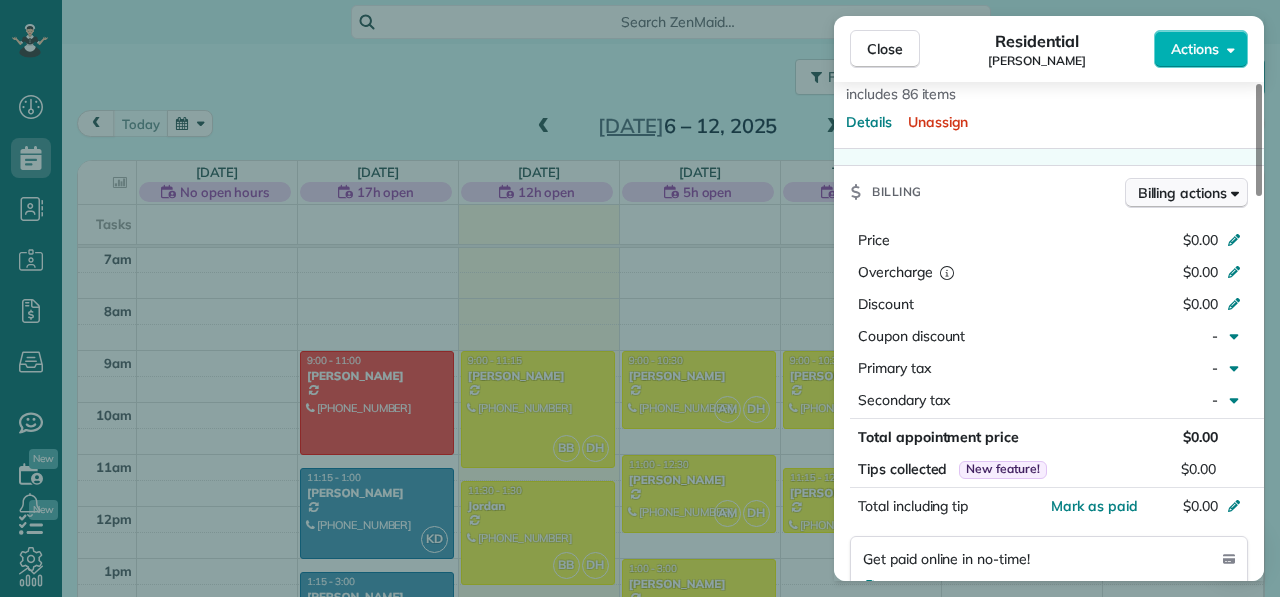 click 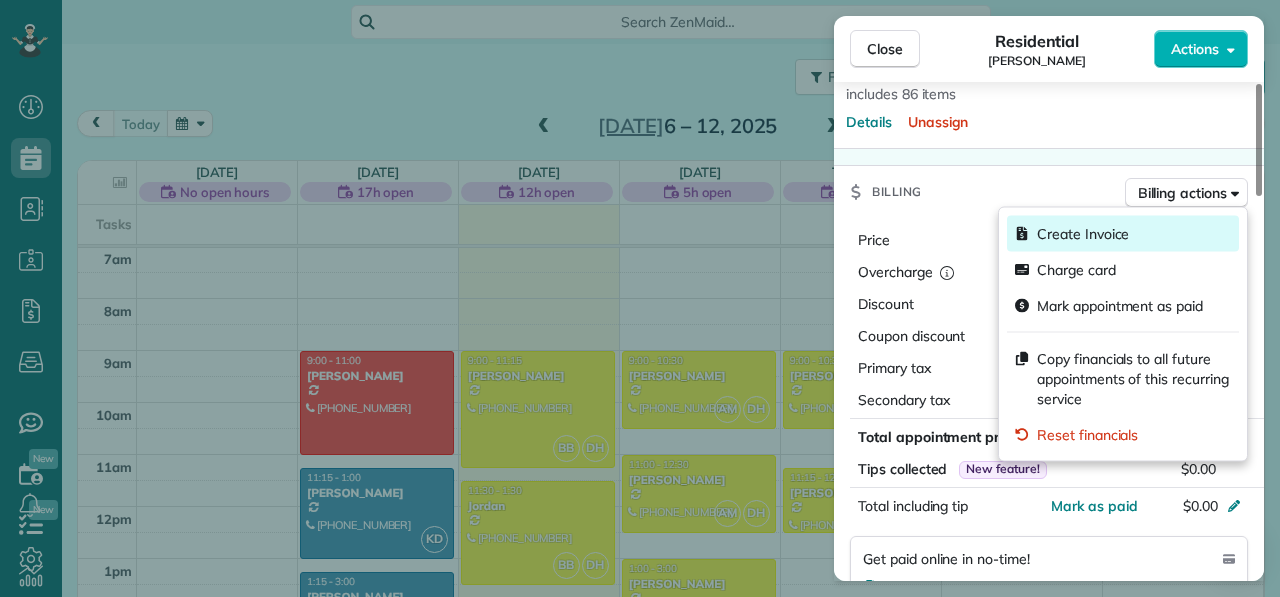 click on "Create Invoice" at bounding box center [1123, 234] 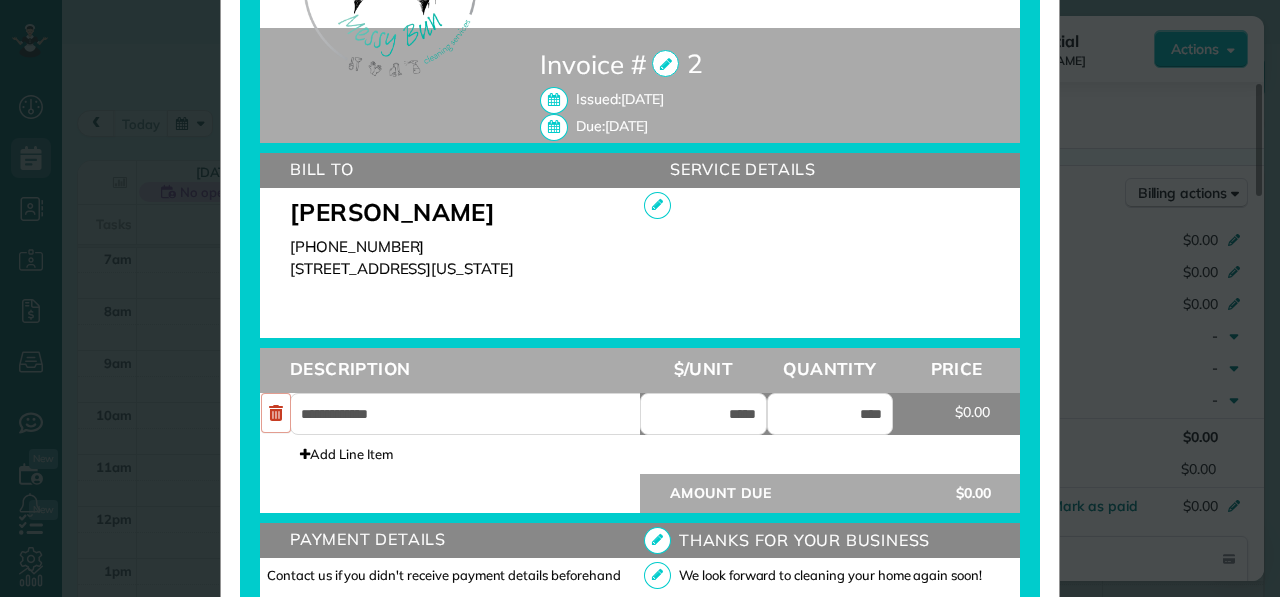 scroll, scrollTop: 494, scrollLeft: 0, axis: vertical 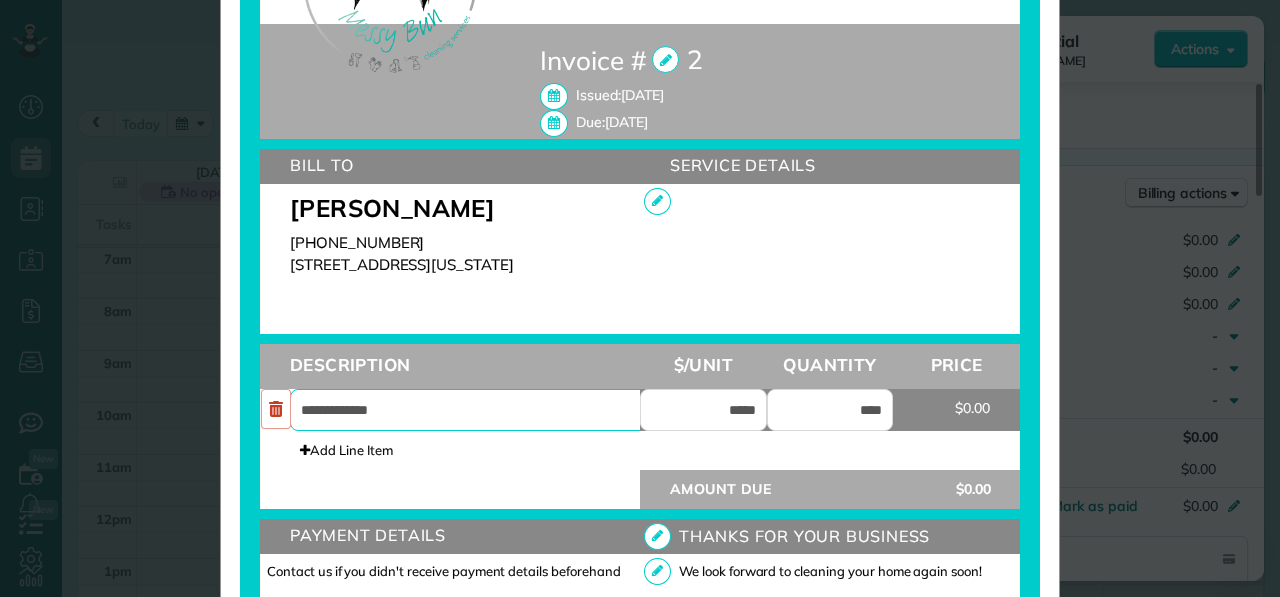 click on "**********" at bounding box center [480, 410] 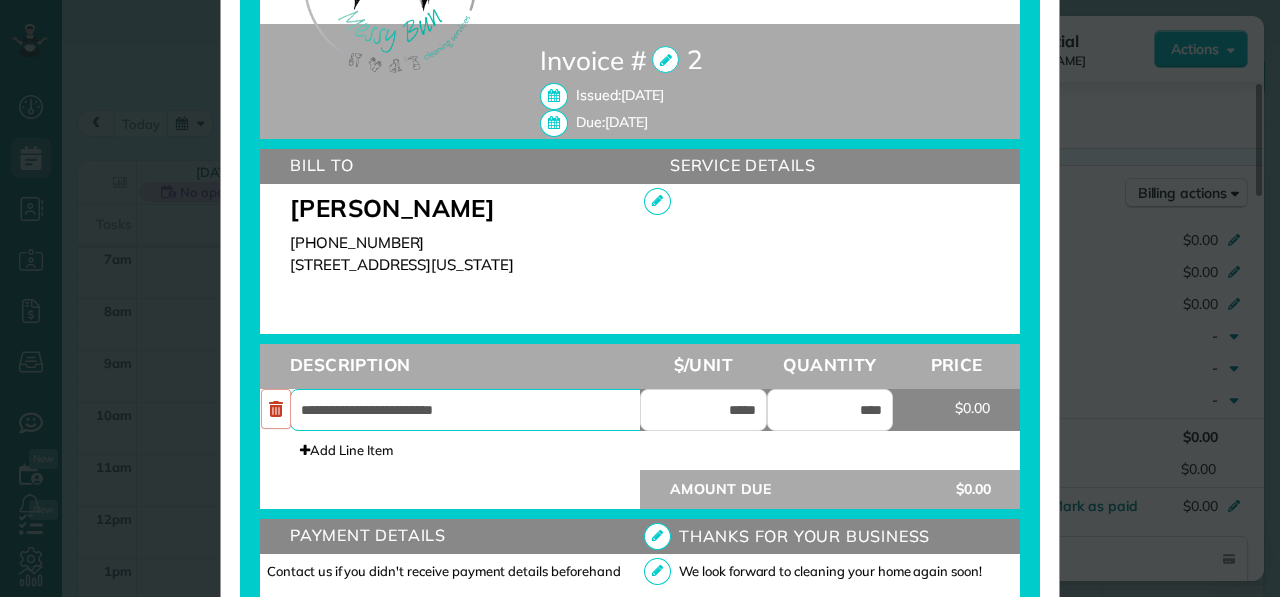 type on "**********" 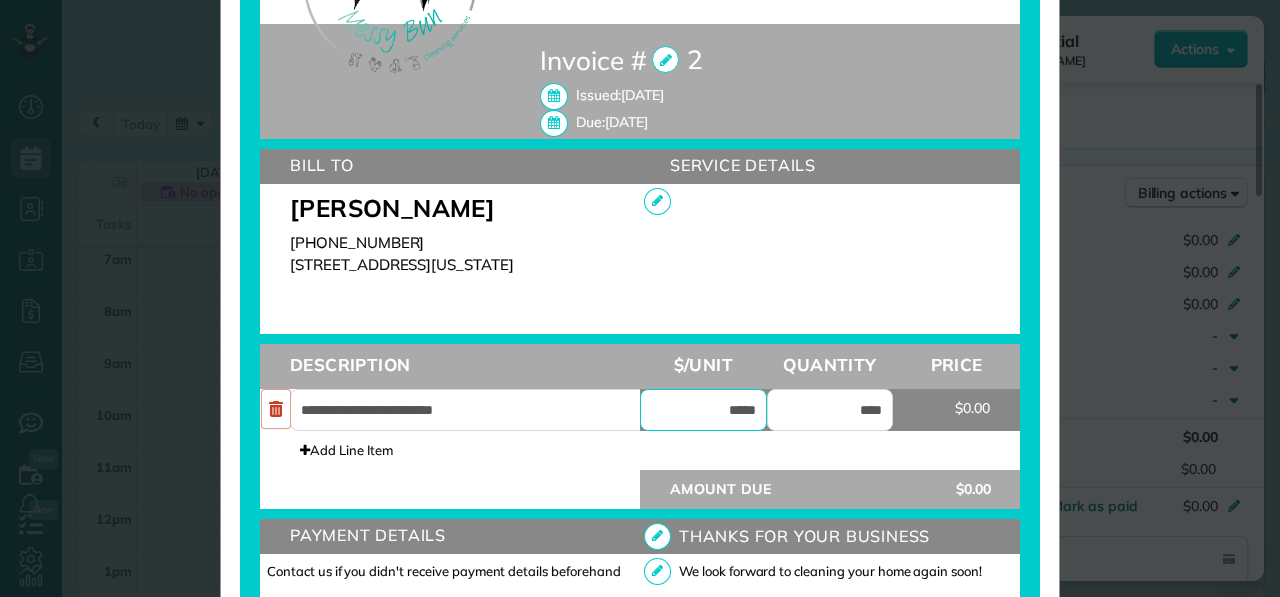 click on "*****" at bounding box center (703, 410) 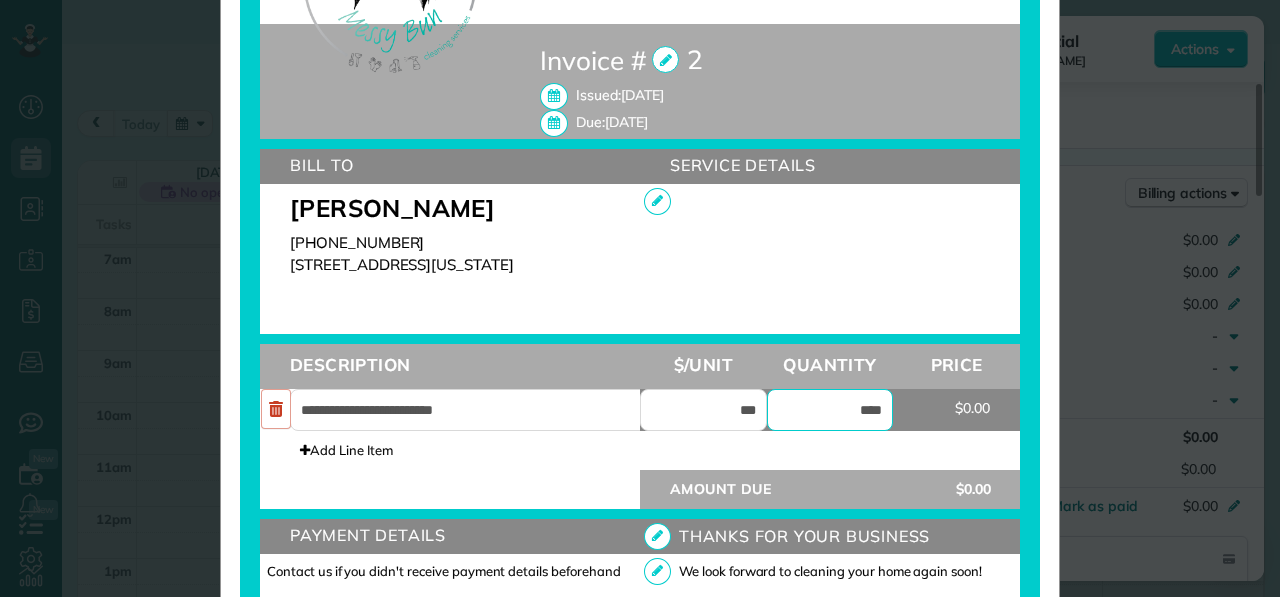 type on "*****" 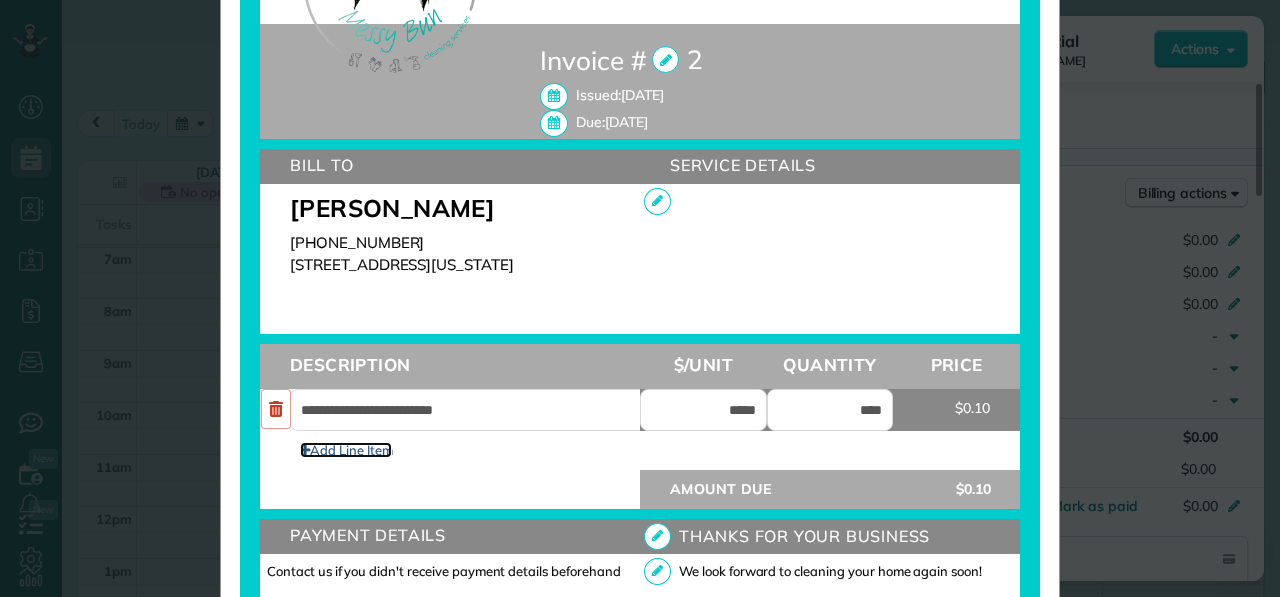 type on "*******" 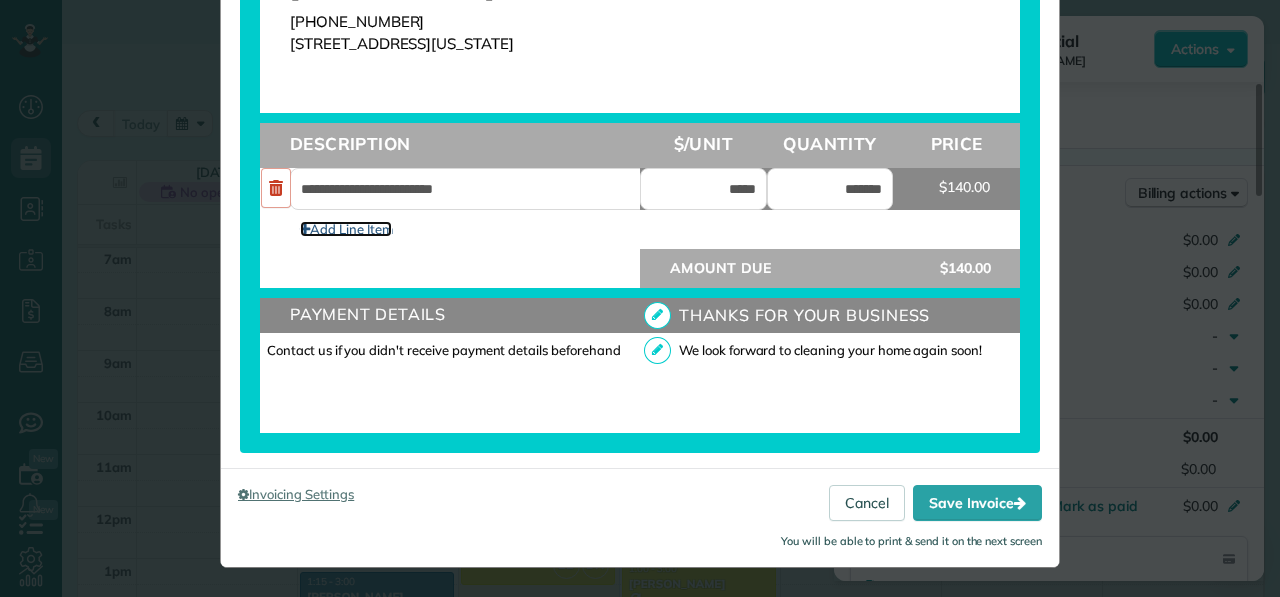 scroll, scrollTop: 715, scrollLeft: 0, axis: vertical 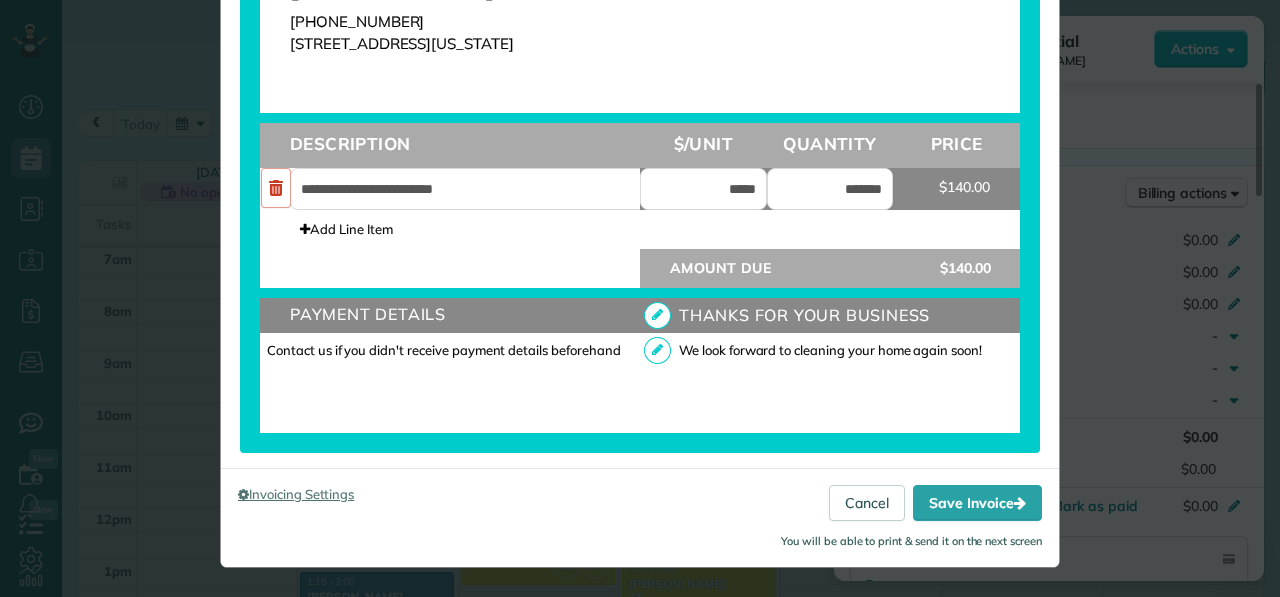click at bounding box center (657, 350) 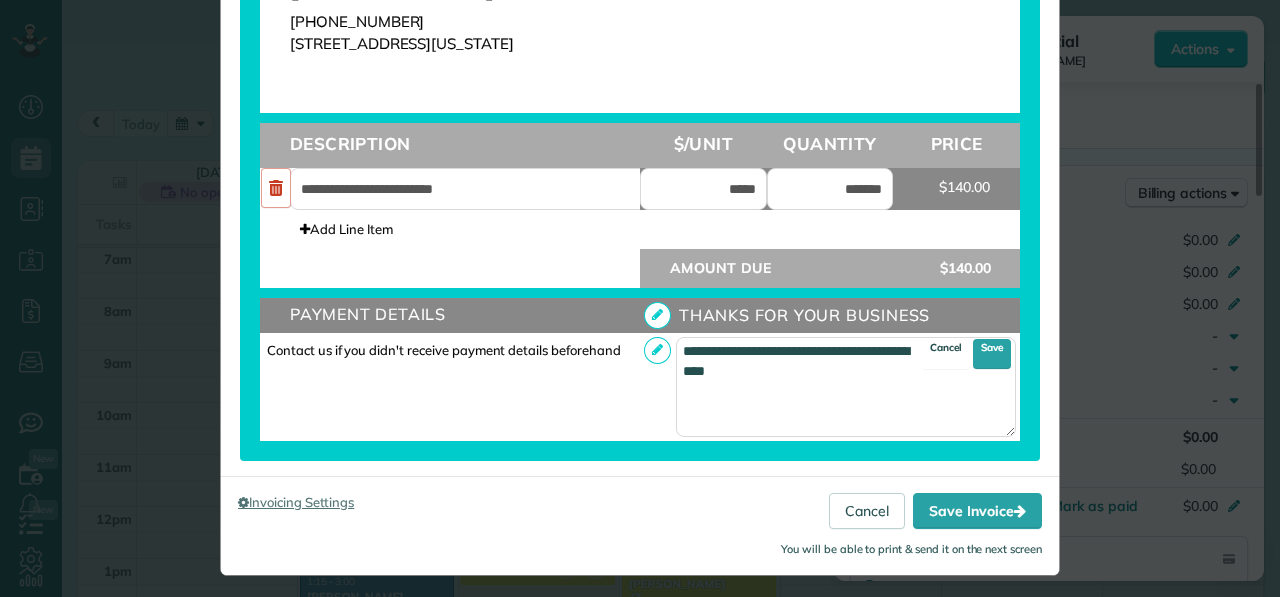 click at bounding box center (657, 315) 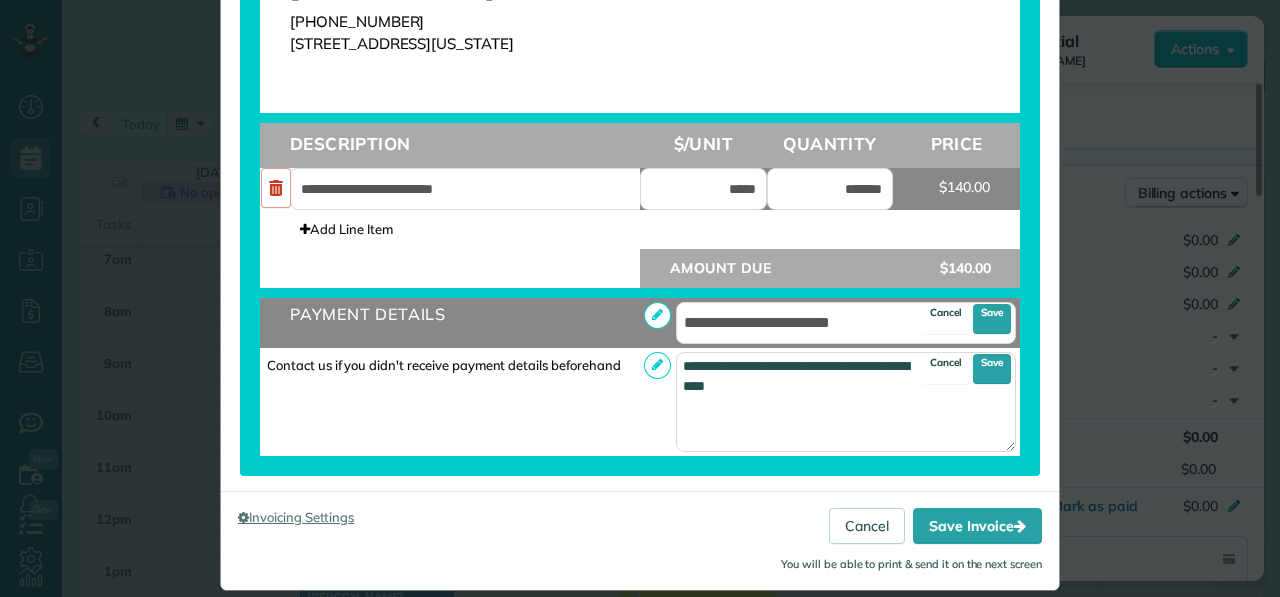 click on "Contact us if you didn't receive payment details beforehand" at bounding box center (450, 402) 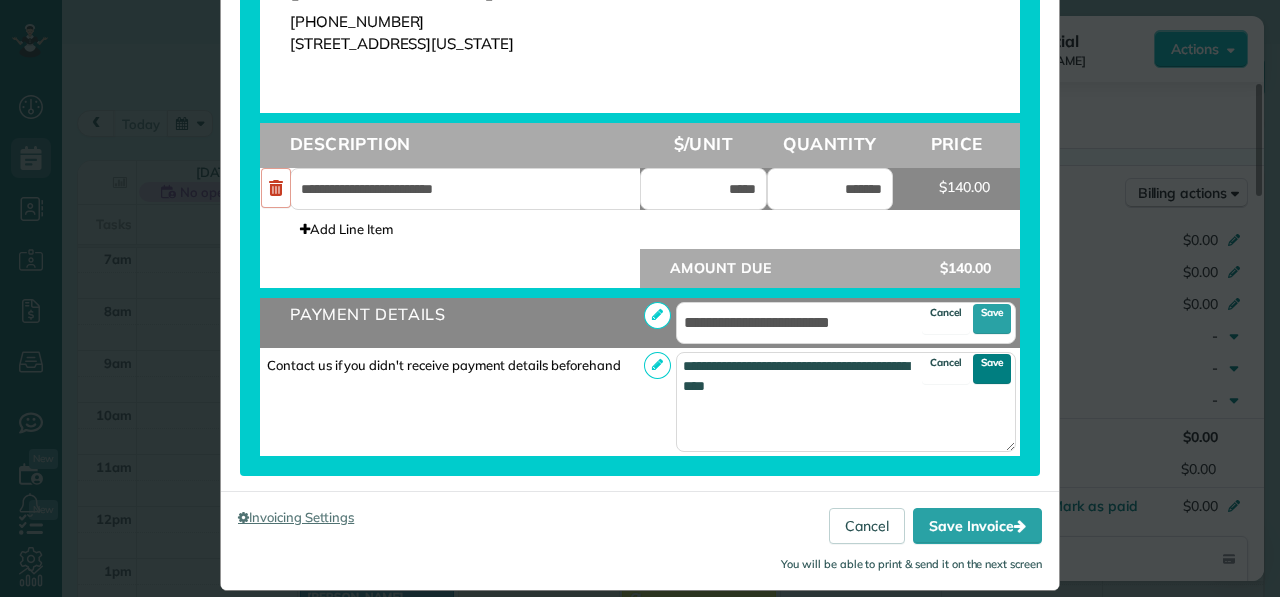 click on "Save" at bounding box center (992, 369) 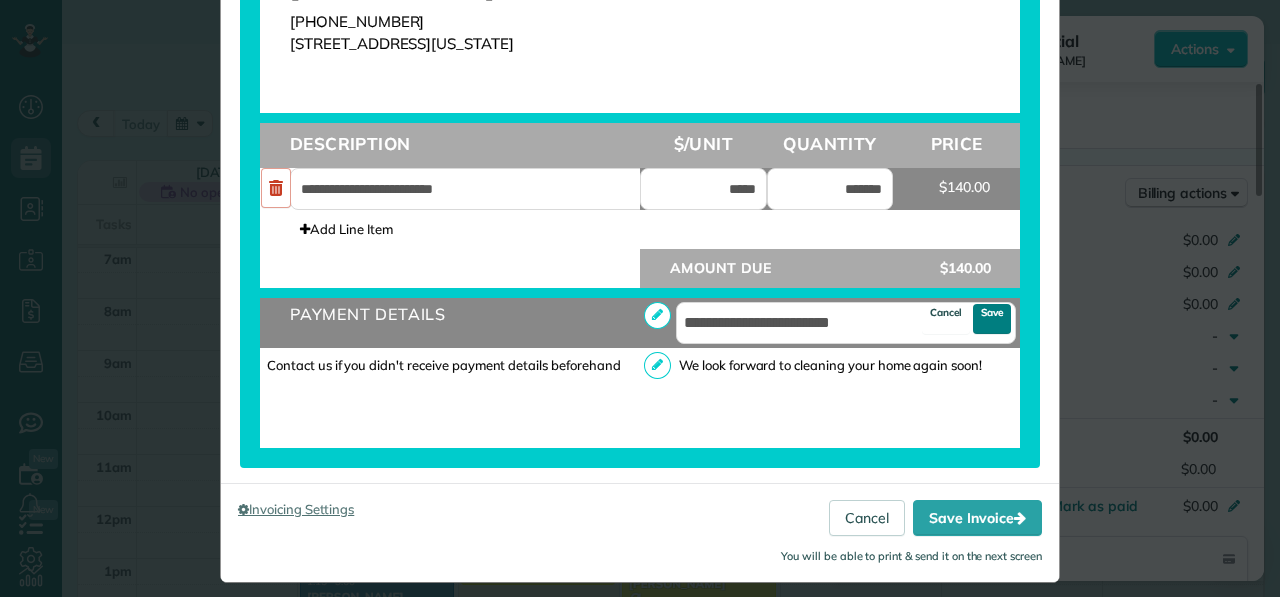 click on "Save" at bounding box center [992, 319] 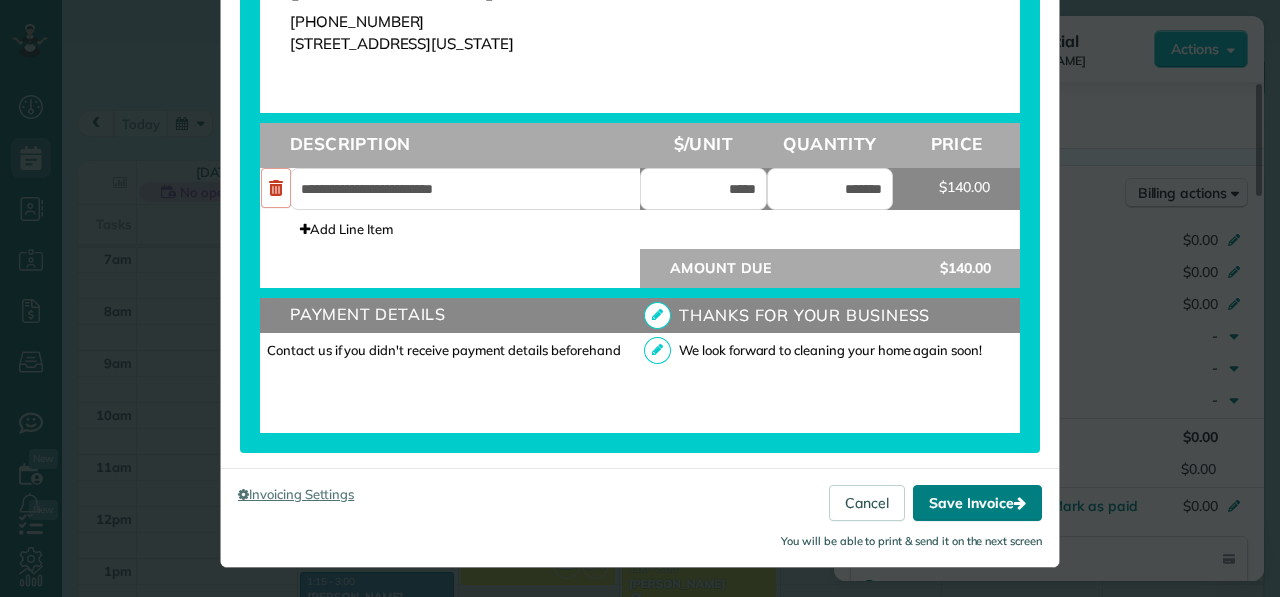click on "Save Invoice" at bounding box center [977, 503] 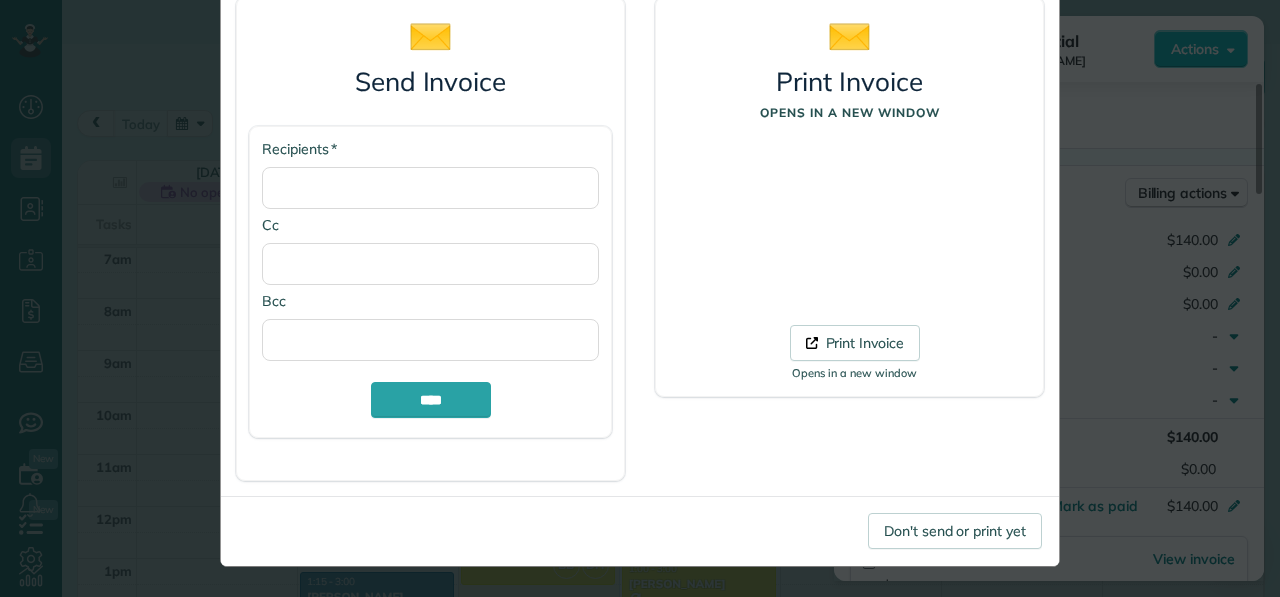 scroll, scrollTop: 0, scrollLeft: 0, axis: both 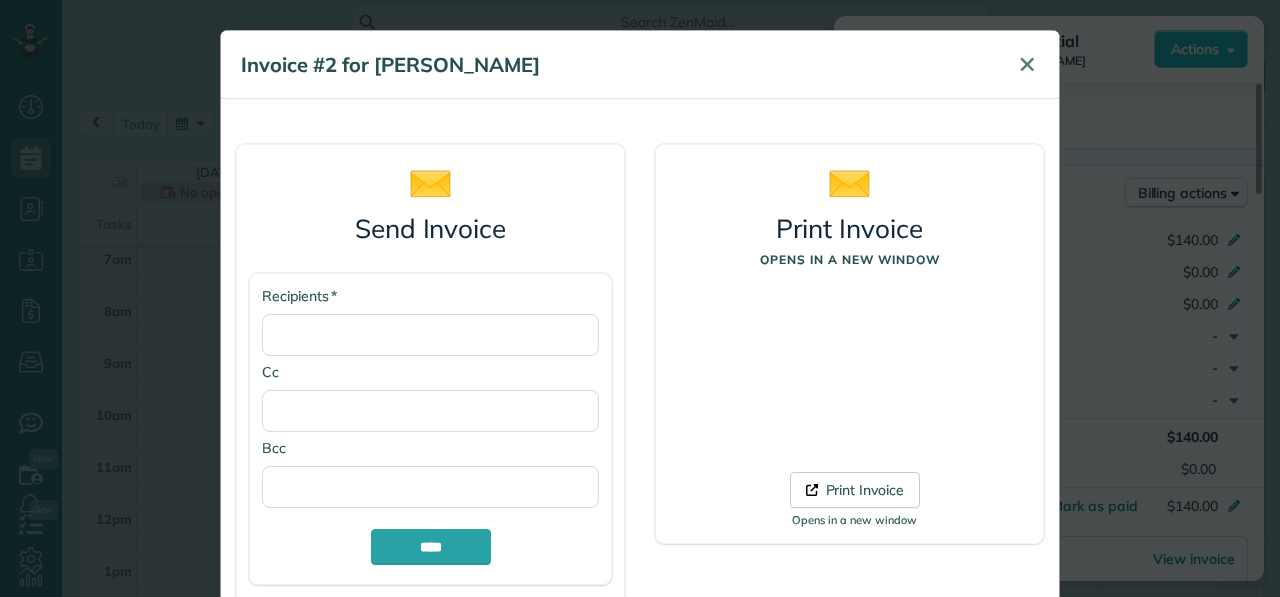 click on "✕" at bounding box center [1027, 64] 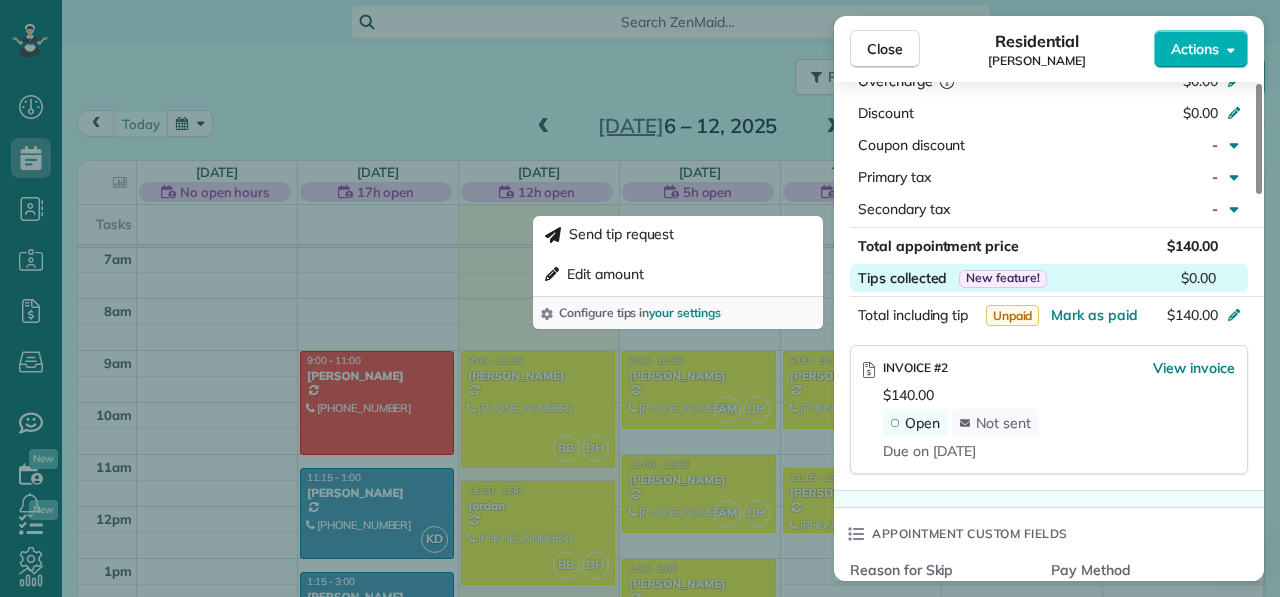 scroll, scrollTop: 998, scrollLeft: 0, axis: vertical 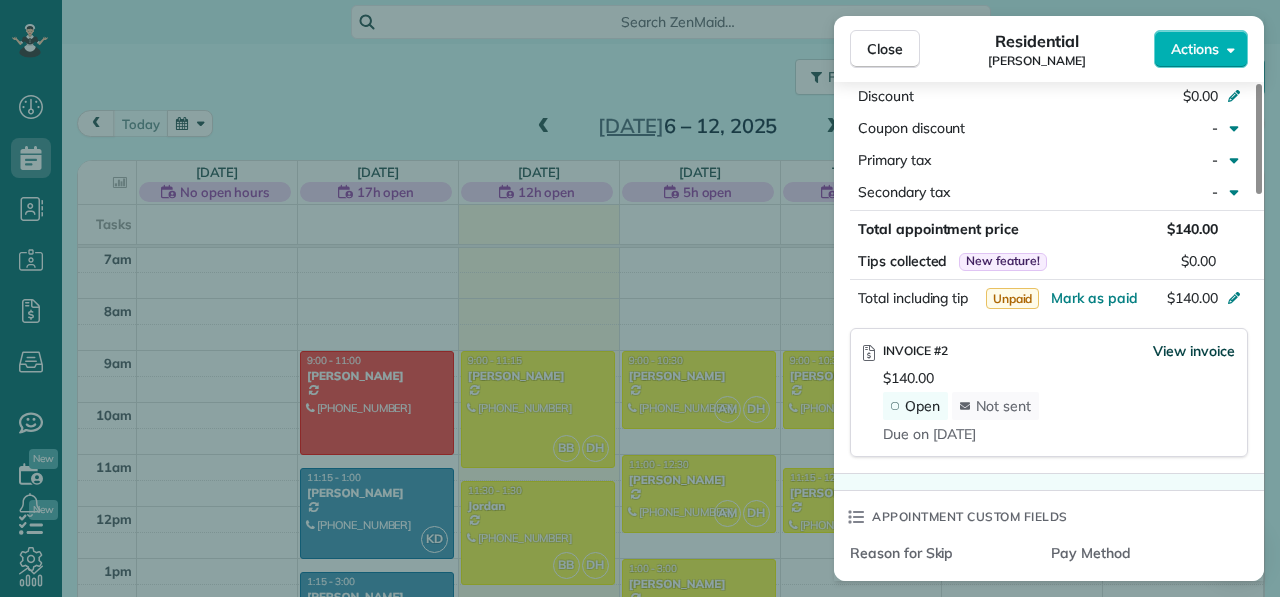 click on "View invoice" at bounding box center [1194, 351] 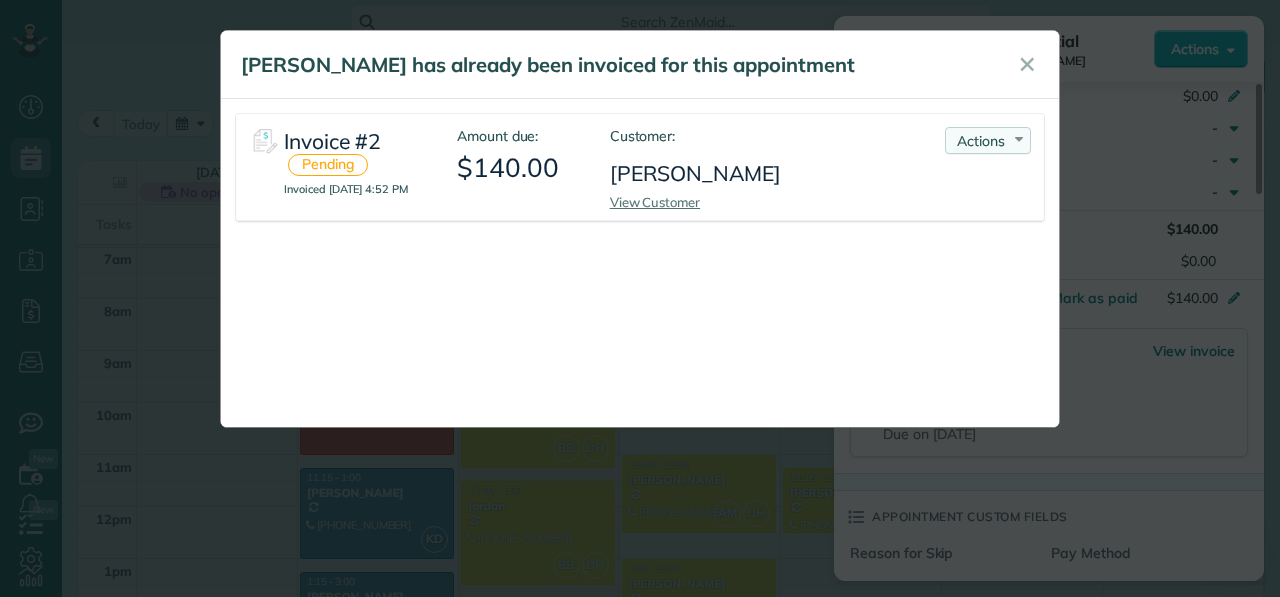 click on "Actions
Re-send Invoice...
View PDF
Mark as Paid
Void Invoice" at bounding box center [988, 140] 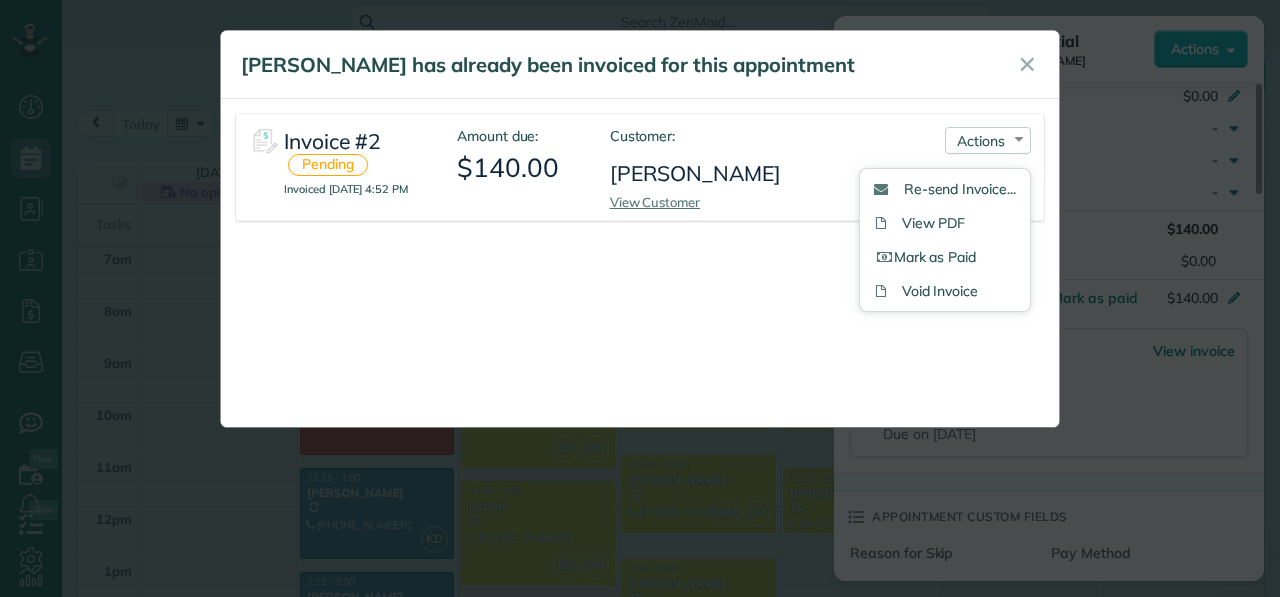 click on "Invoice #2
Pending
Invoiced July 08, 2025  4:52 PM
Amount due:
$140.00
Customer:
Maggie Vogel
View Customer
Actions
Re-send Invoice...
View PDF
Mark as Paid
Void Invoice" at bounding box center [640, 263] 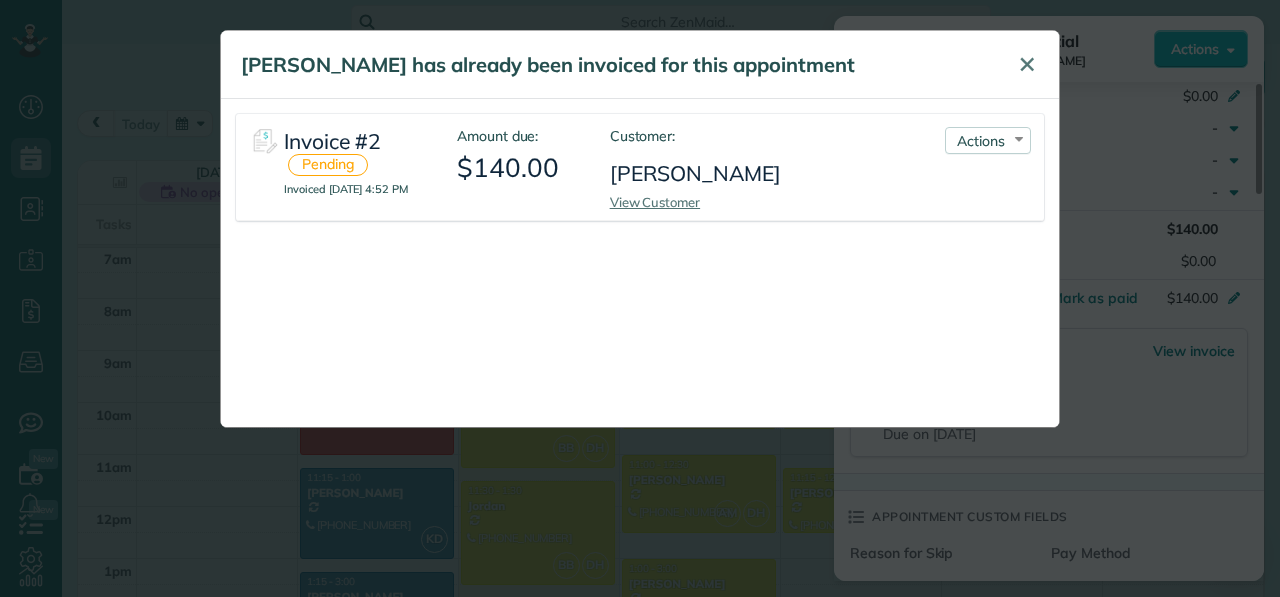 click on "✕" at bounding box center (1027, 64) 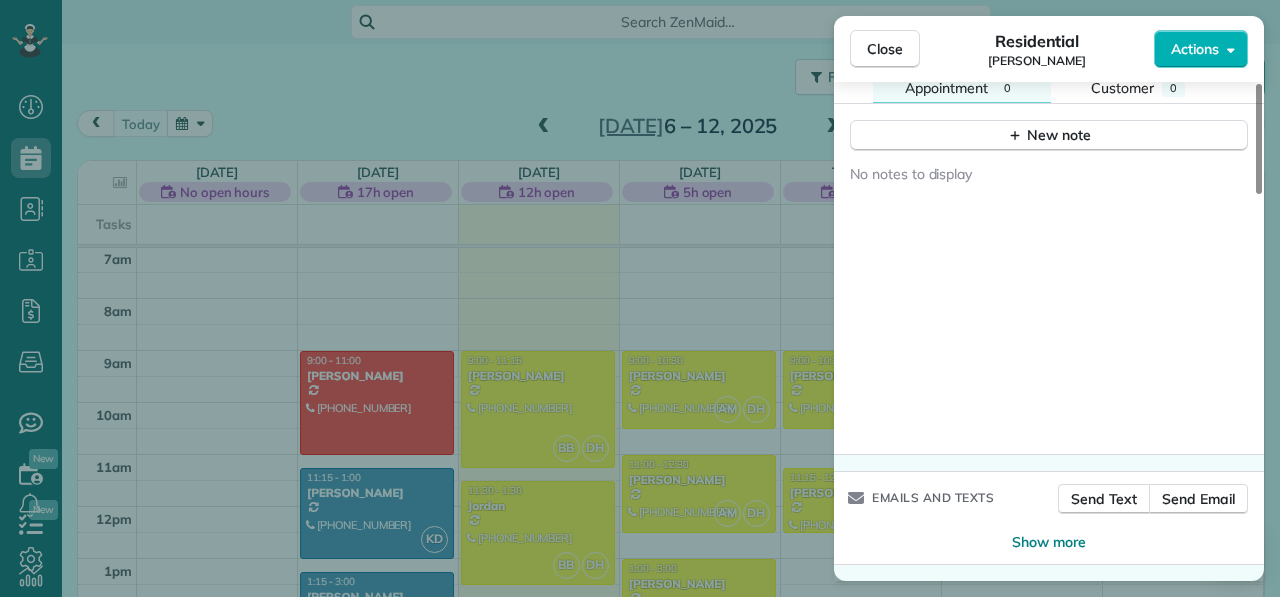 scroll, scrollTop: 0, scrollLeft: 0, axis: both 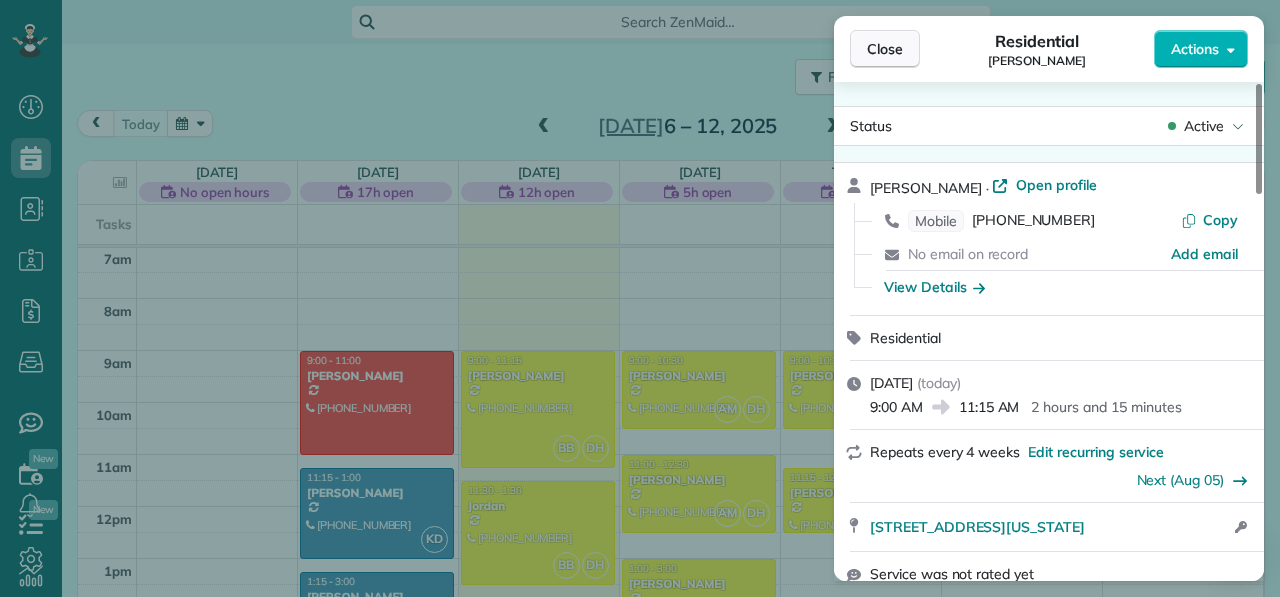 click on "Close" at bounding box center (885, 49) 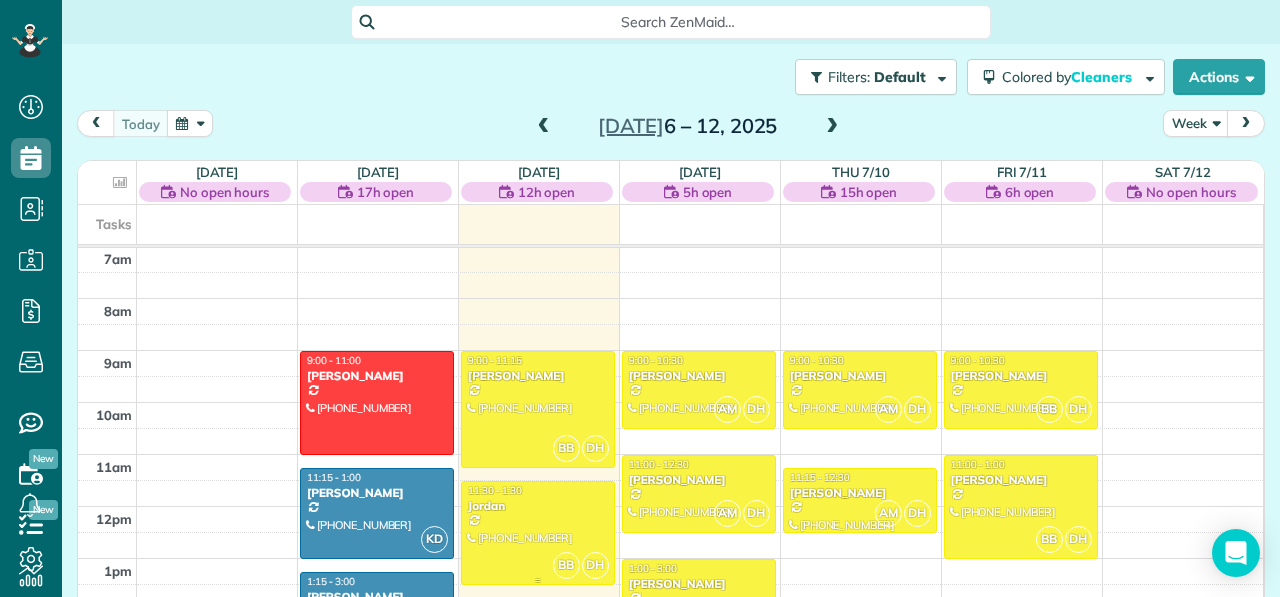 click at bounding box center (538, 533) 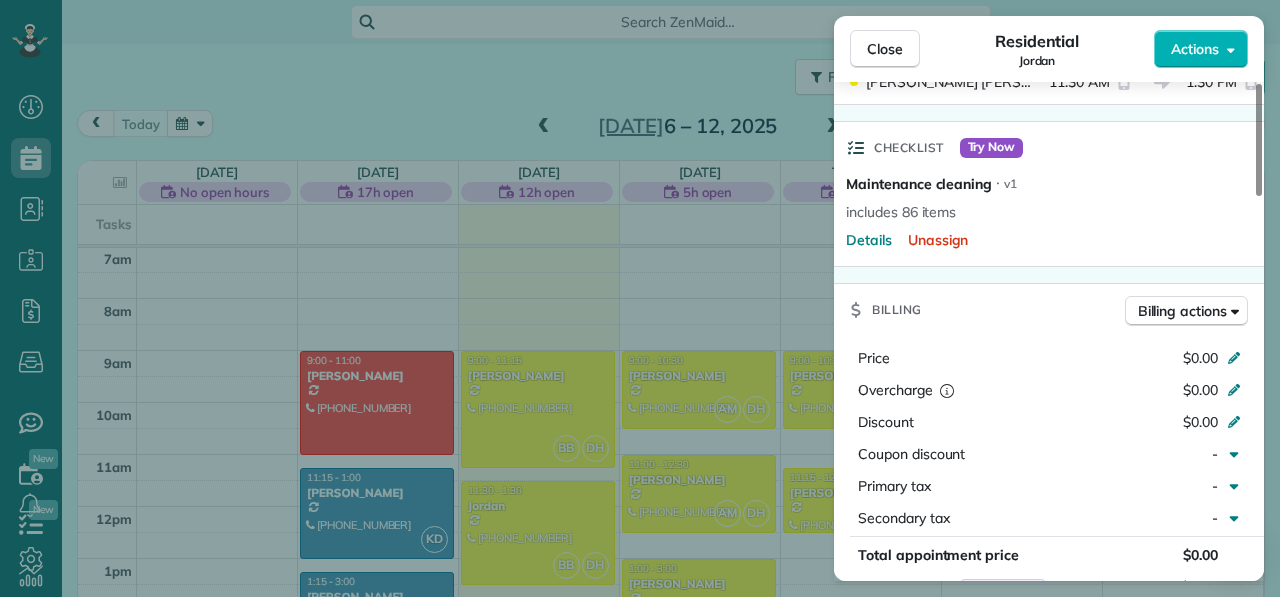 scroll, scrollTop: 684, scrollLeft: 0, axis: vertical 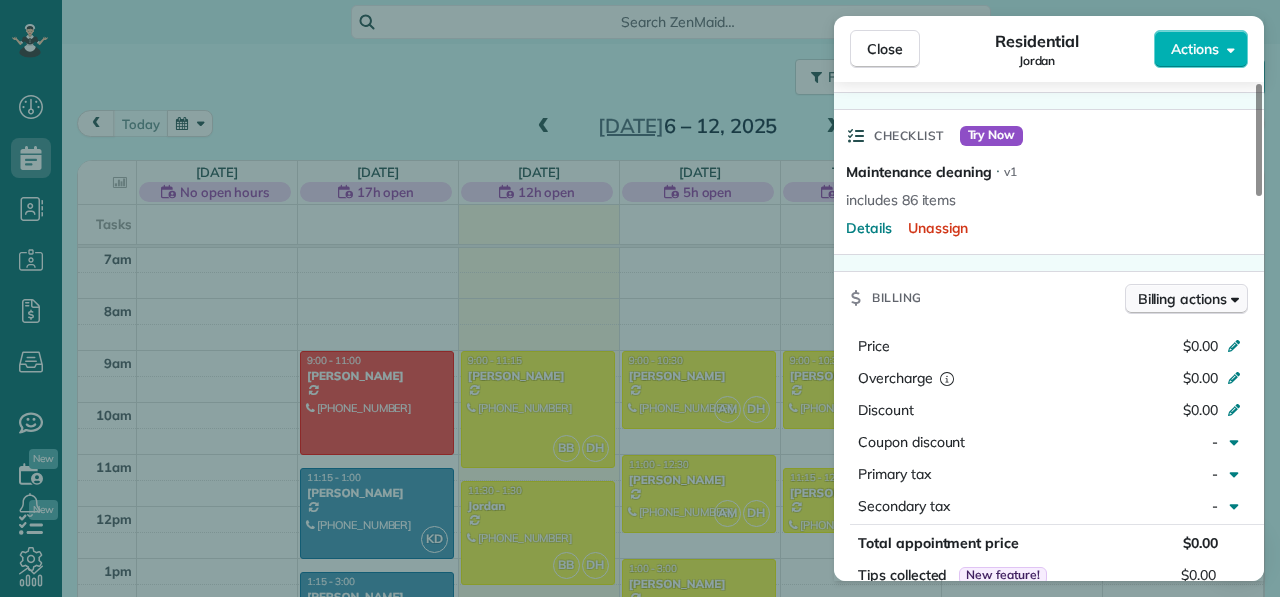 click 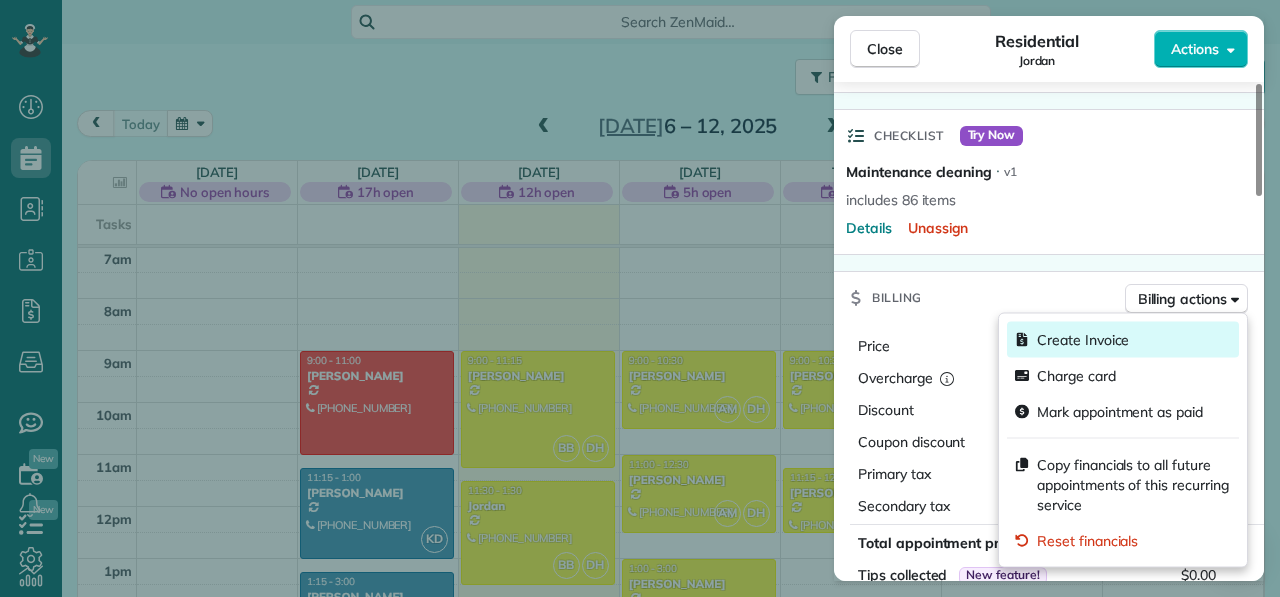 click on "Create Invoice" at bounding box center (1083, 340) 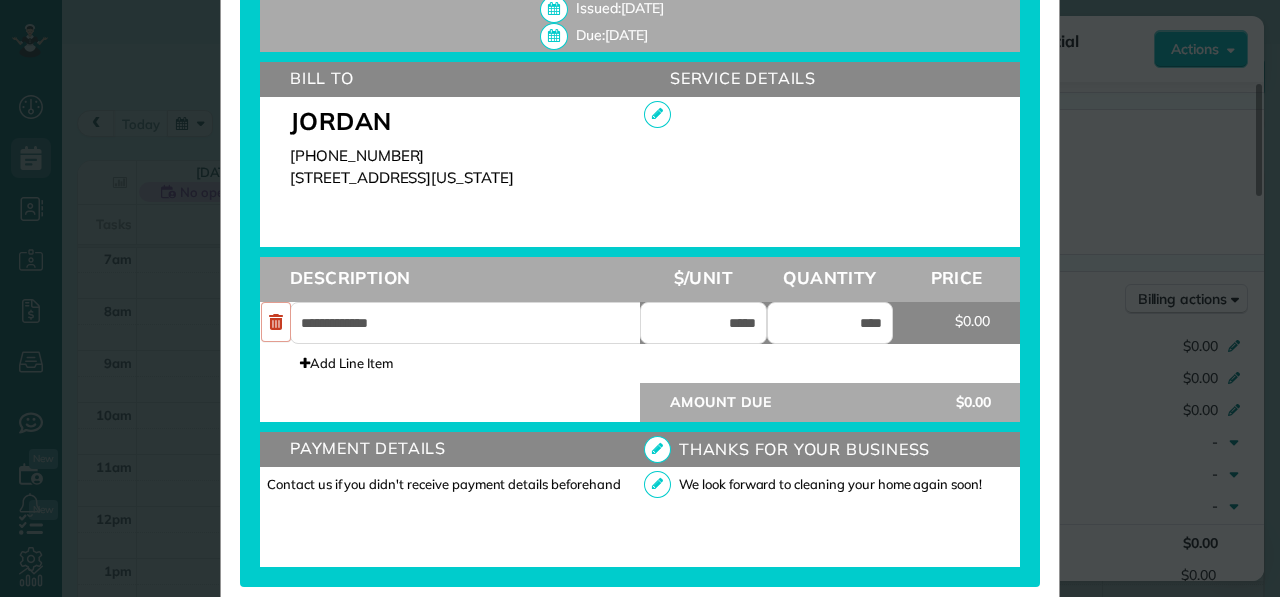scroll, scrollTop: 583, scrollLeft: 0, axis: vertical 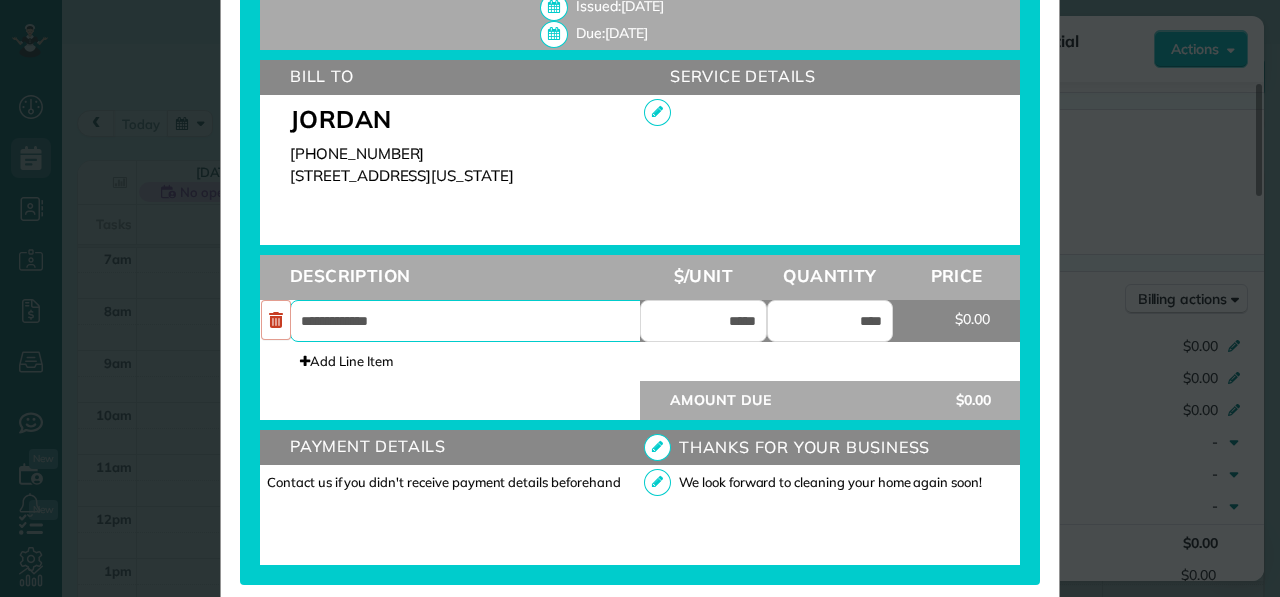 click on "**********" at bounding box center (480, 321) 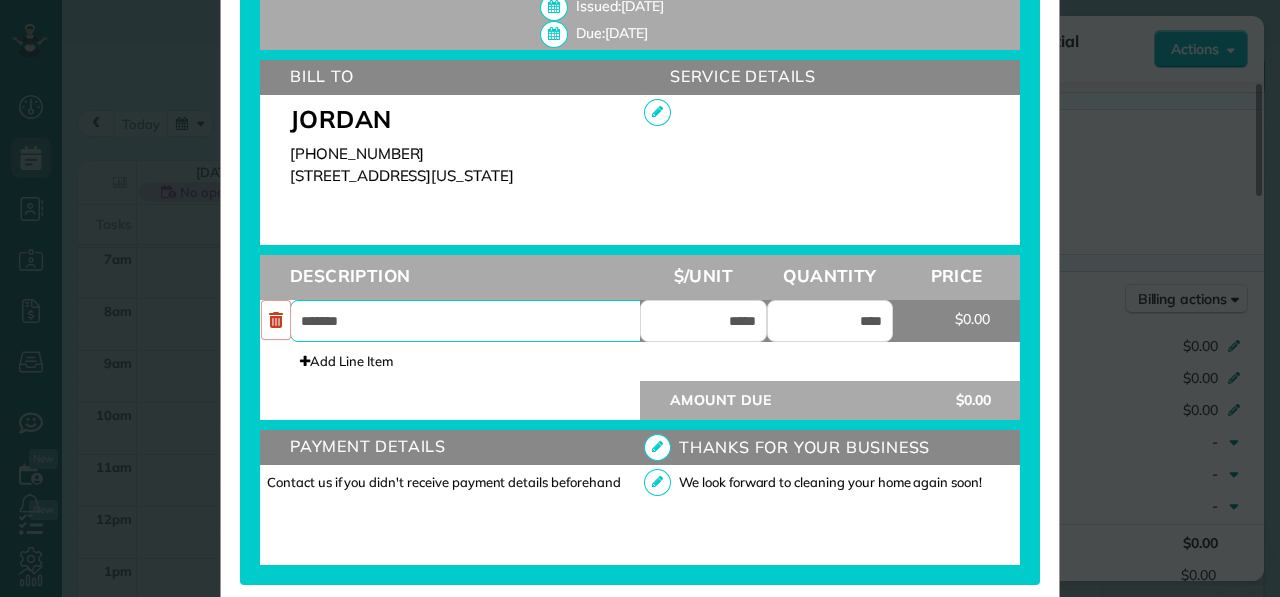 type on "**********" 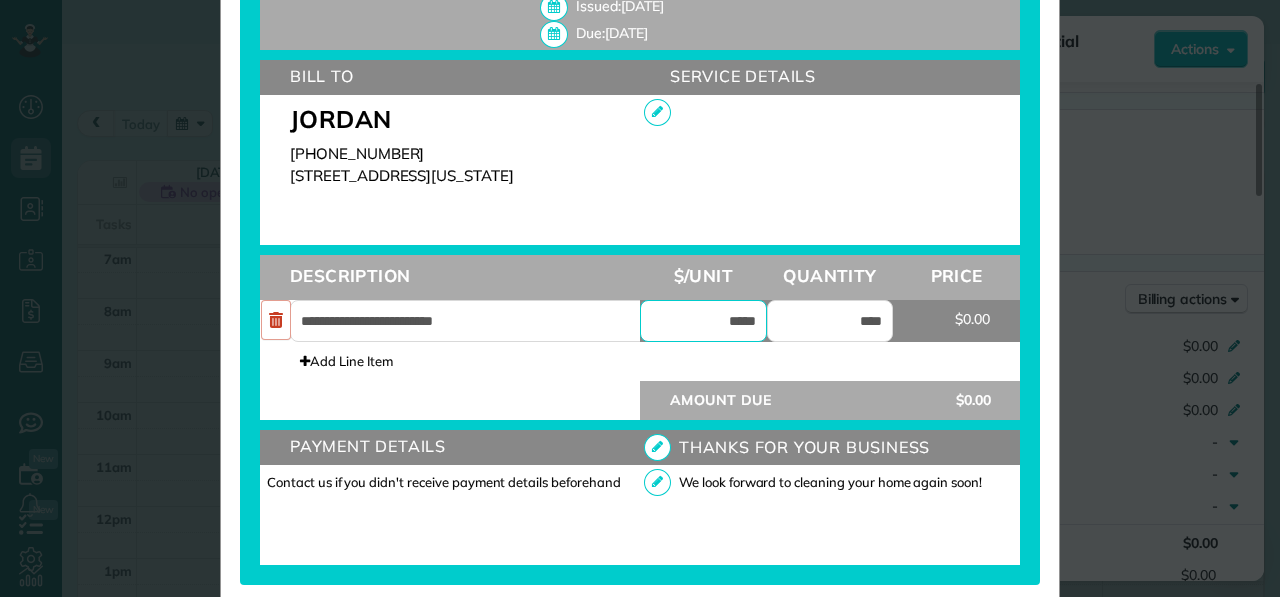 click on "*****" at bounding box center [703, 321] 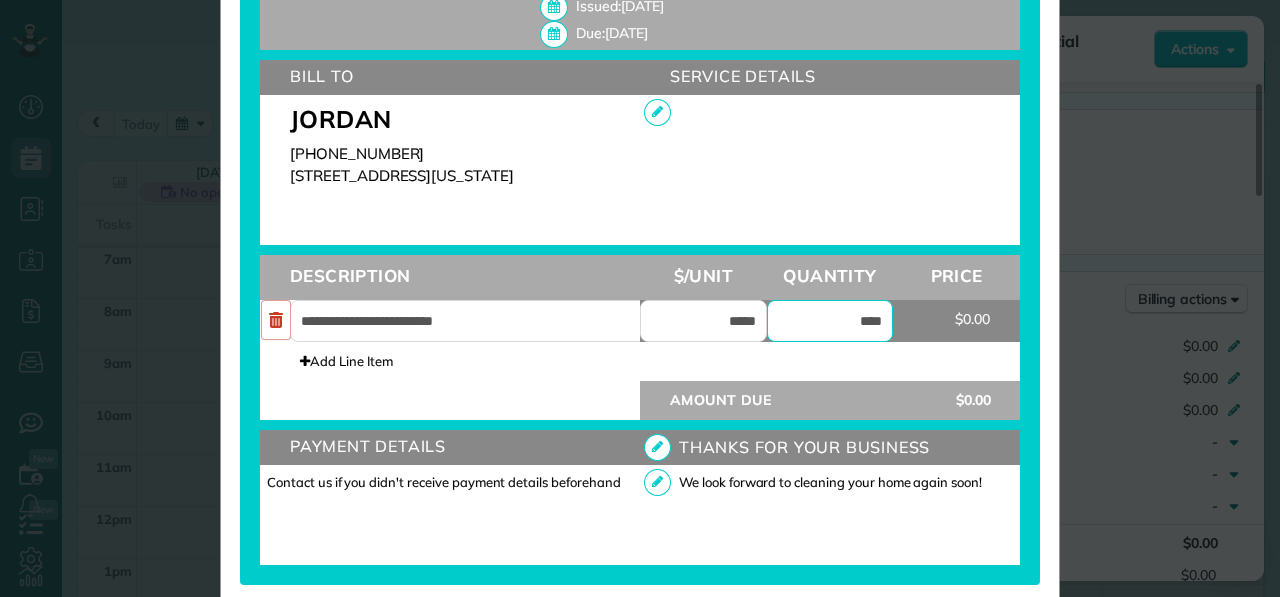 click on "****" at bounding box center (830, 321) 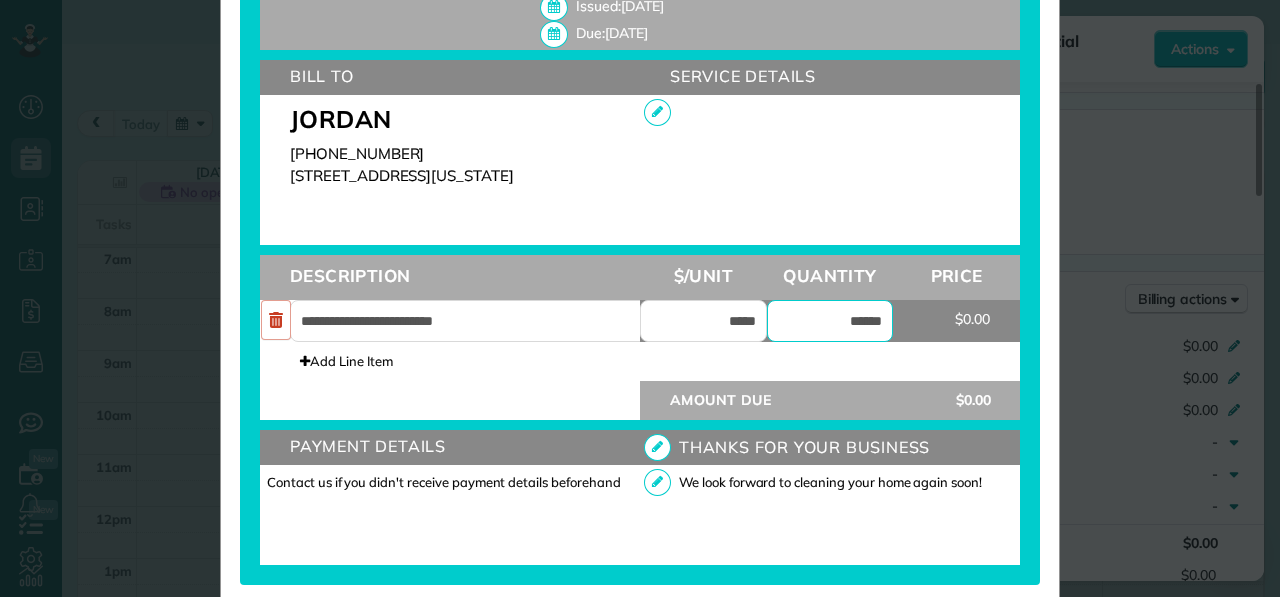 type on "******" 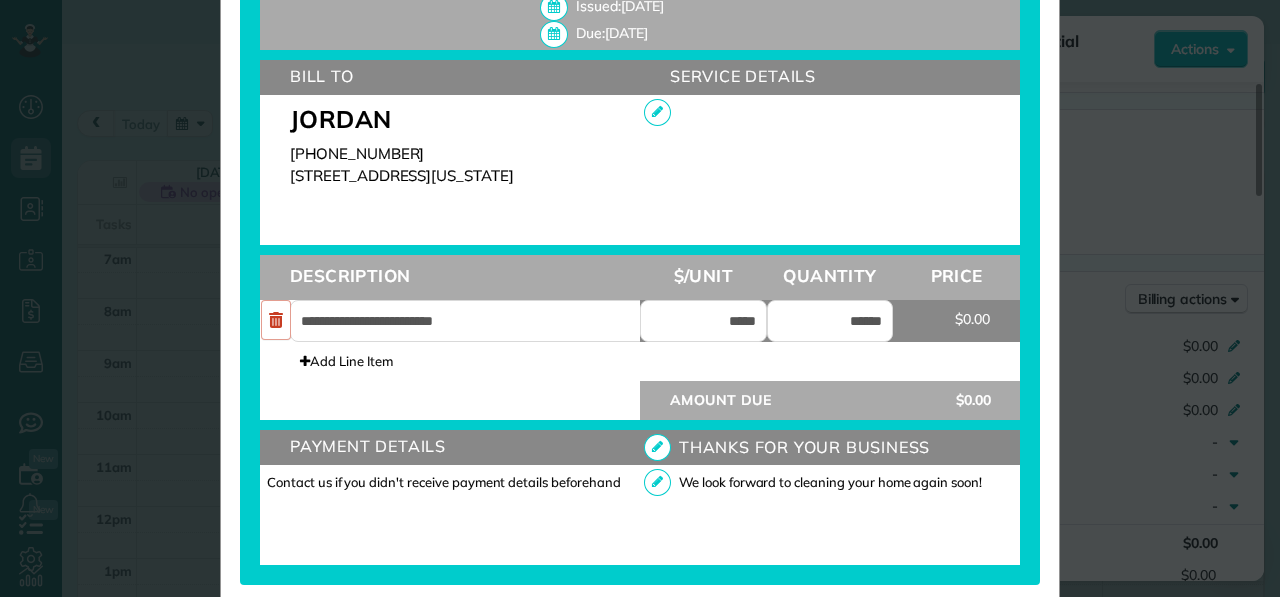 scroll, scrollTop: 715, scrollLeft: 0, axis: vertical 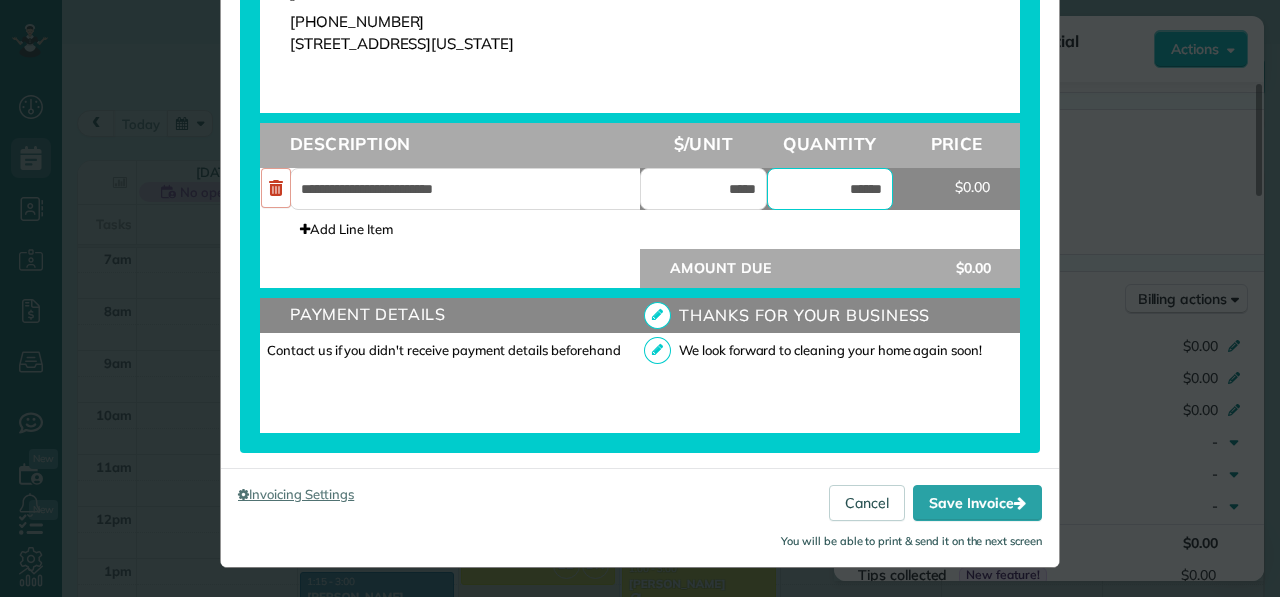 click on "******" at bounding box center [830, 189] 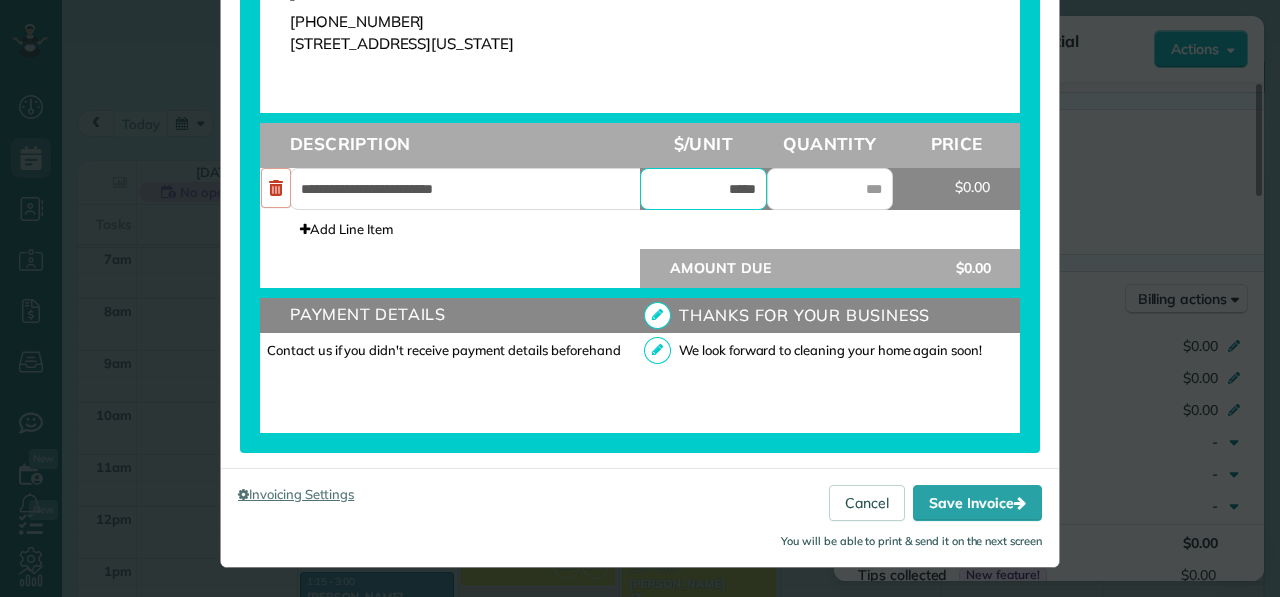 type on "****" 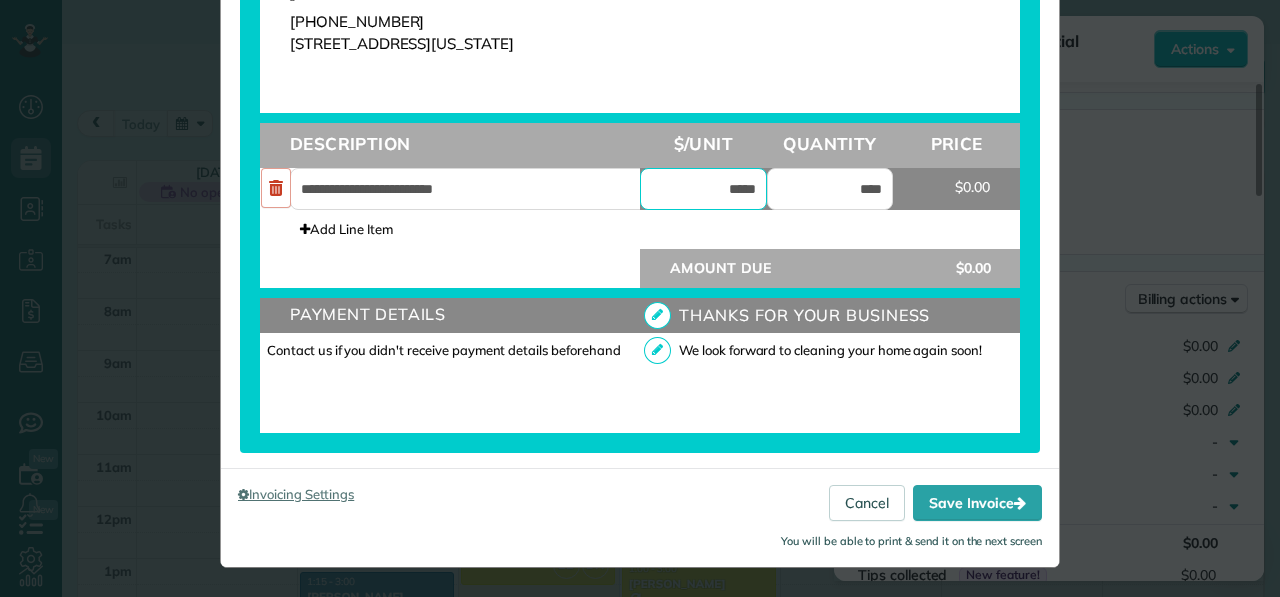 click on "*****" at bounding box center [703, 189] 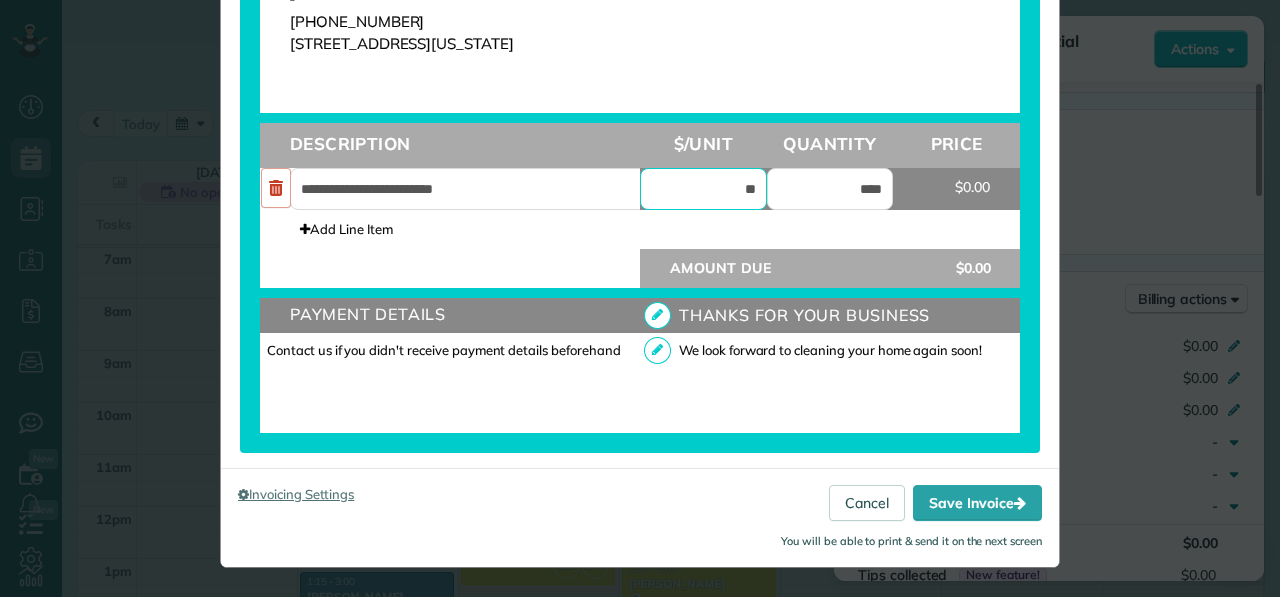 type on "*" 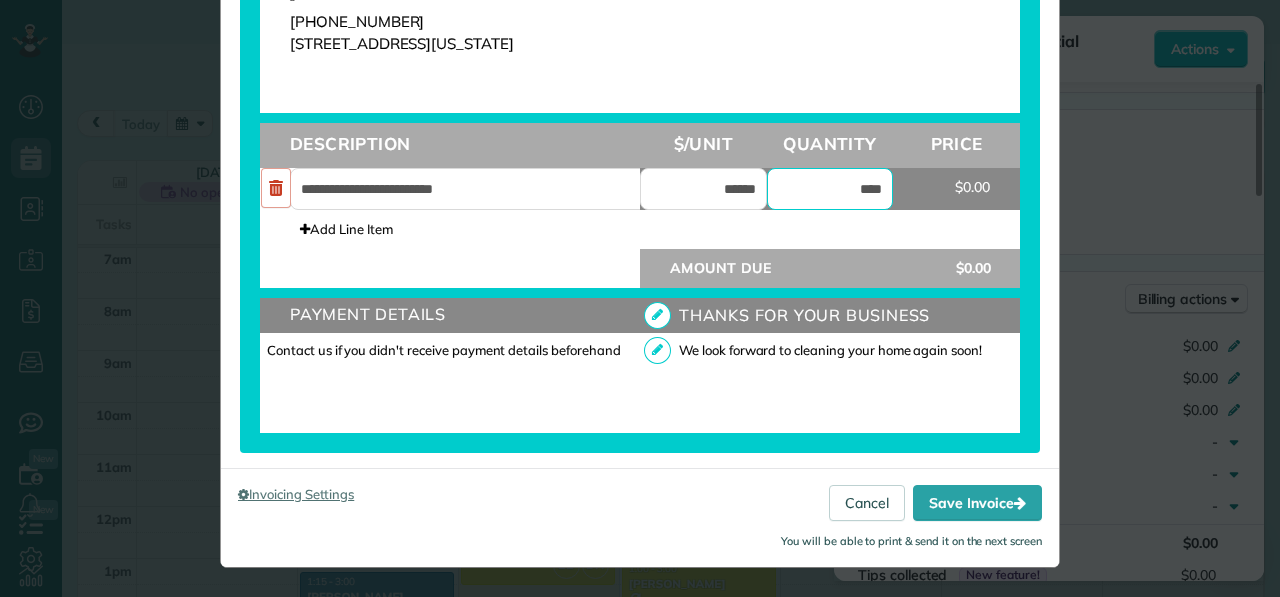 type on "*******" 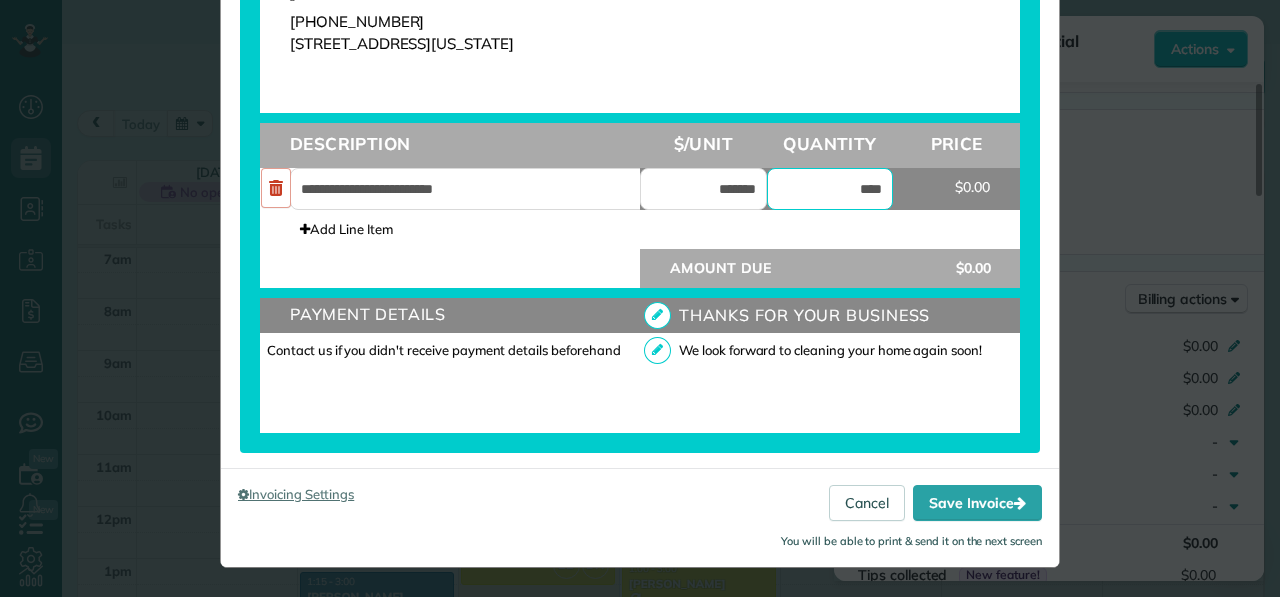 click on "****" at bounding box center [830, 189] 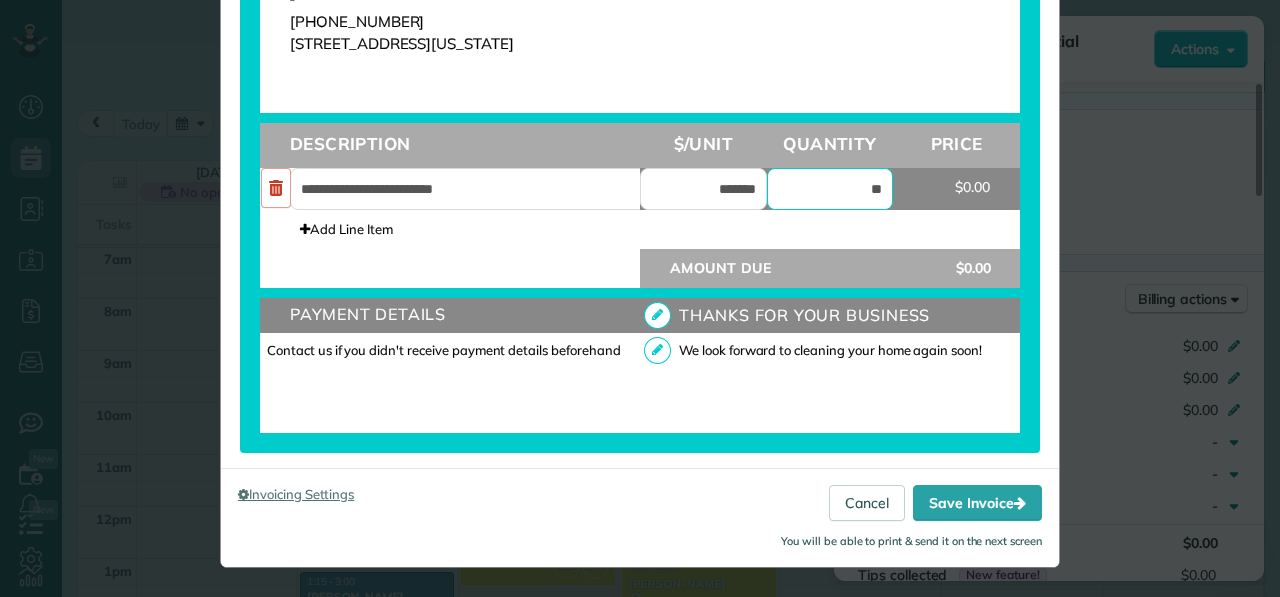 type on "*" 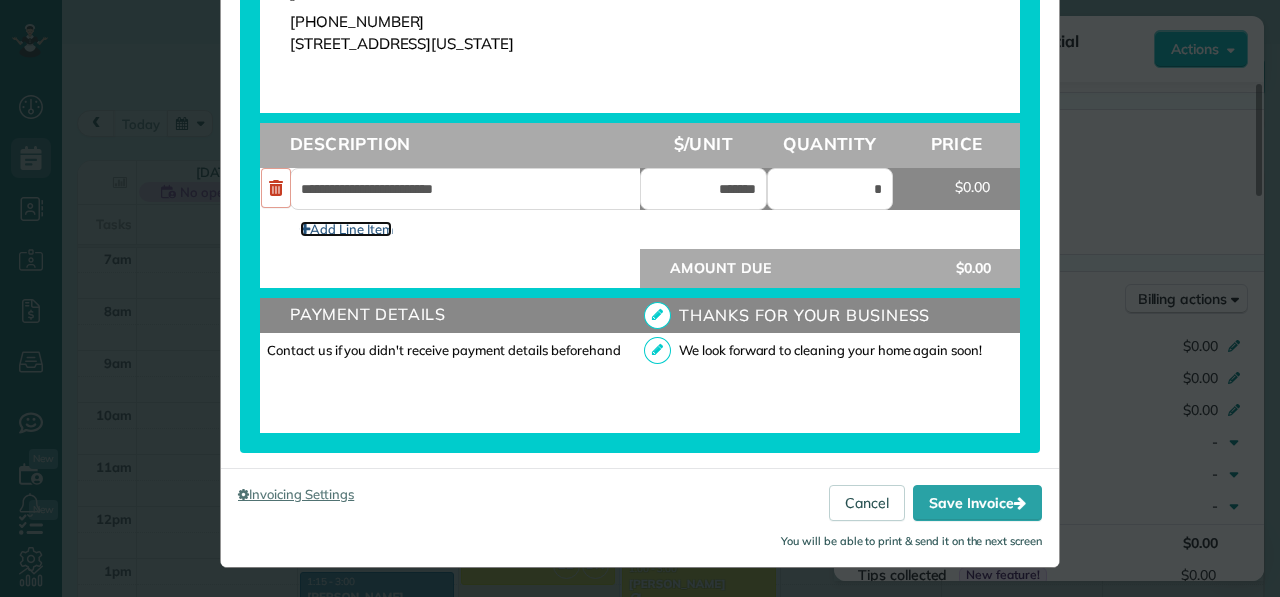 type on "****" 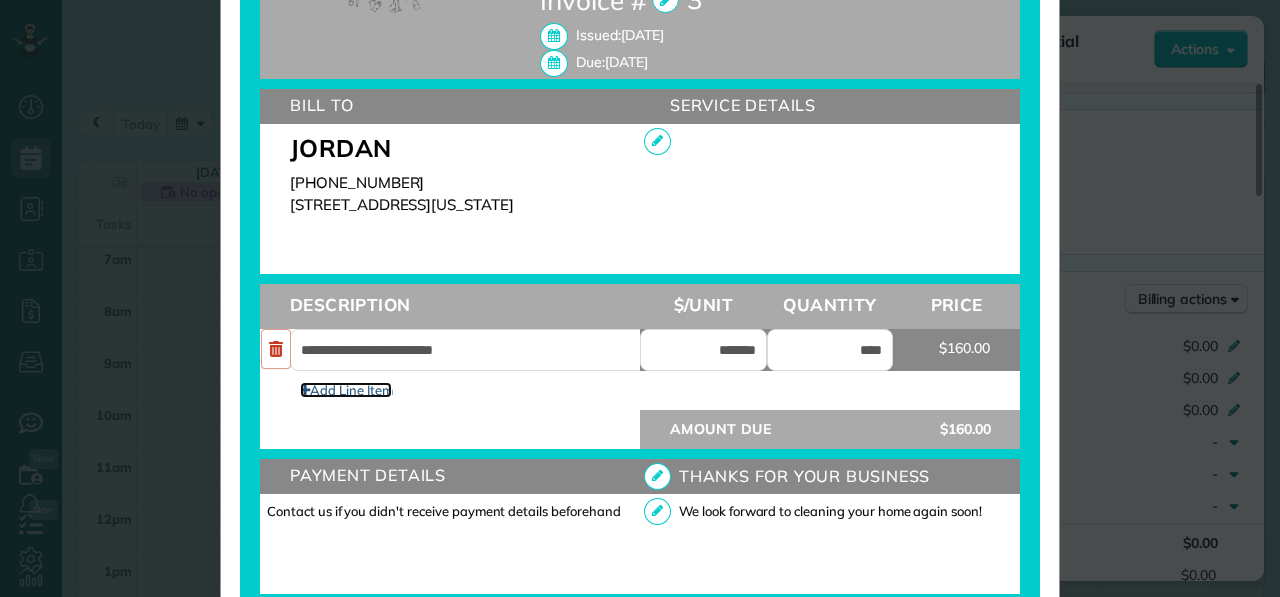 scroll, scrollTop: 715, scrollLeft: 0, axis: vertical 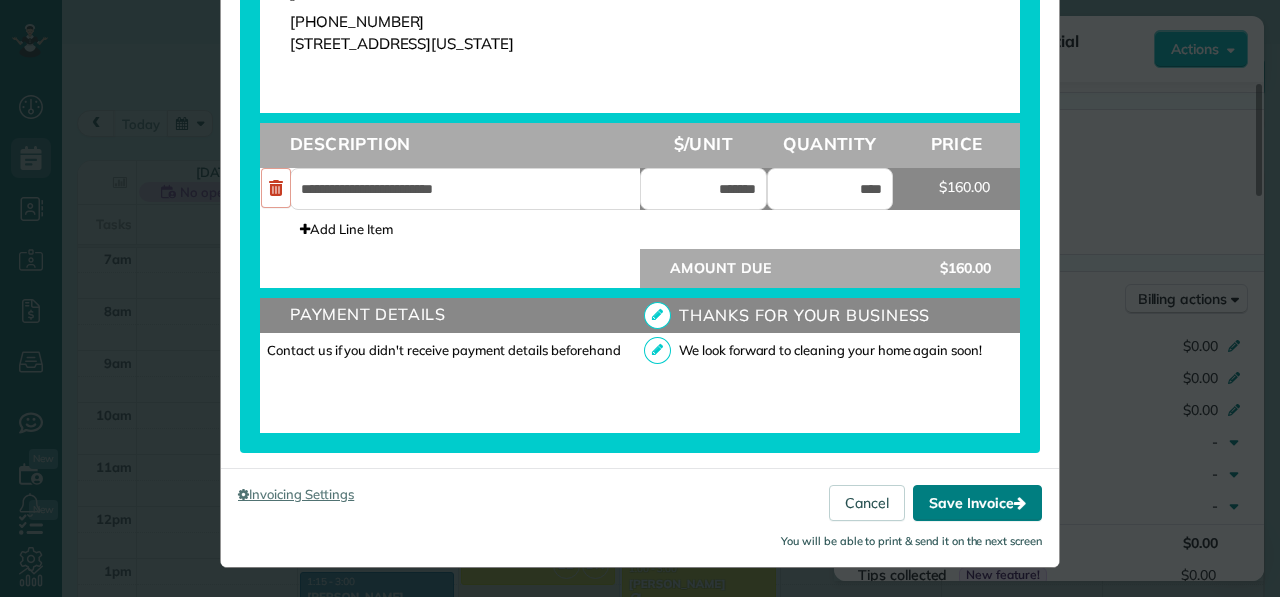click on "Save Invoice" at bounding box center (977, 503) 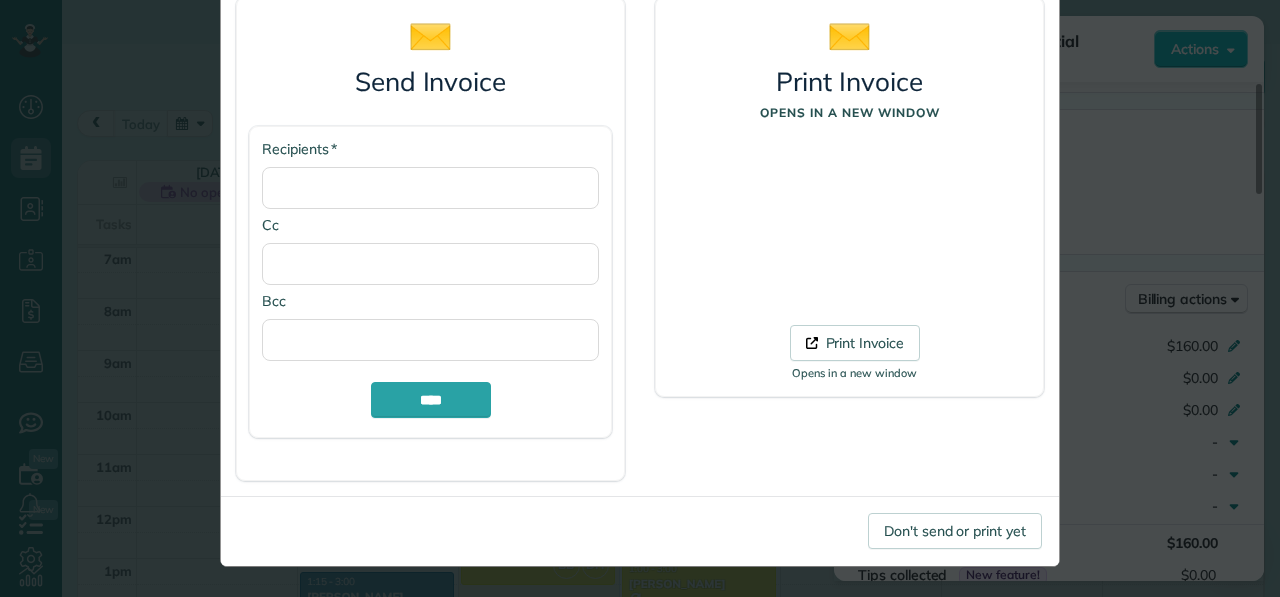 scroll, scrollTop: 0, scrollLeft: 0, axis: both 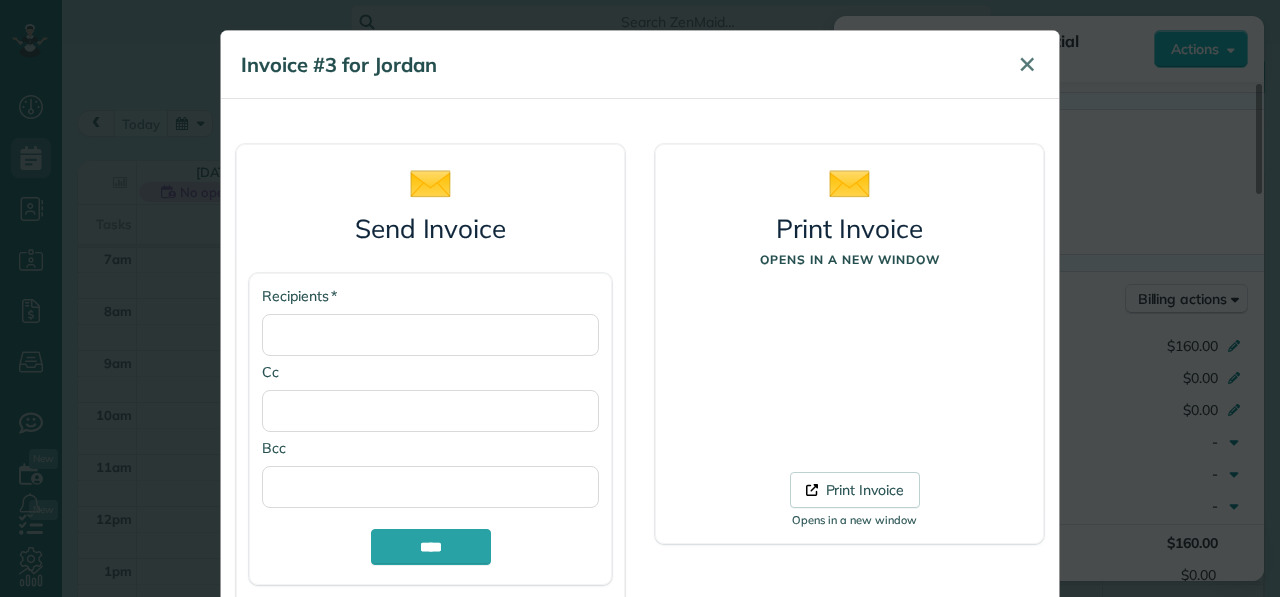 click on "✕" at bounding box center [1027, 64] 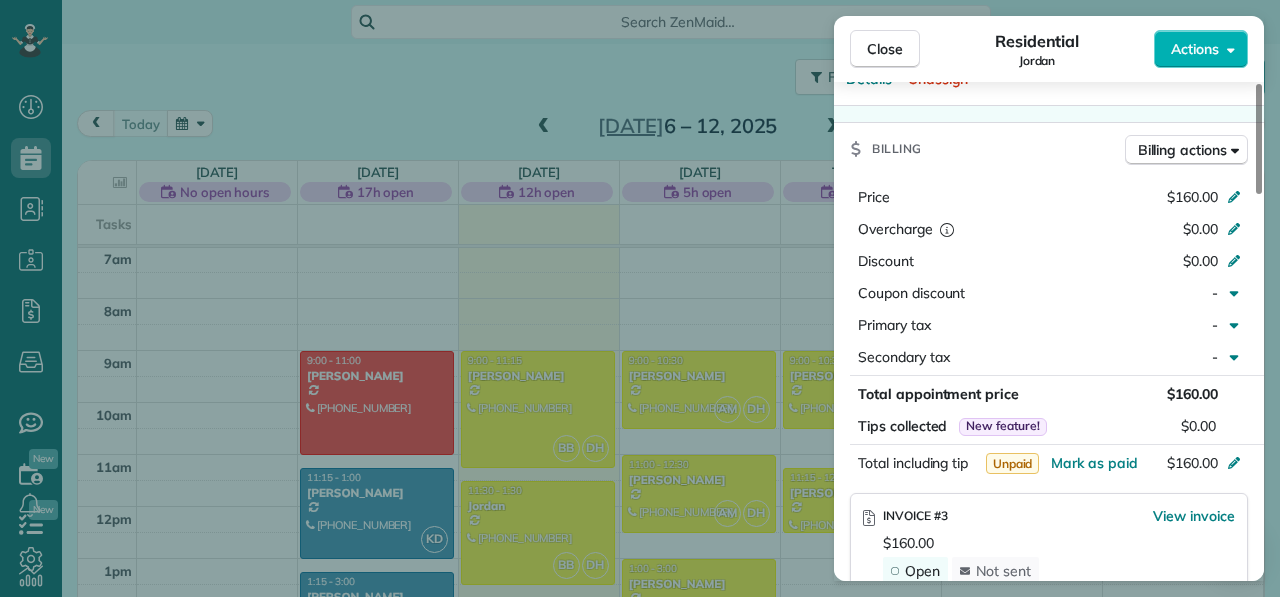 scroll, scrollTop: 913, scrollLeft: 0, axis: vertical 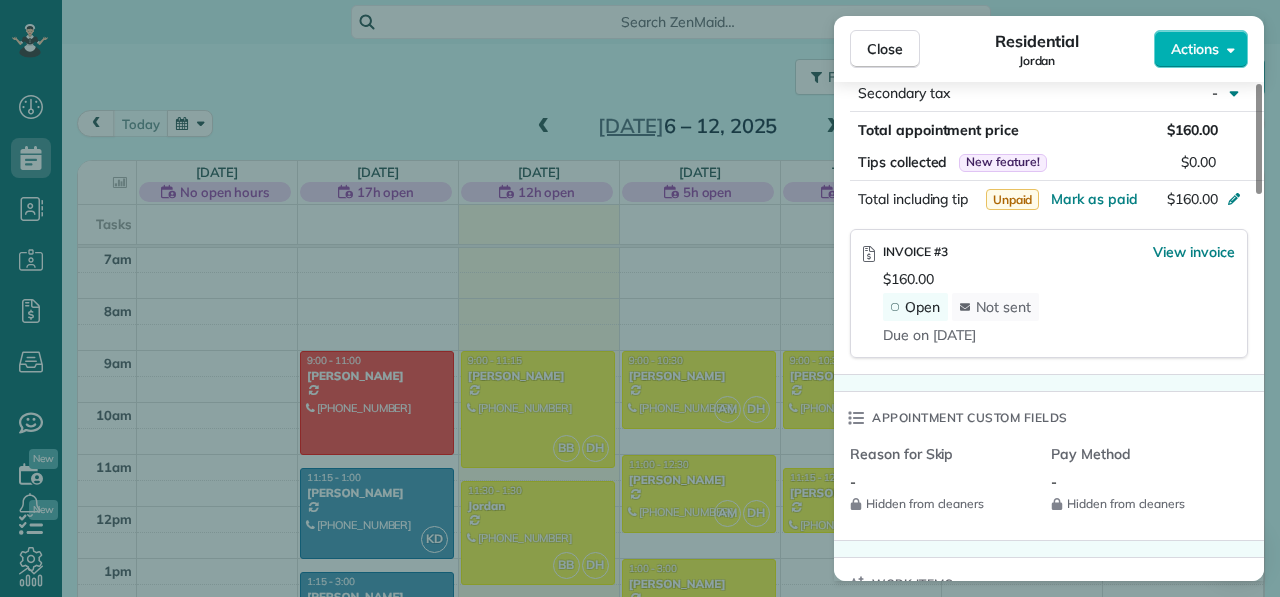 click on "Close Residential Jordan Actions Status Active Jordan · Open profile Mobile (319) 361-8151 Copy No email on record Add email View Details Residential Tuesday, July 08, 2025 ( today ) 11:30 AM 1:30 PM 2 hours and 0 minutes Repeats every 4 weeks Edit recurring service Next (Aug 05) 1040 Grouse Ct North liberty Iowa 52317 Open access information Service was not rated yet Cleaners Time in and out Assign Invite Cleaners Brianna   Bistricky 11:30 AM 1:30 PM Danielle   Hagist 11:30 AM 1:30 PM Checklist Try Now Maintenance cleaning  ⋅  v1 includes 86 items Details Unassign Billing Billing actions Price $160.00 Overcharge $0.00 Discount $0.00 Coupon discount - Primary tax - Secondary tax - Total appointment price $160.00 Tips collected New feature! $0.00 Unpaid Mark as paid Total including tip $160.00 INVOICE #3 View invoice $160.00 Open Not sent Due on Jul 08 Appointment custom fields Reason for Skip - Hidden from cleaners Pay Method - Hidden from cleaners Work items No work items to display Notes Appointment 0 0" at bounding box center (640, 298) 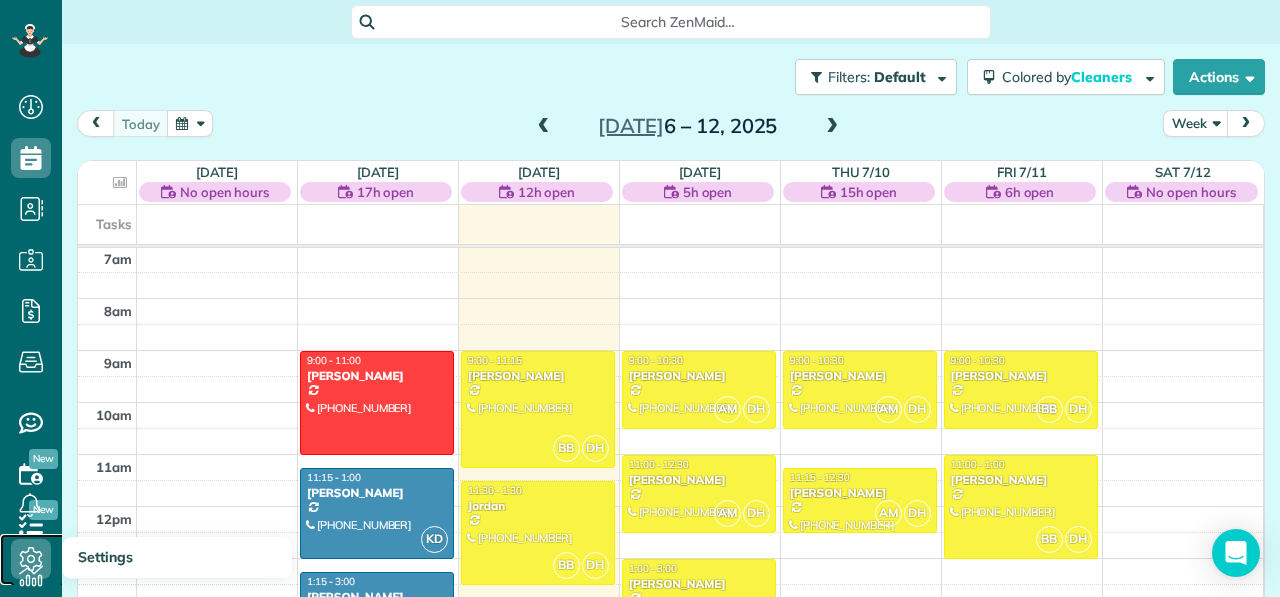 click 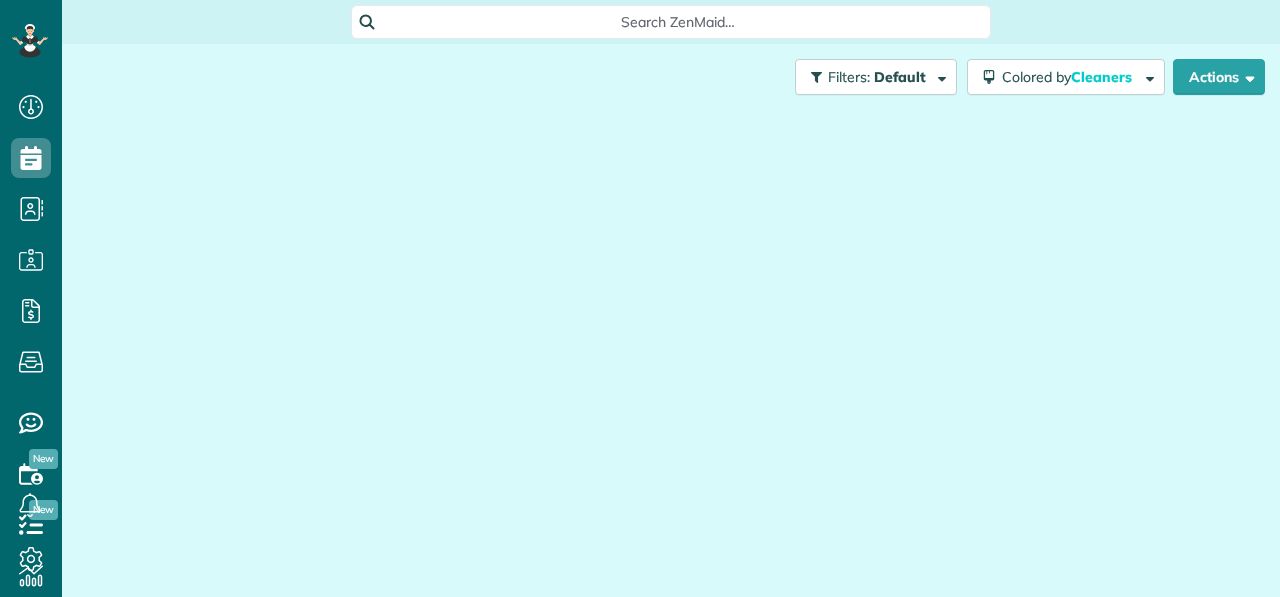 scroll, scrollTop: 0, scrollLeft: 0, axis: both 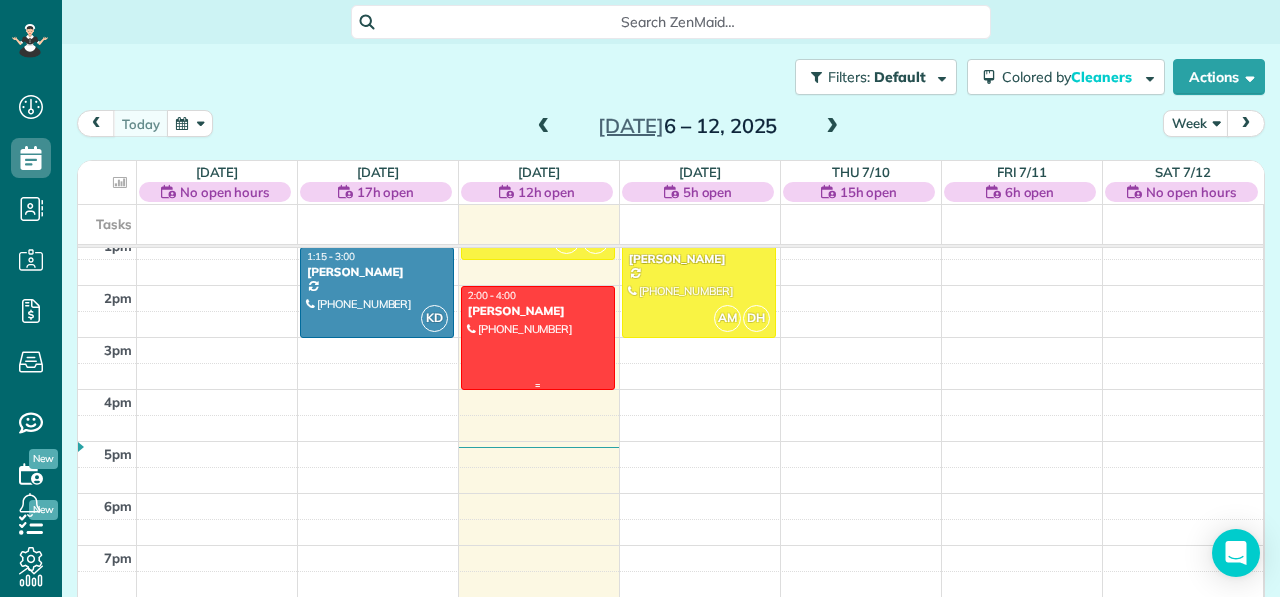 click on "[PERSON_NAME]" at bounding box center (538, 311) 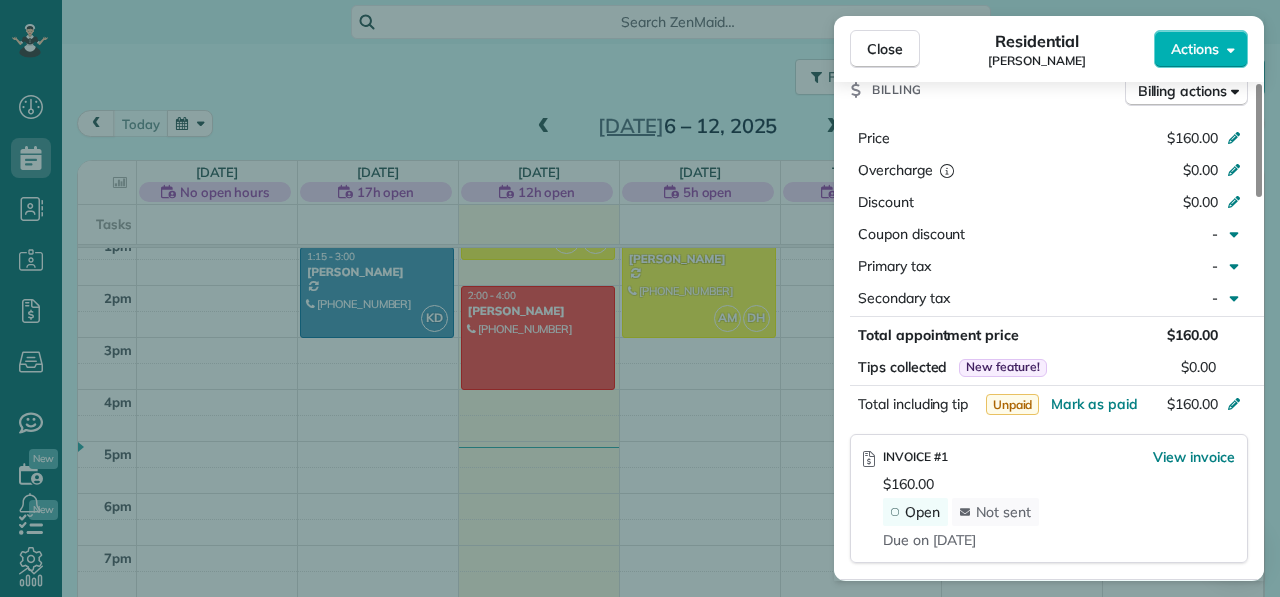 scroll, scrollTop: 738, scrollLeft: 0, axis: vertical 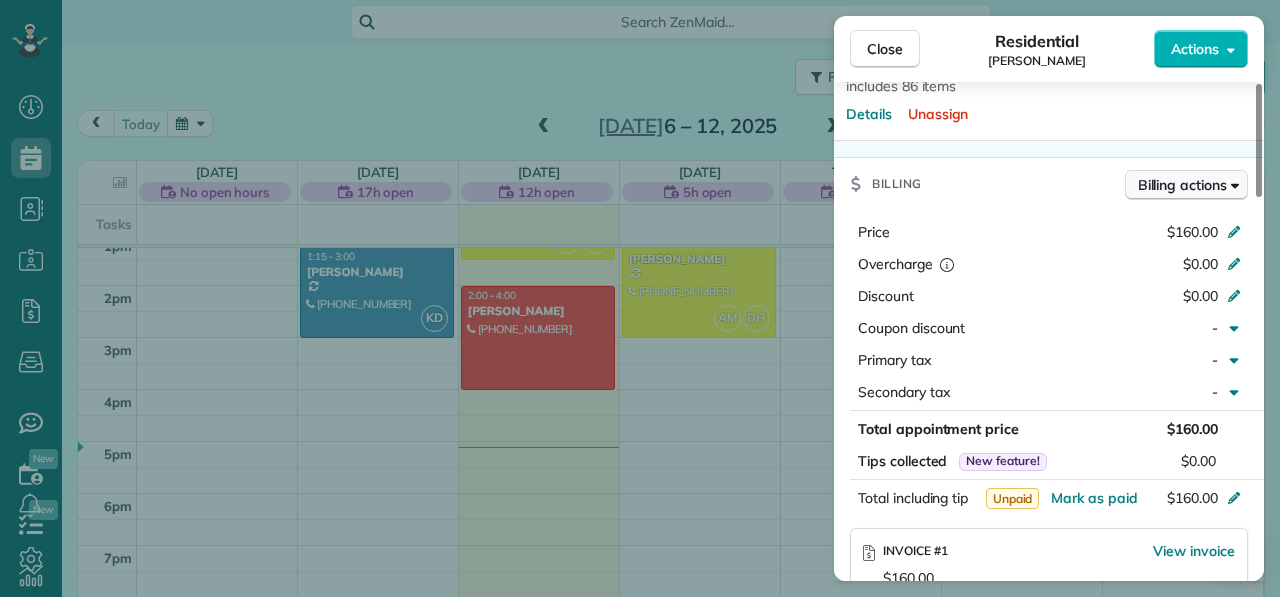 click 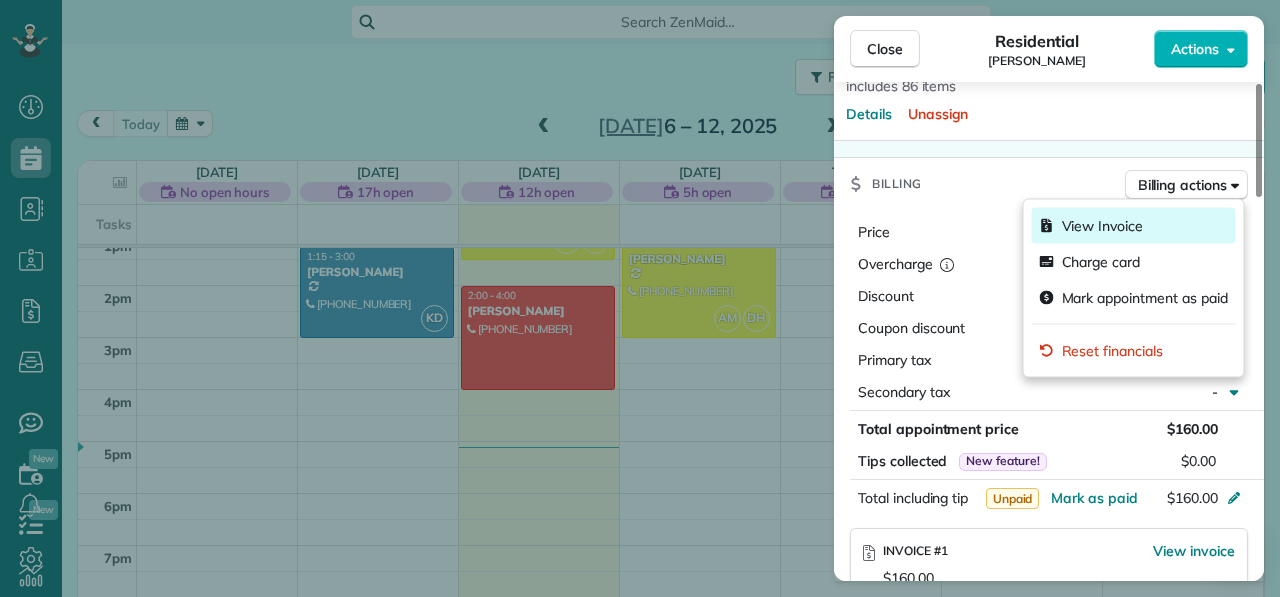 click on "View Invoice" at bounding box center [1134, 226] 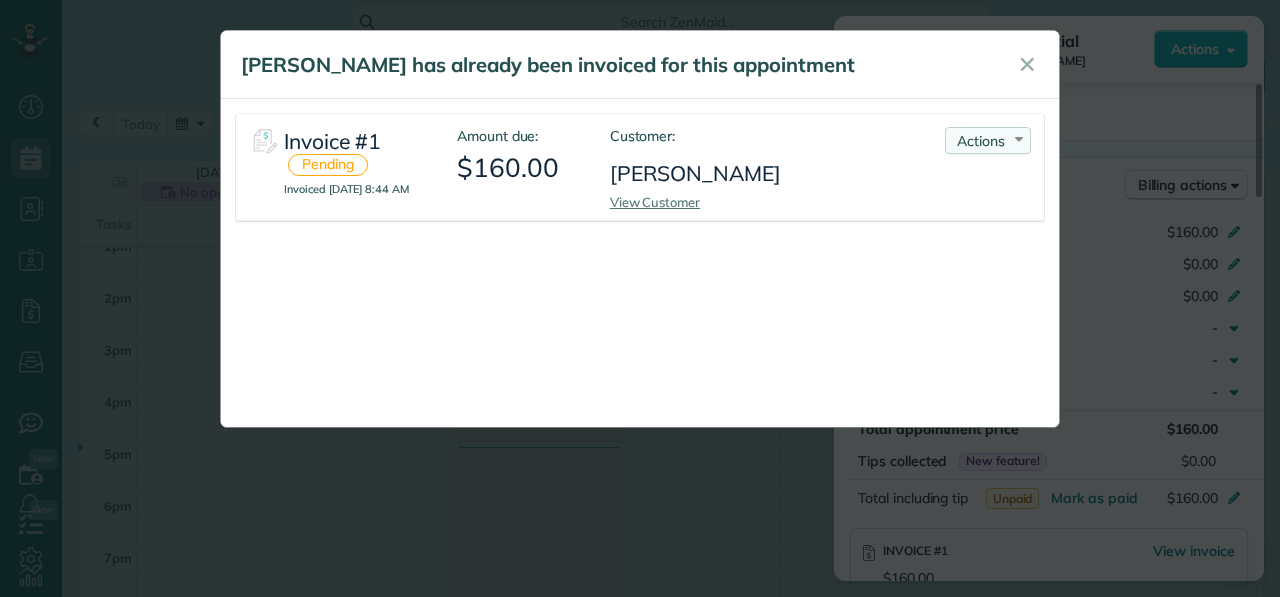 click on "Actions
Re-send Invoice...
View PDF
Mark as Paid
Void Invoice" at bounding box center [988, 140] 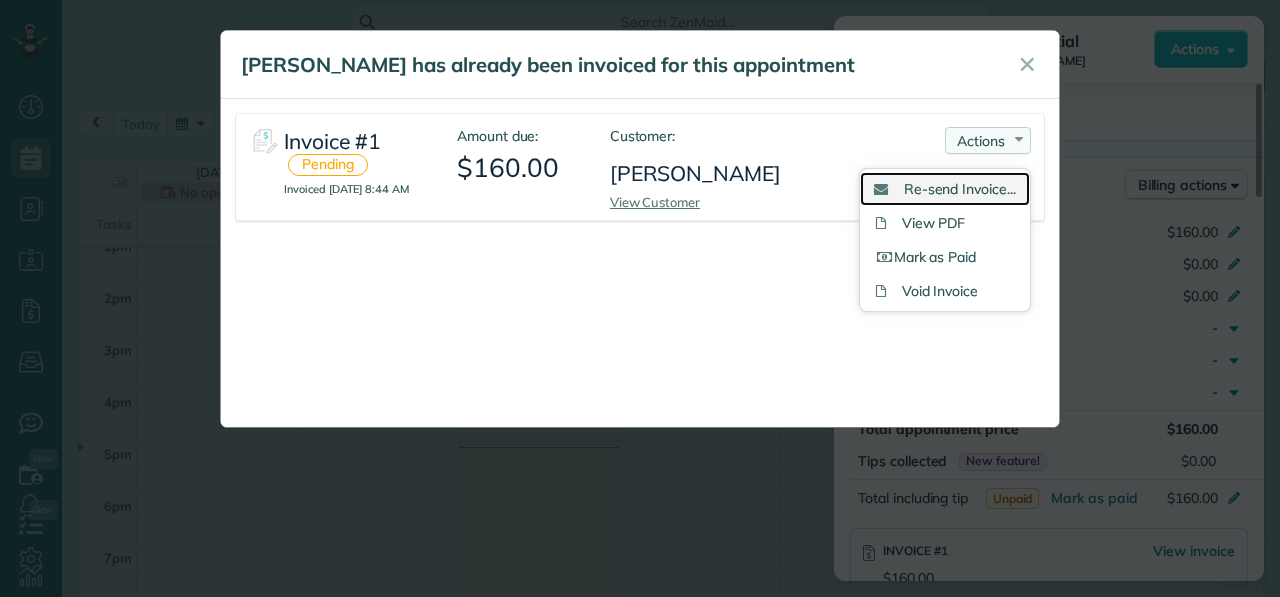 click on "Re-send Invoice..." at bounding box center (960, 189) 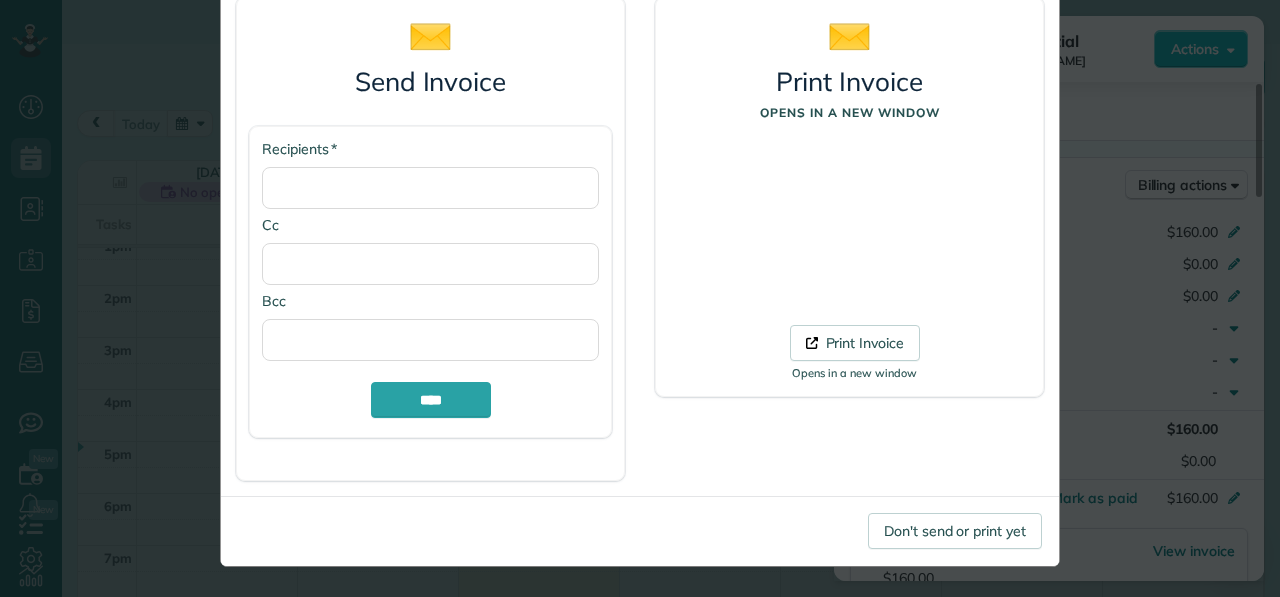 scroll, scrollTop: 0, scrollLeft: 0, axis: both 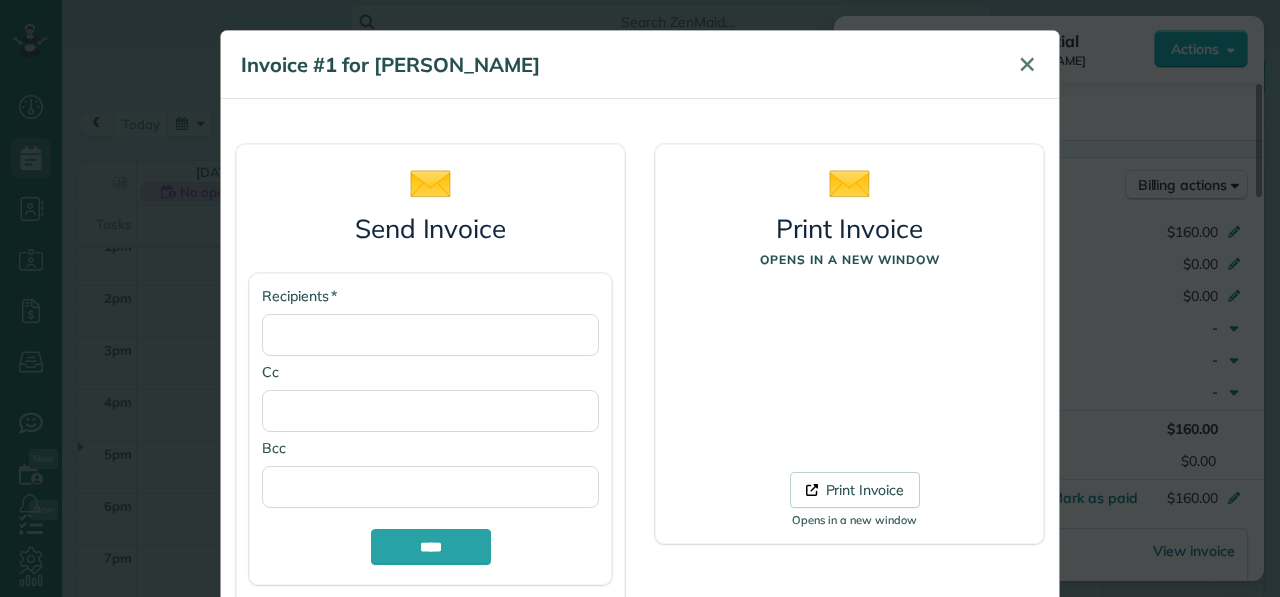click on "✕" at bounding box center [1027, 64] 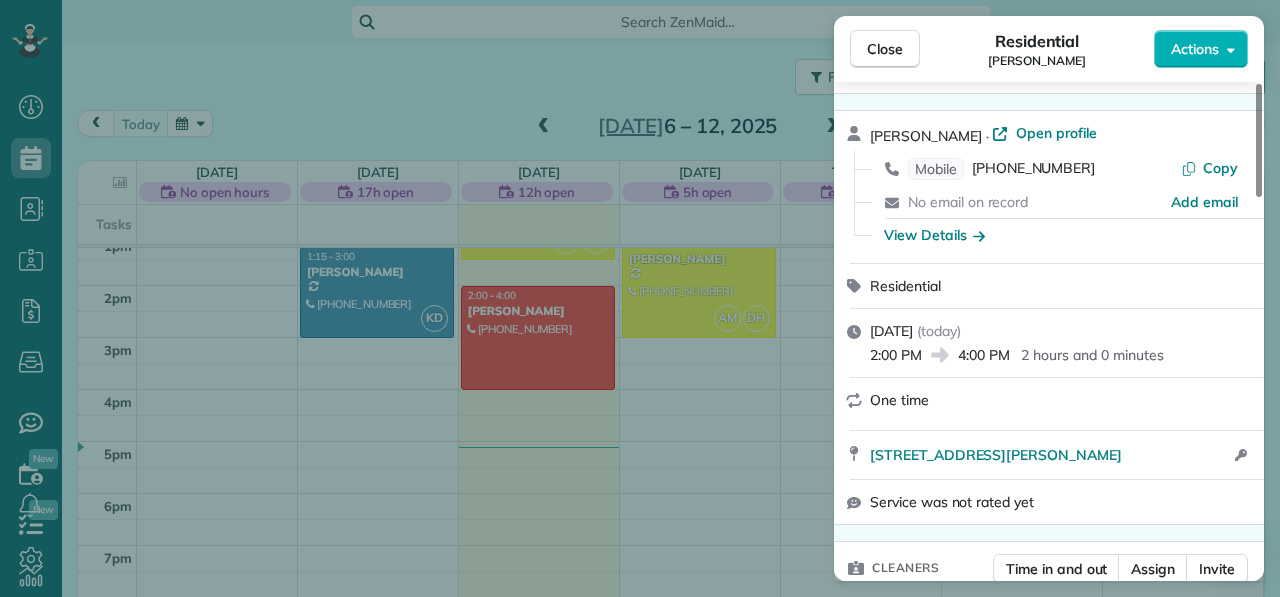 scroll, scrollTop: 0, scrollLeft: 0, axis: both 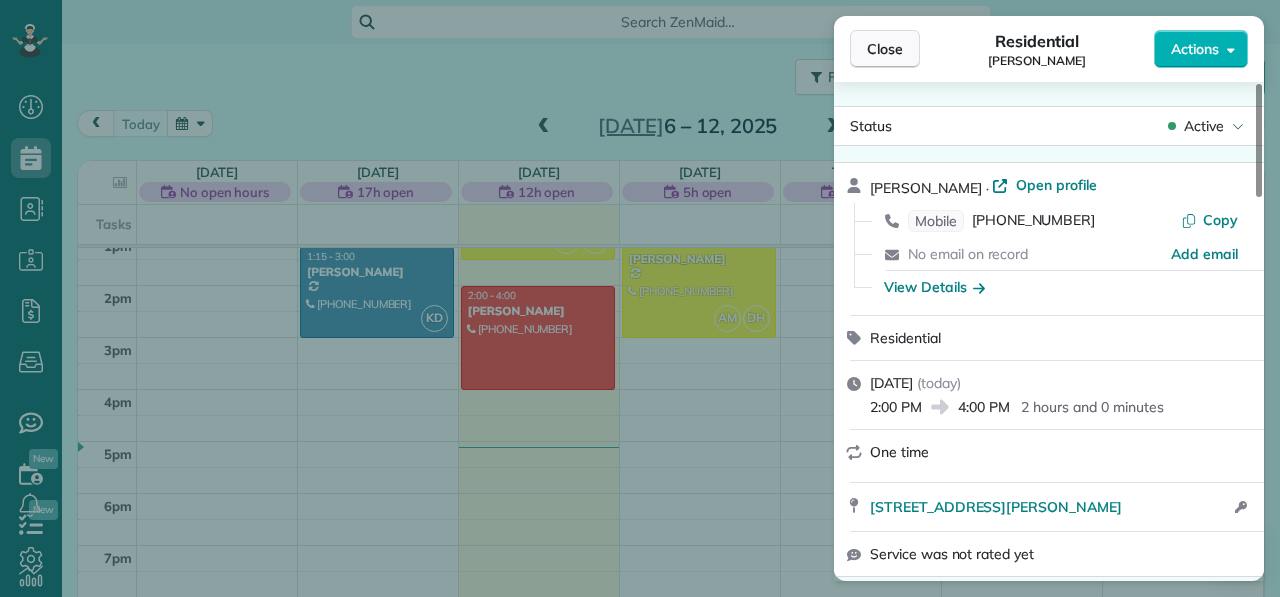 click on "Close" at bounding box center [885, 49] 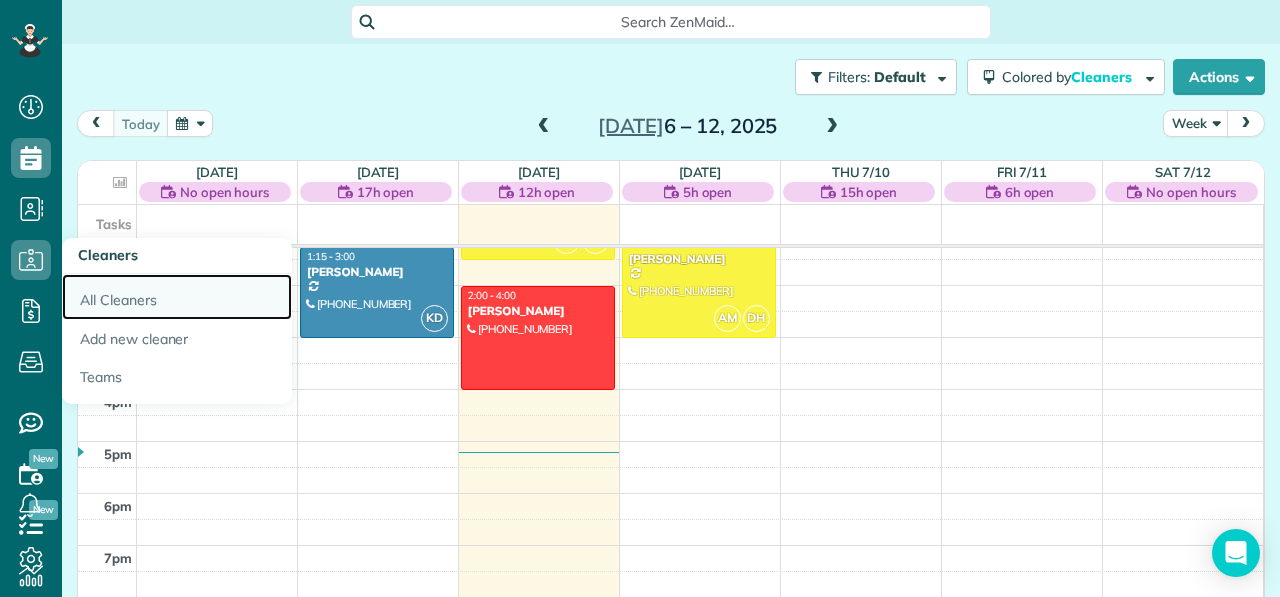 click on "All Cleaners" at bounding box center (177, 297) 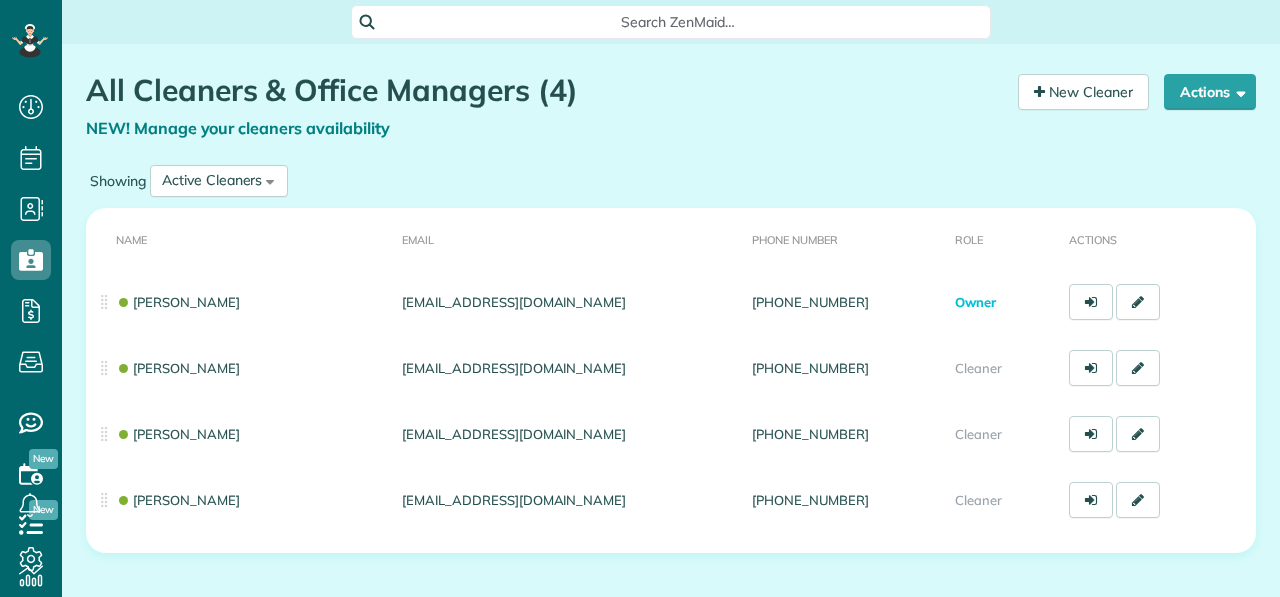 scroll, scrollTop: 0, scrollLeft: 0, axis: both 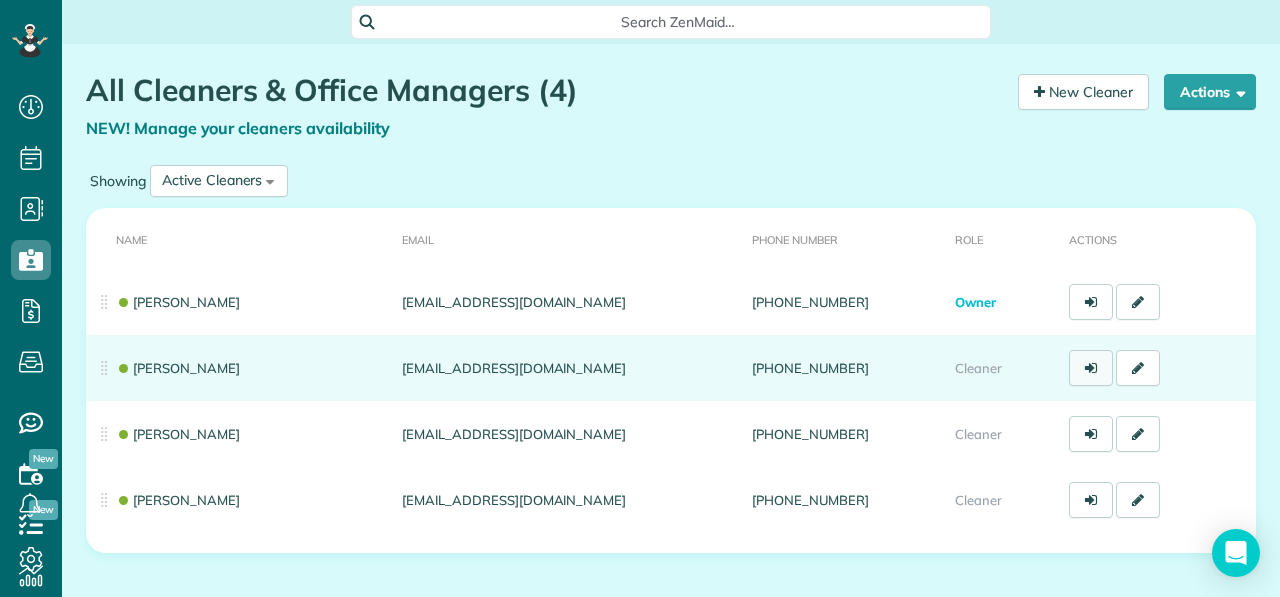 click at bounding box center [1091, 368] 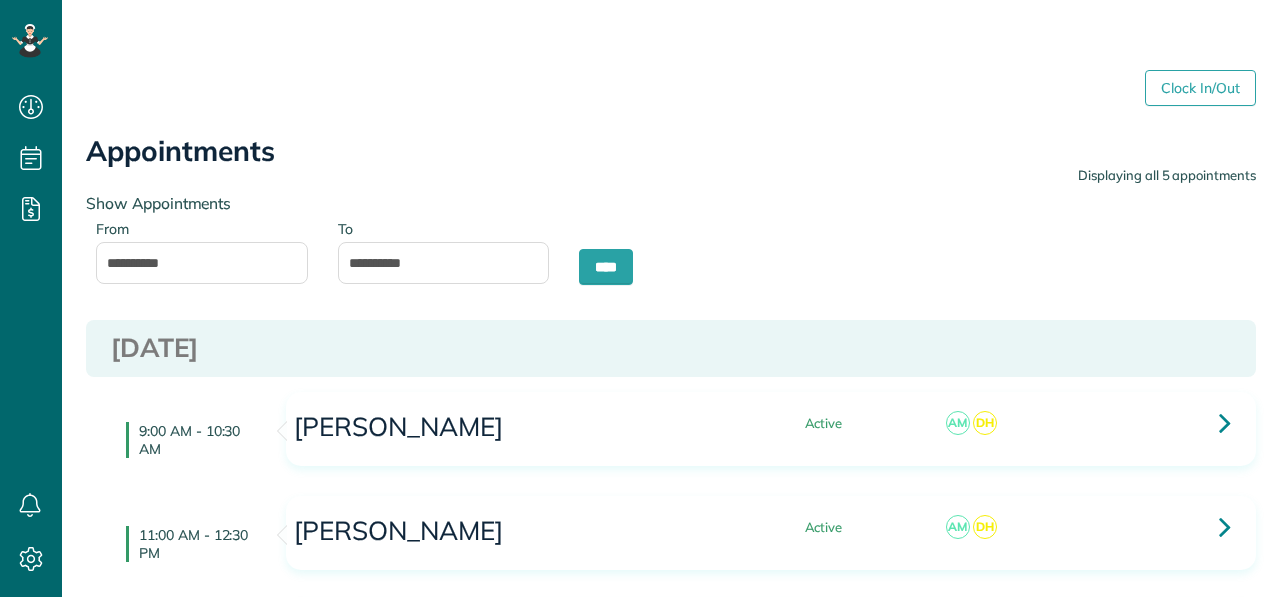 type on "**********" 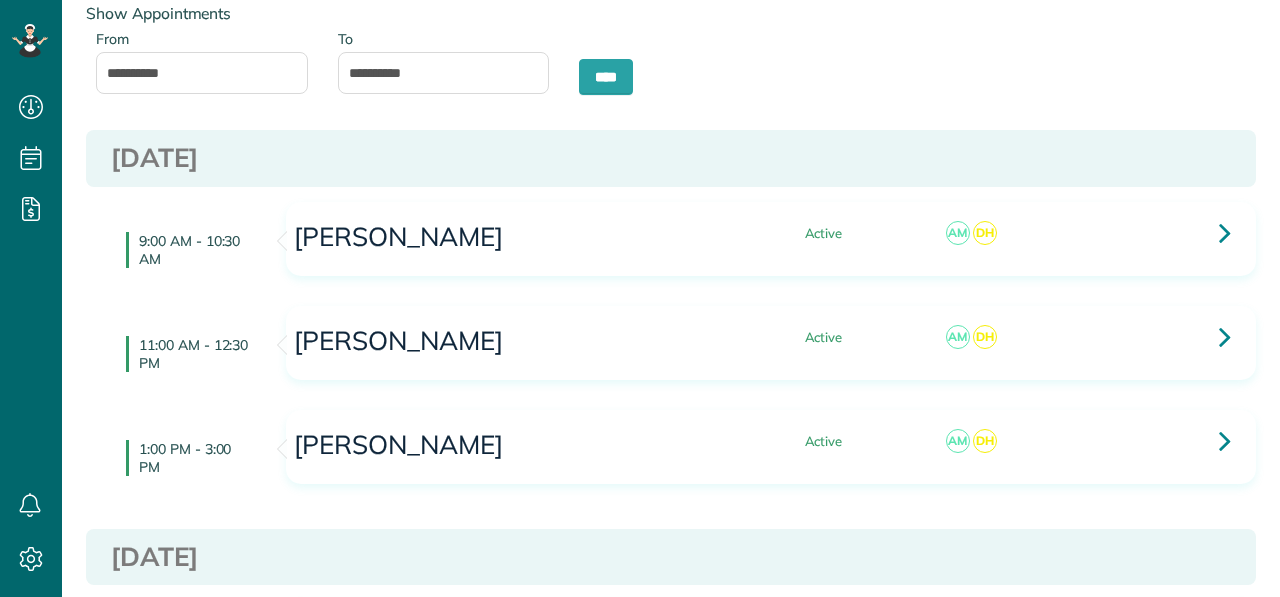 scroll, scrollTop: 174, scrollLeft: 0, axis: vertical 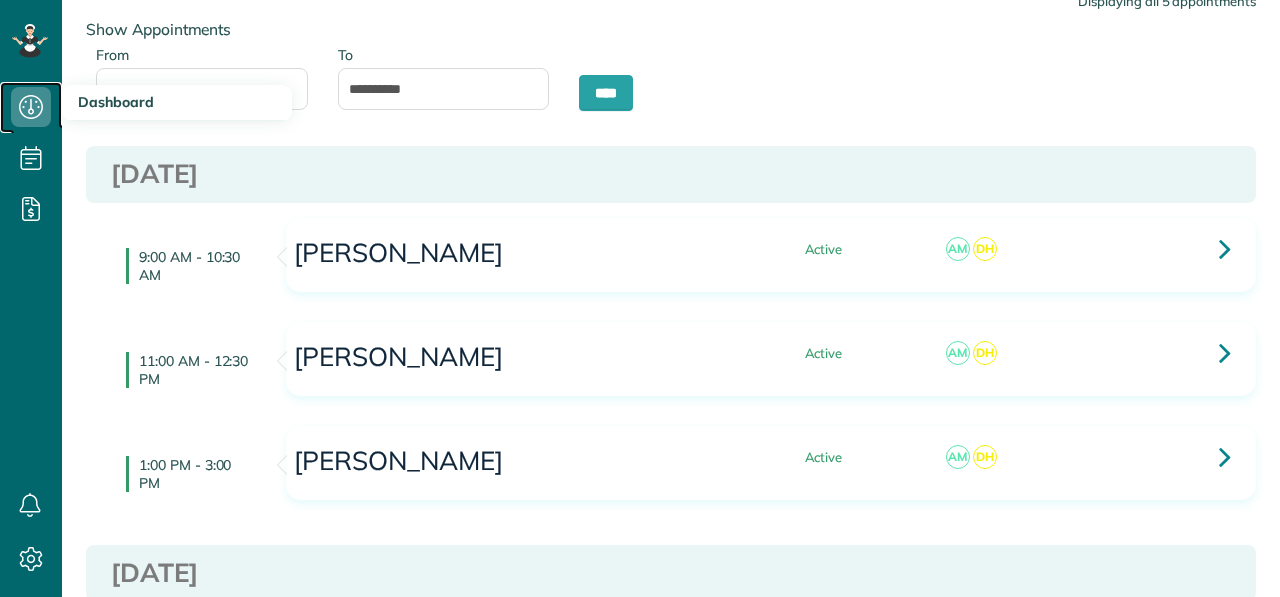 click 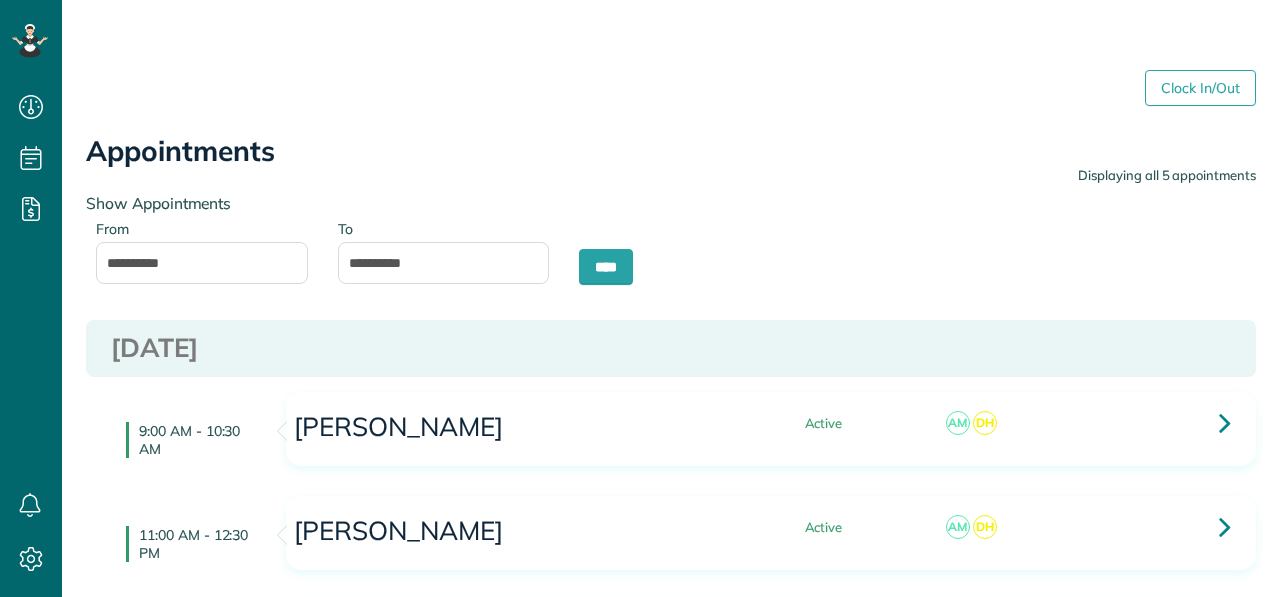 scroll, scrollTop: 0, scrollLeft: 0, axis: both 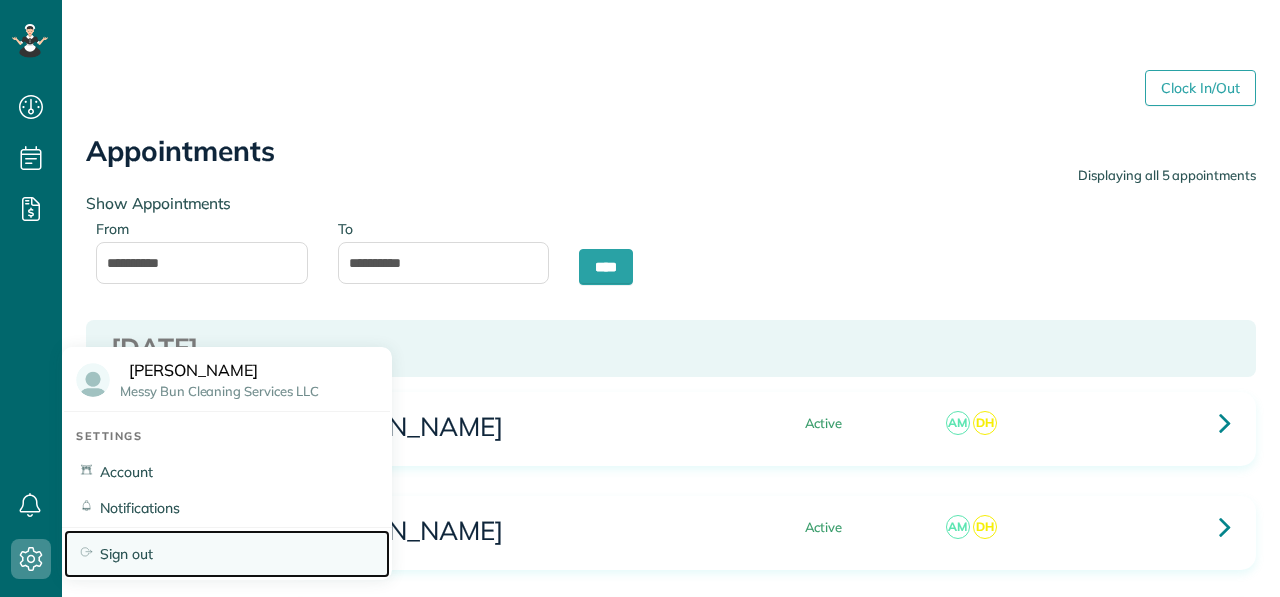 click on "Sign out" at bounding box center (236, 554) 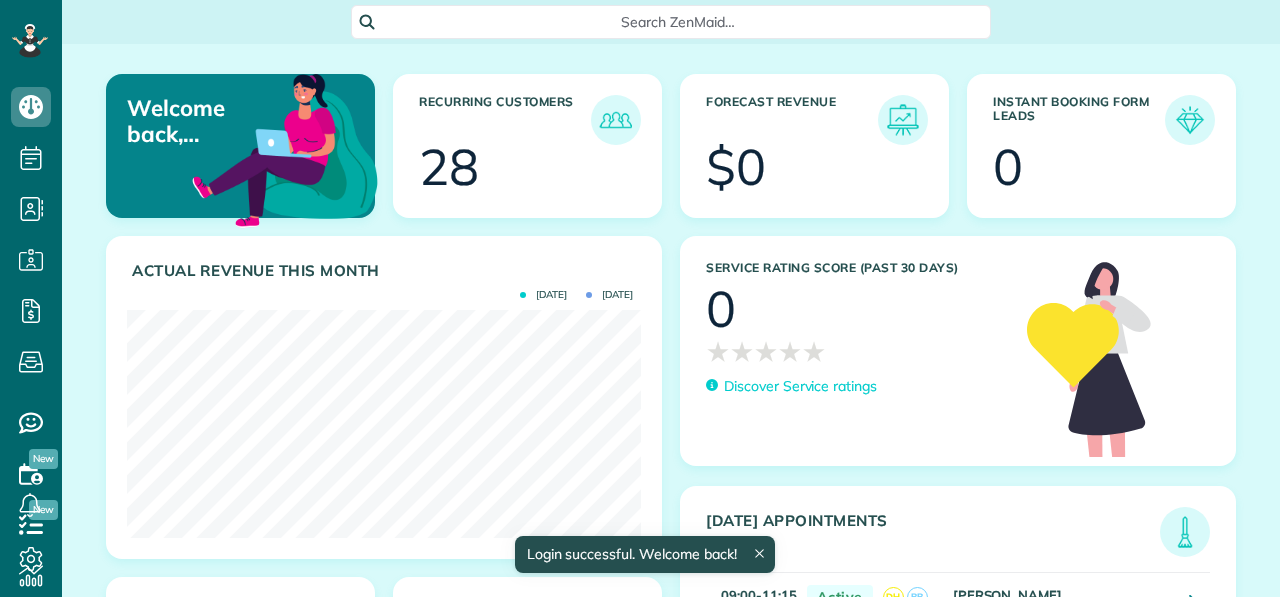 scroll, scrollTop: 0, scrollLeft: 0, axis: both 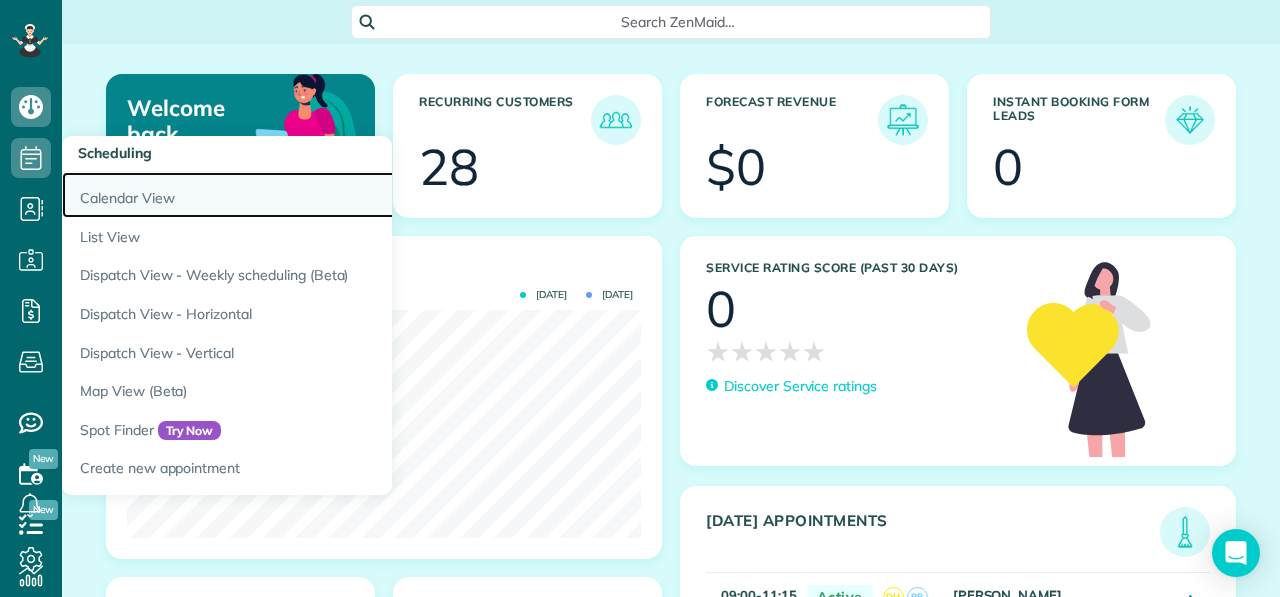 click on "Calendar View" at bounding box center (312, 195) 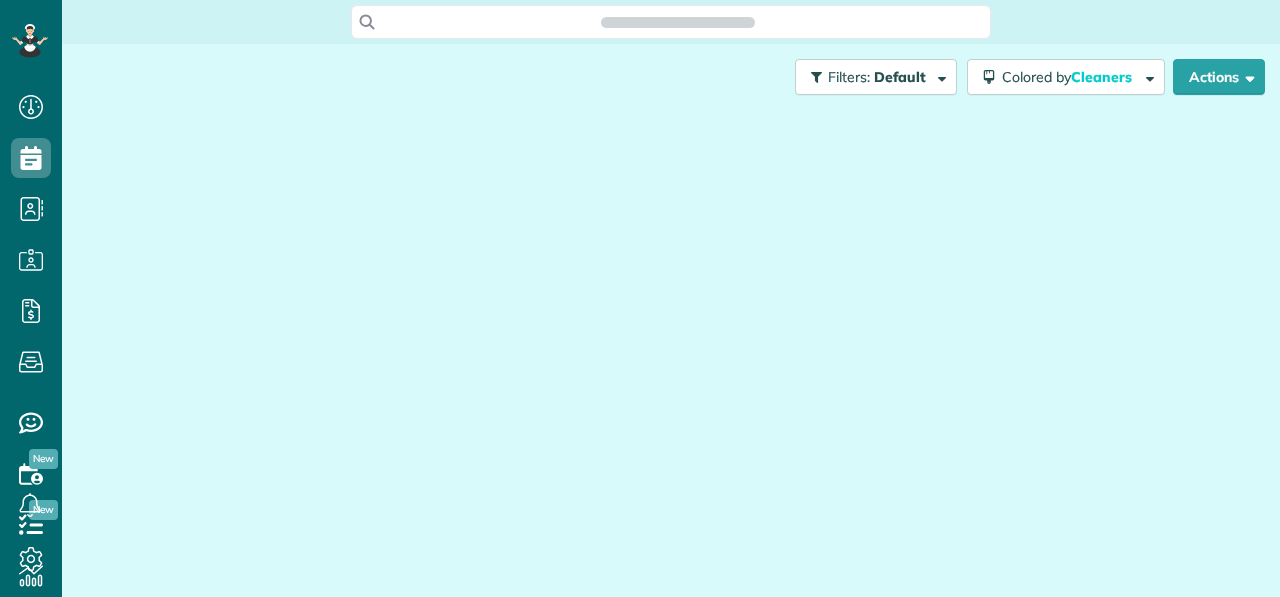 scroll, scrollTop: 0, scrollLeft: 0, axis: both 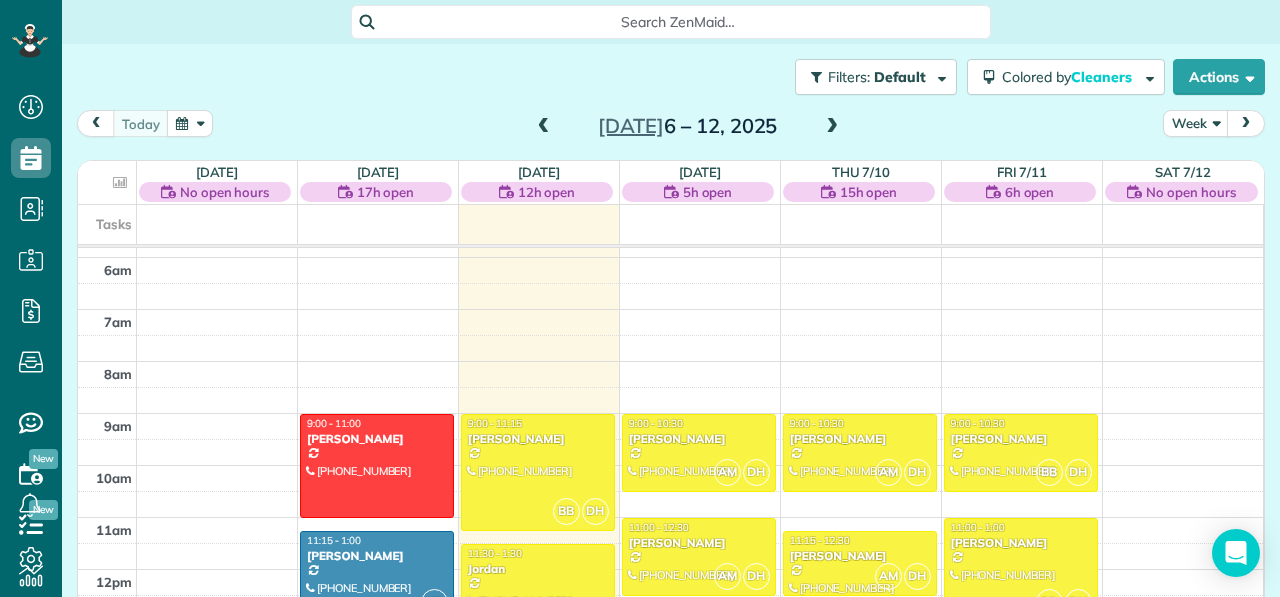 click at bounding box center [832, 127] 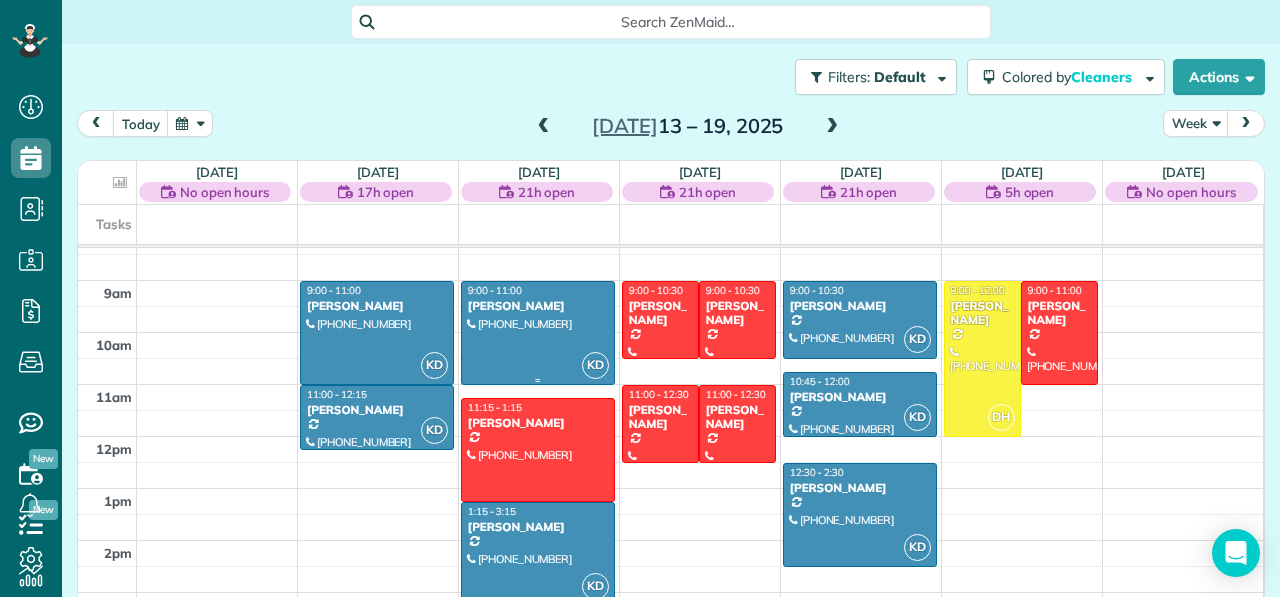 scroll, scrollTop: 434, scrollLeft: 0, axis: vertical 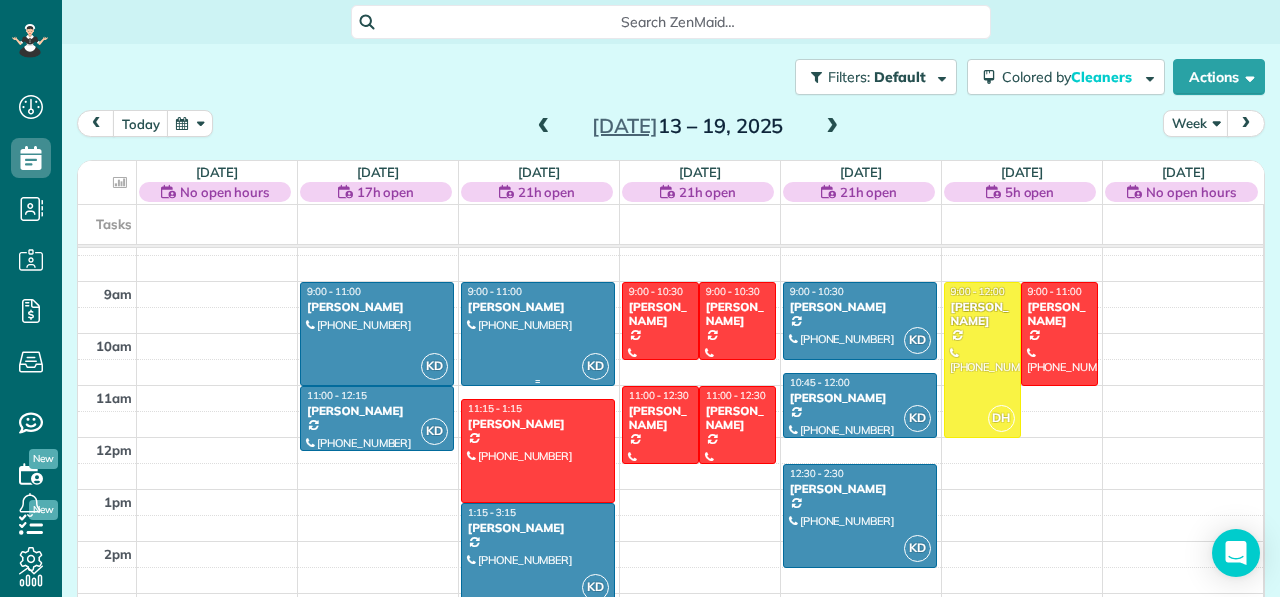 click on "Sara Sullivan" at bounding box center (538, 307) 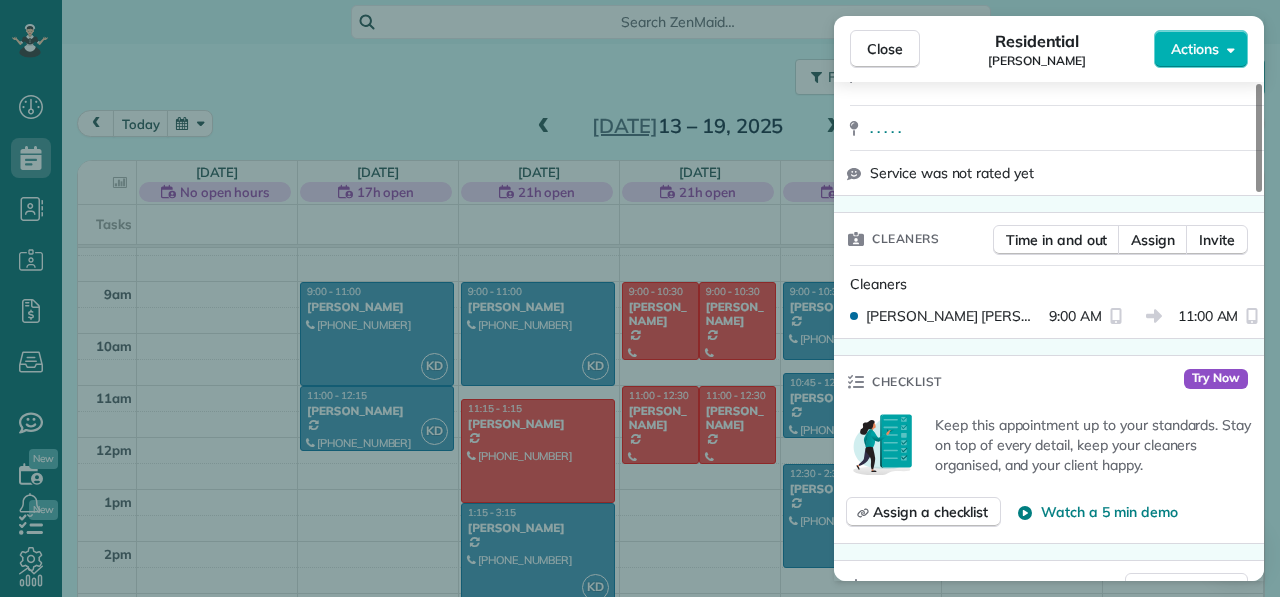 scroll, scrollTop: 380, scrollLeft: 0, axis: vertical 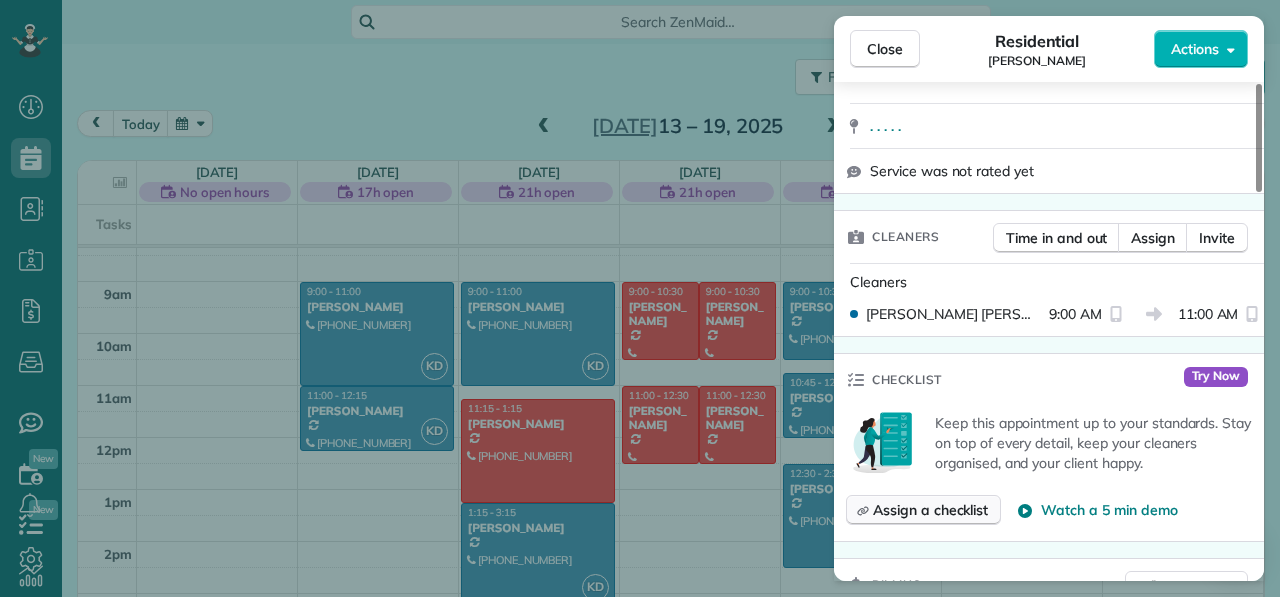 click on "Assign a checklist" at bounding box center [930, 510] 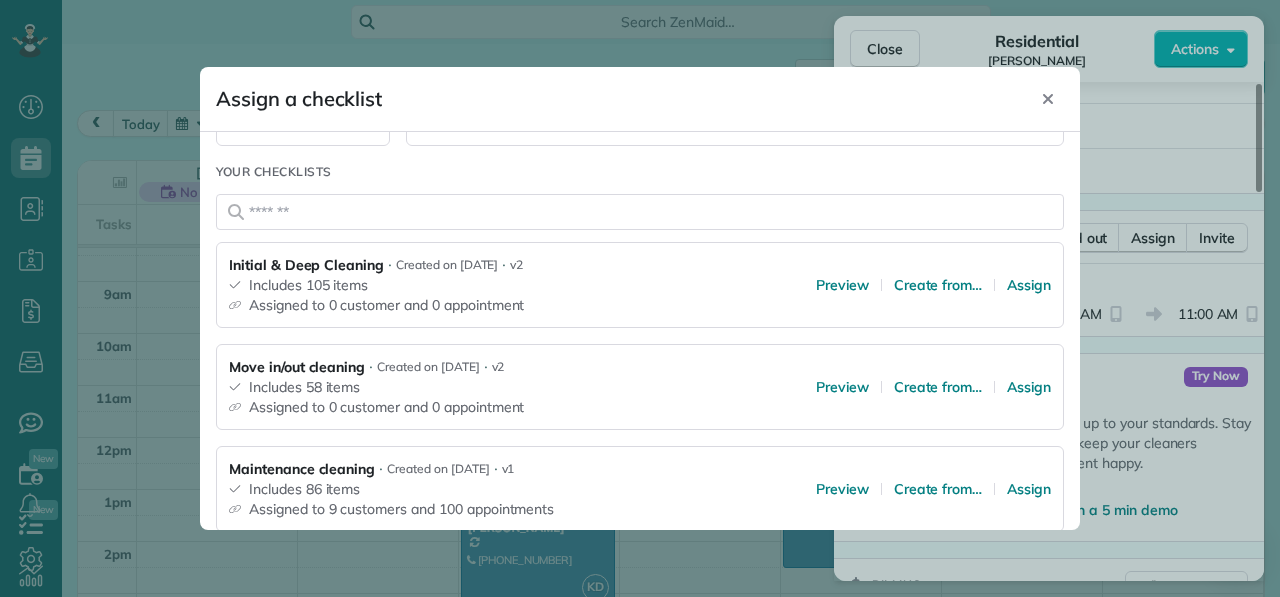 scroll, scrollTop: 206, scrollLeft: 0, axis: vertical 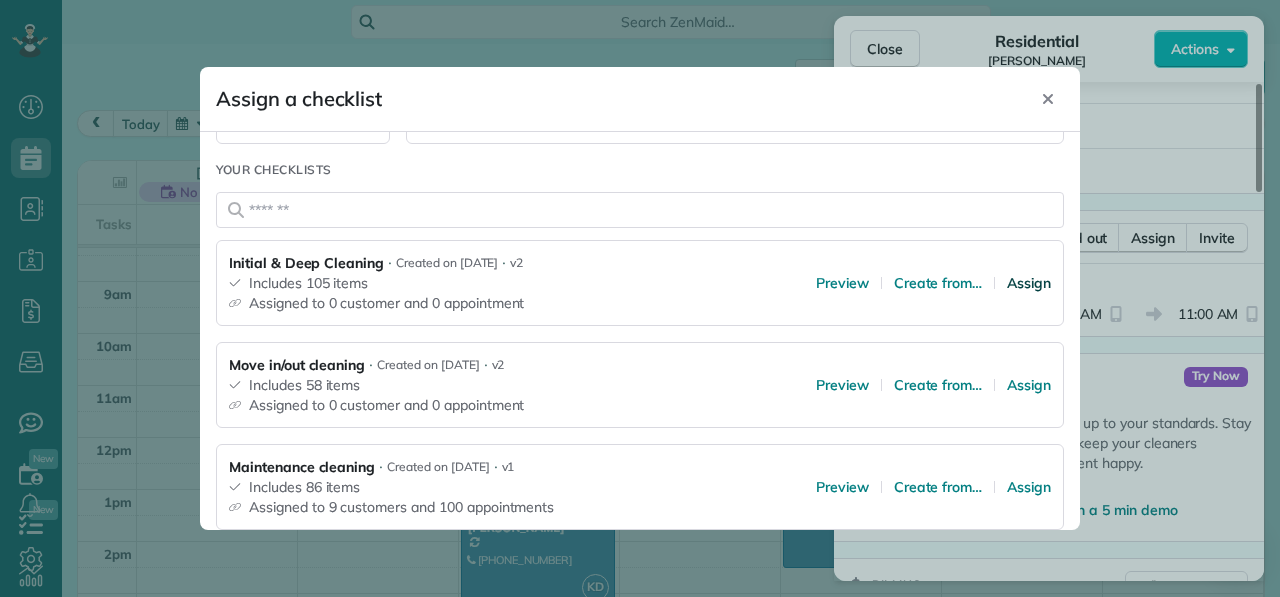 click on "Assign" at bounding box center [1029, 283] 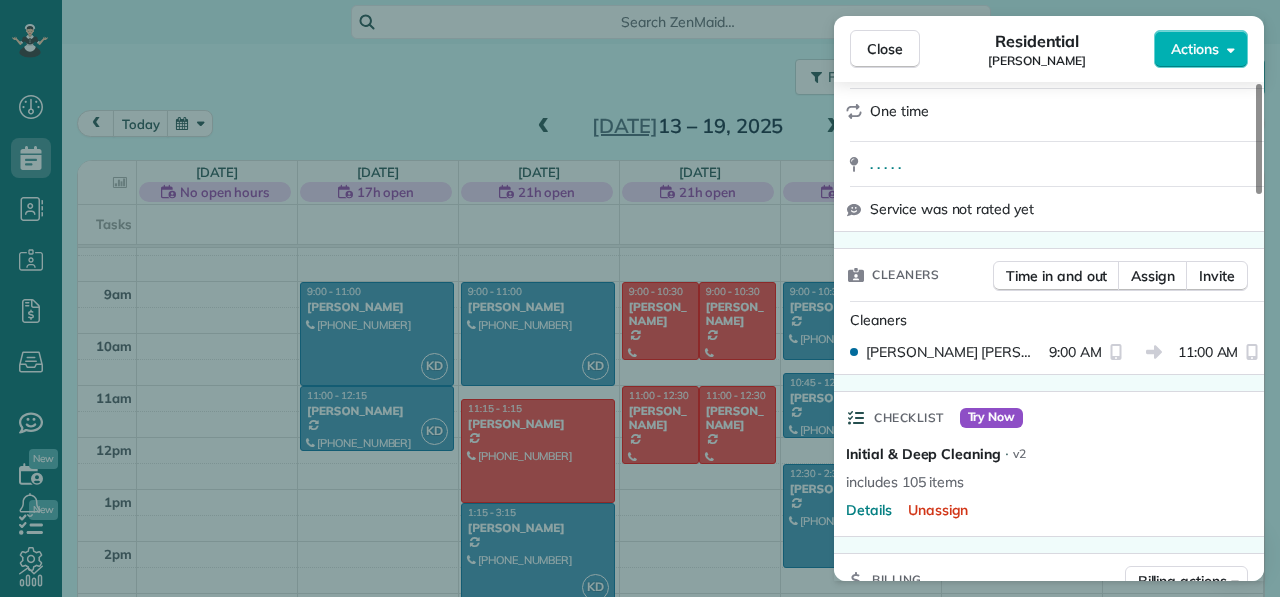 scroll, scrollTop: 334, scrollLeft: 0, axis: vertical 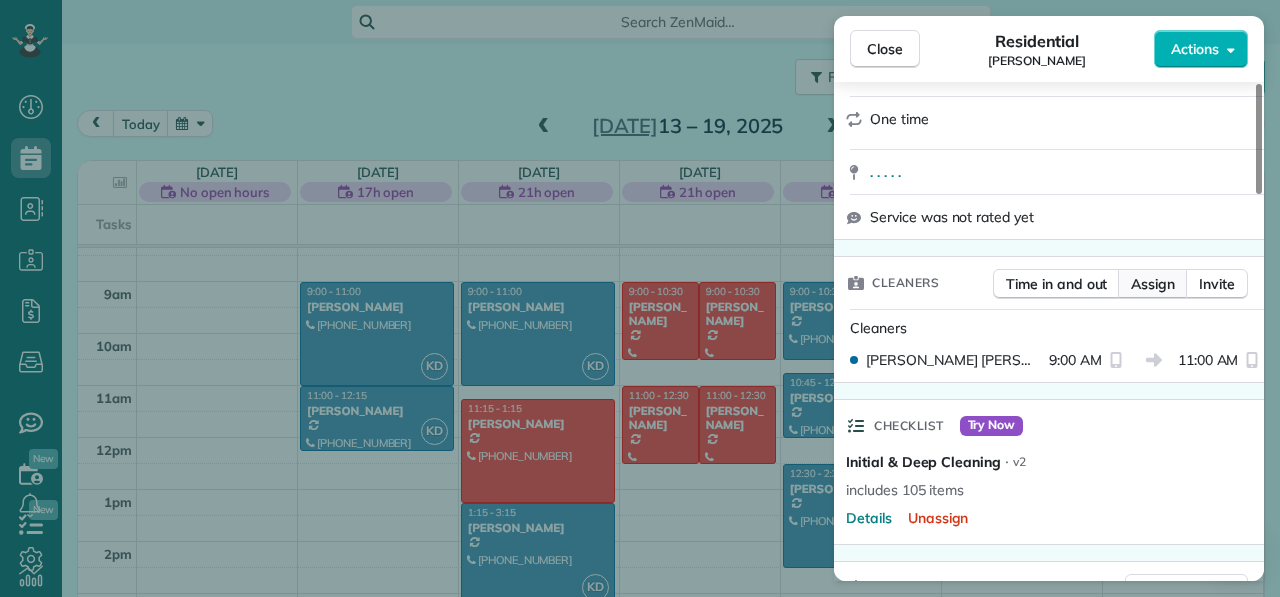 click on "Assign" at bounding box center (1153, 284) 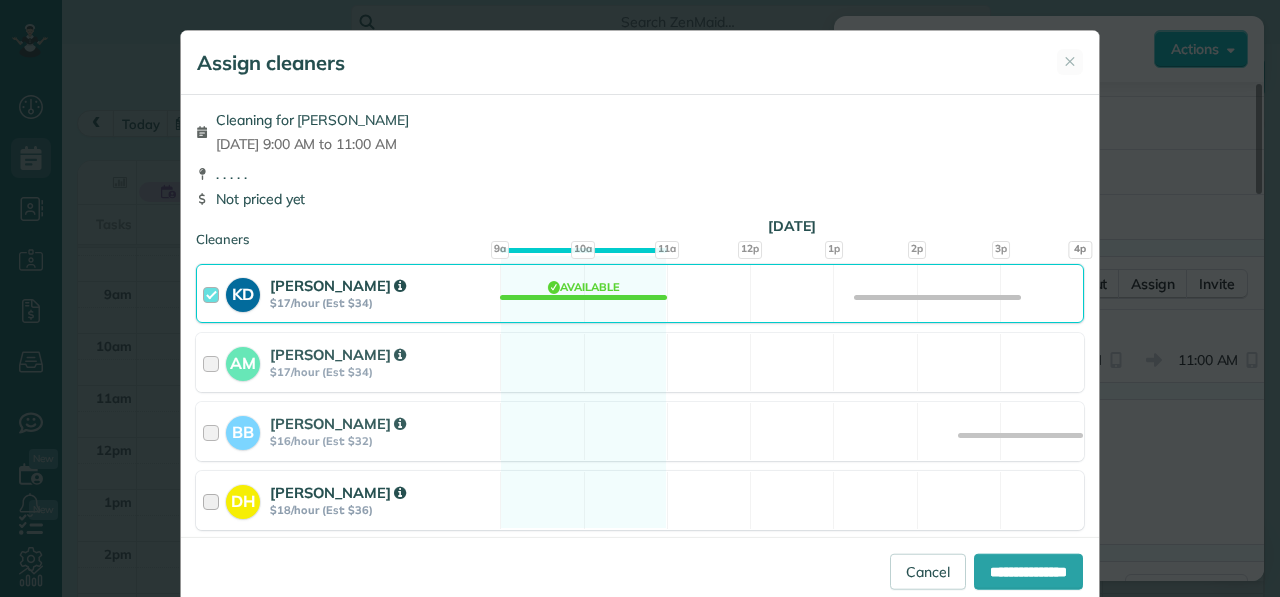 click at bounding box center [214, 500] 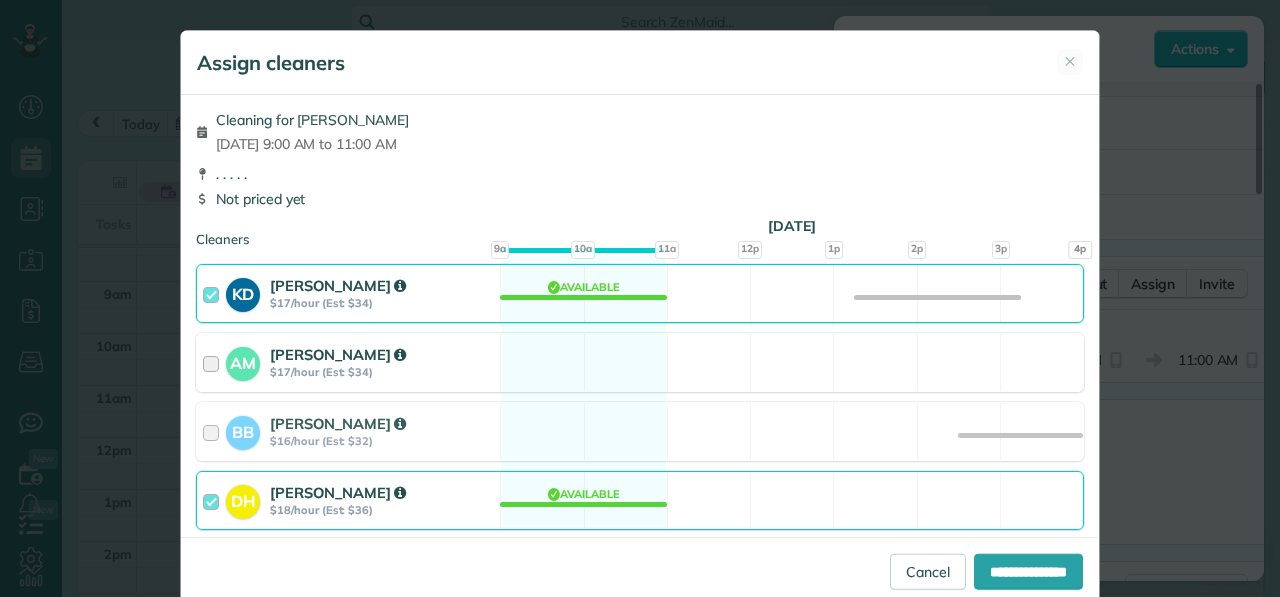 click at bounding box center [214, 362] 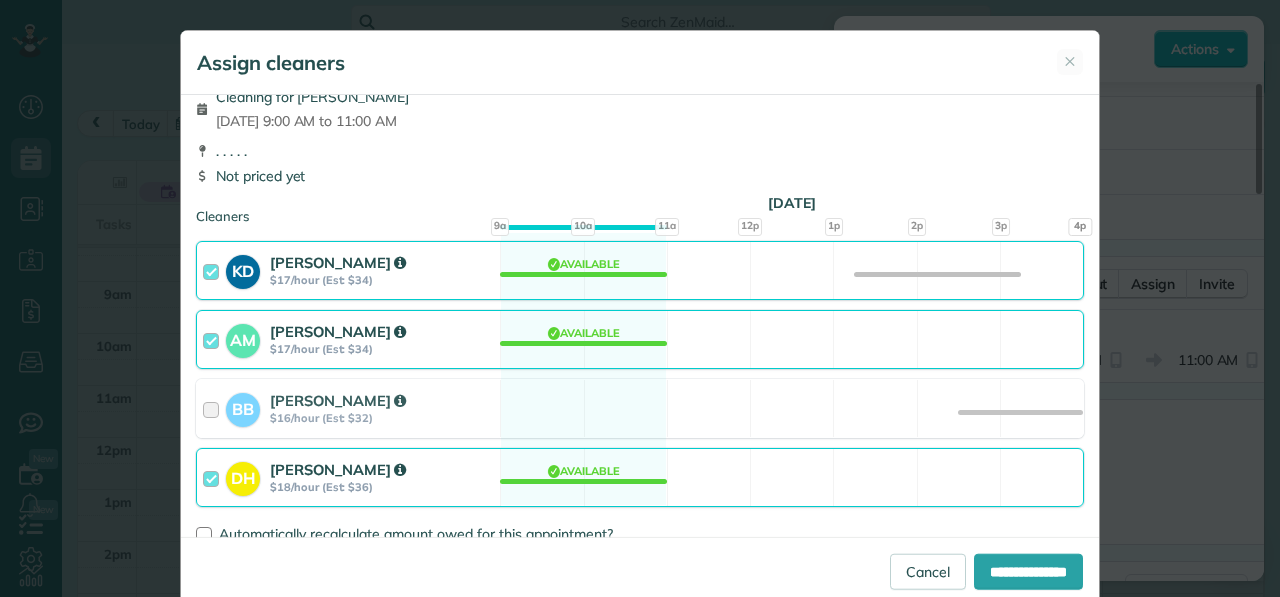scroll, scrollTop: 36, scrollLeft: 0, axis: vertical 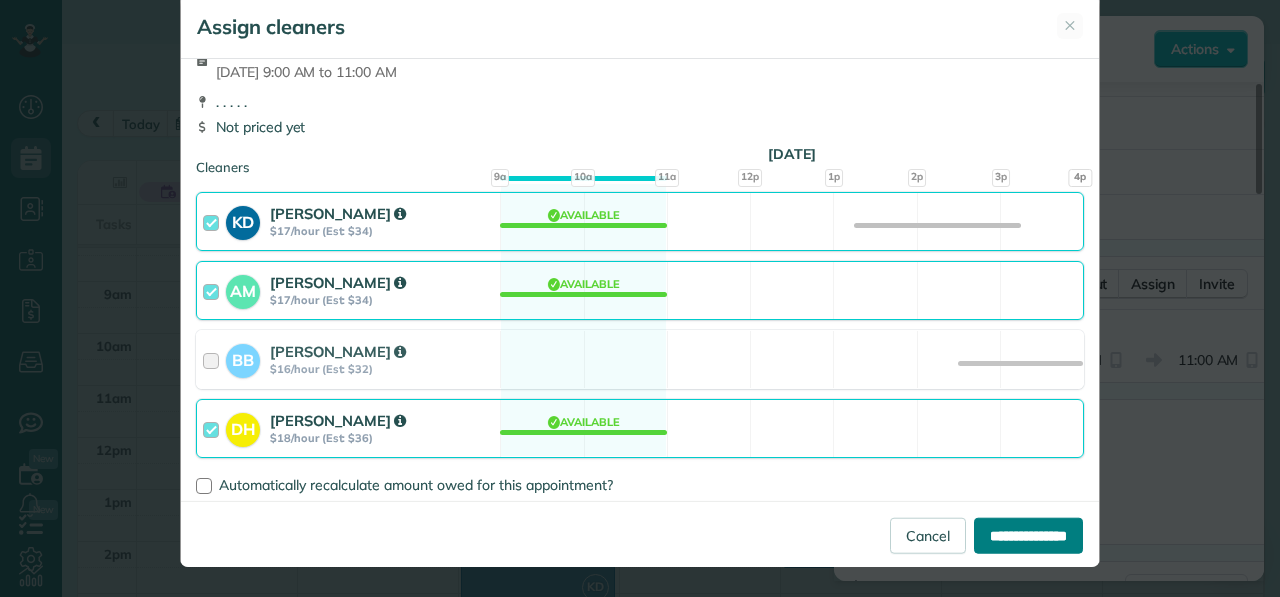 click on "**********" at bounding box center (1028, 535) 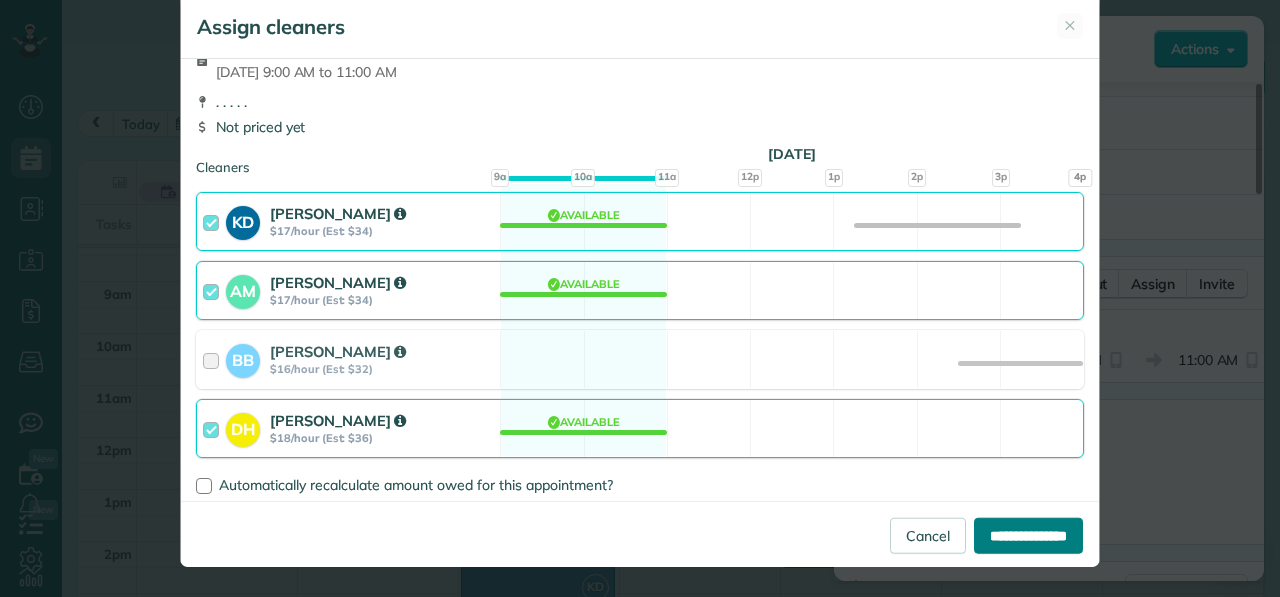 type on "**********" 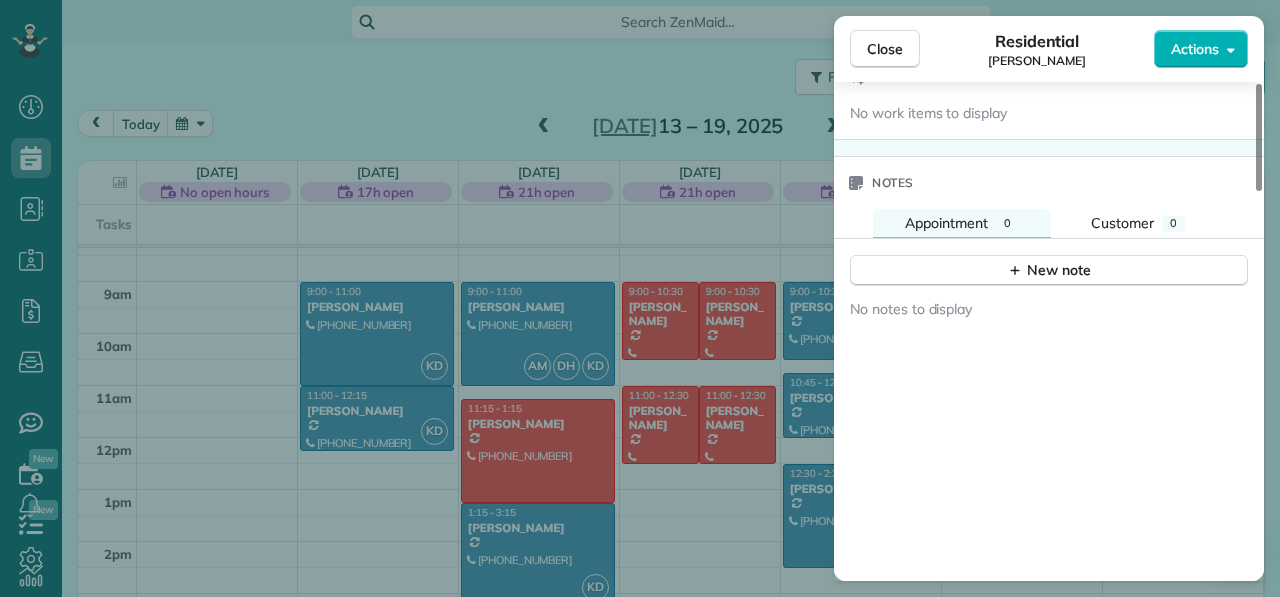 scroll, scrollTop: 1809, scrollLeft: 0, axis: vertical 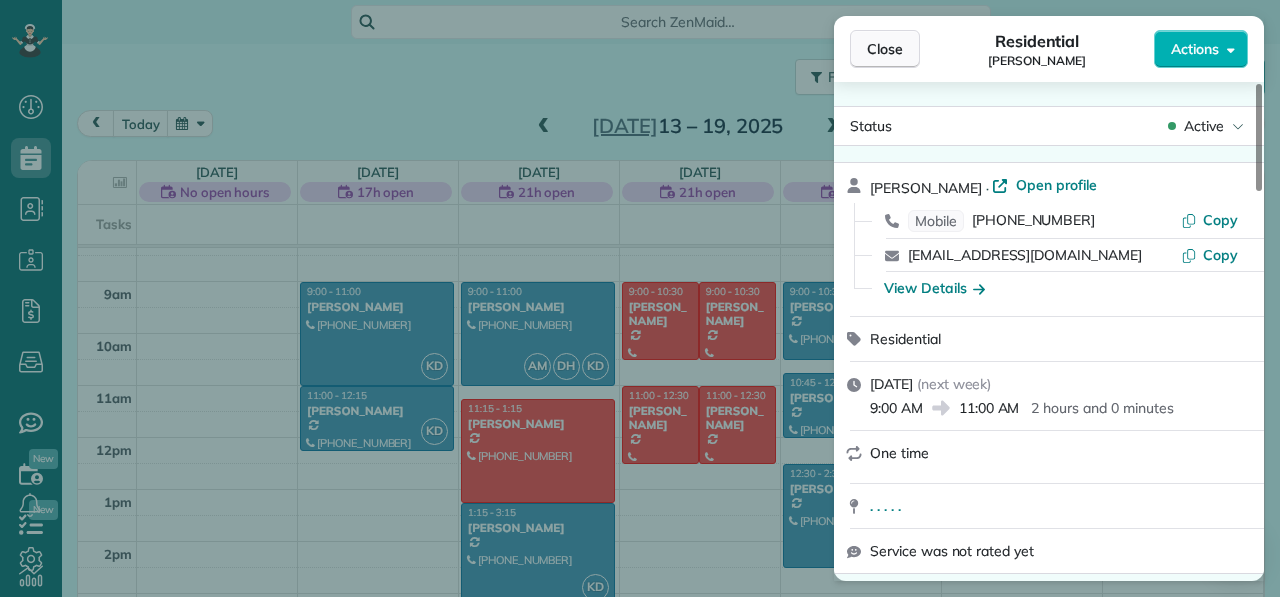 click on "Close" at bounding box center [885, 49] 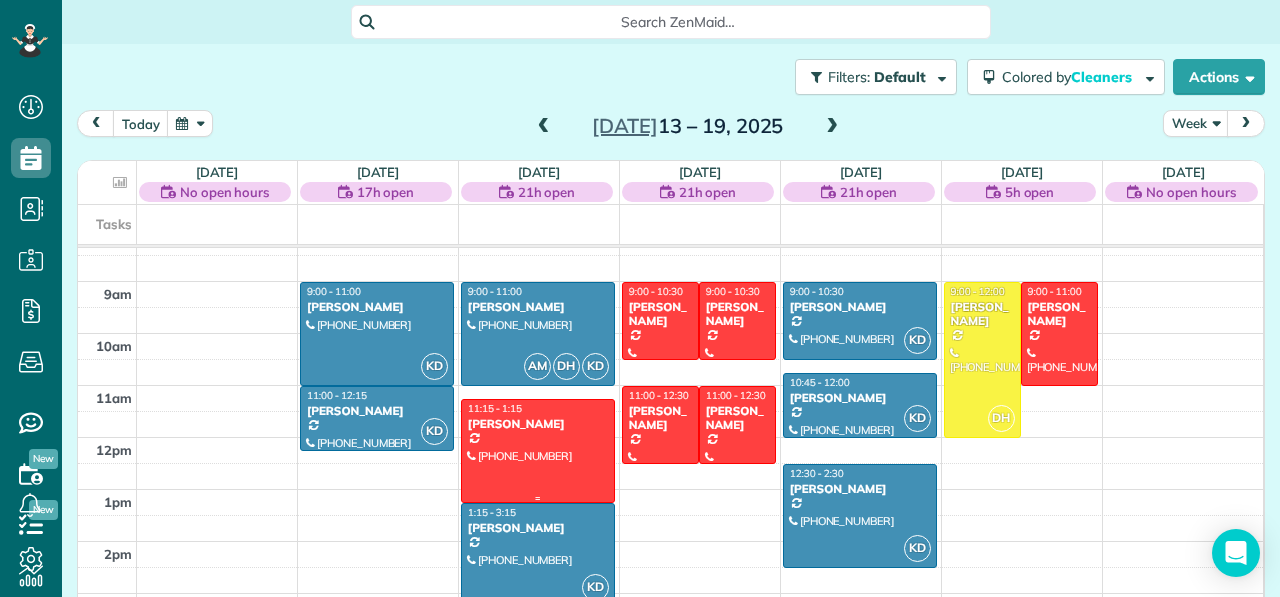 click on "[PERSON_NAME]" at bounding box center (538, 424) 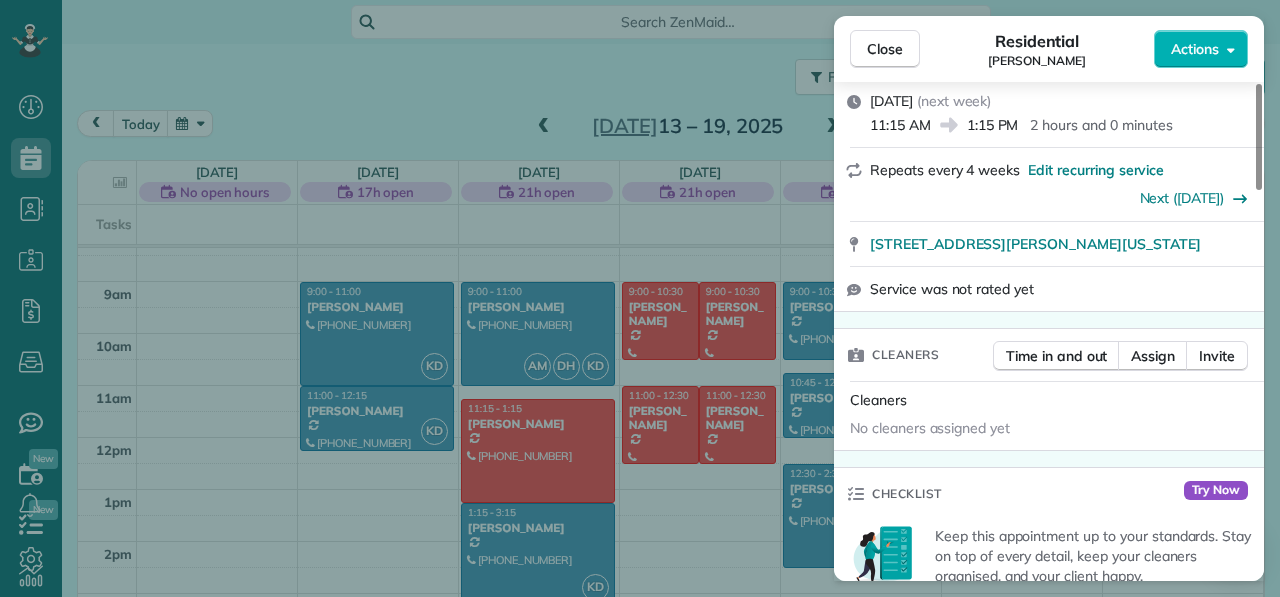 scroll, scrollTop: 323, scrollLeft: 0, axis: vertical 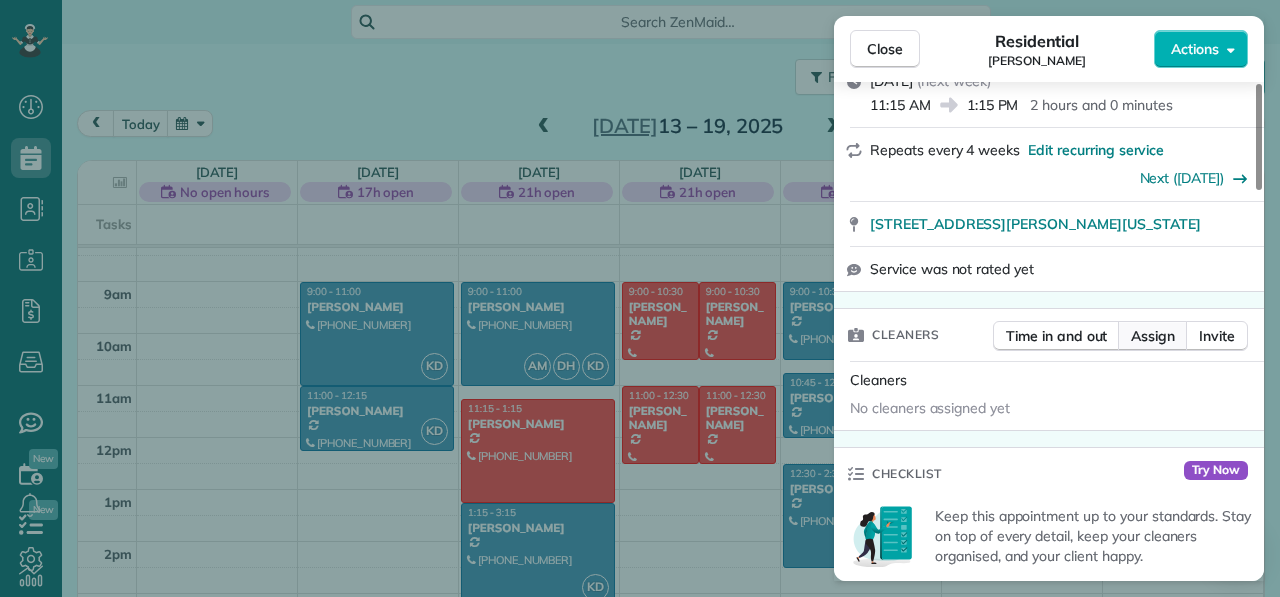 click on "Assign" at bounding box center [1153, 336] 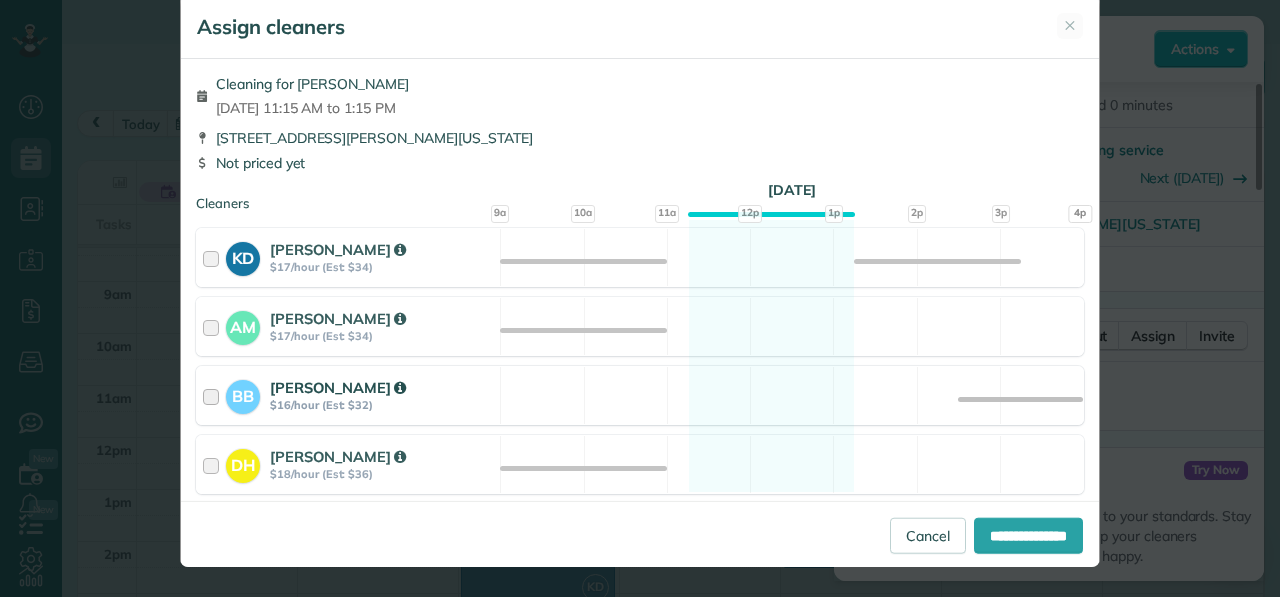 scroll, scrollTop: 0, scrollLeft: 0, axis: both 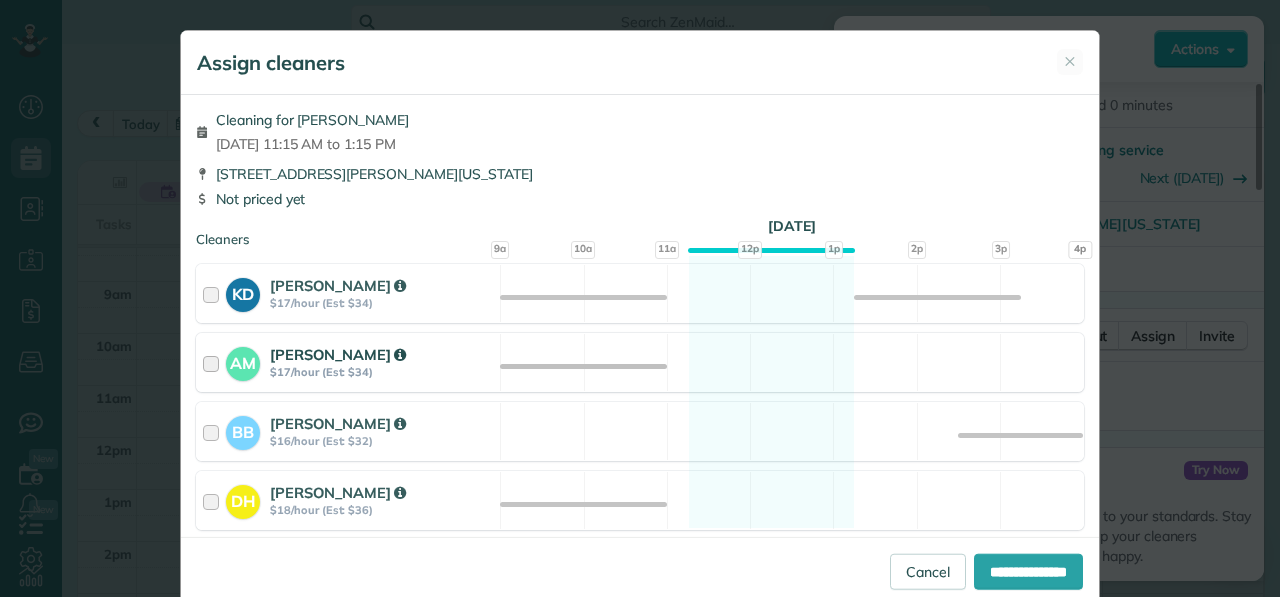 click at bounding box center (214, 362) 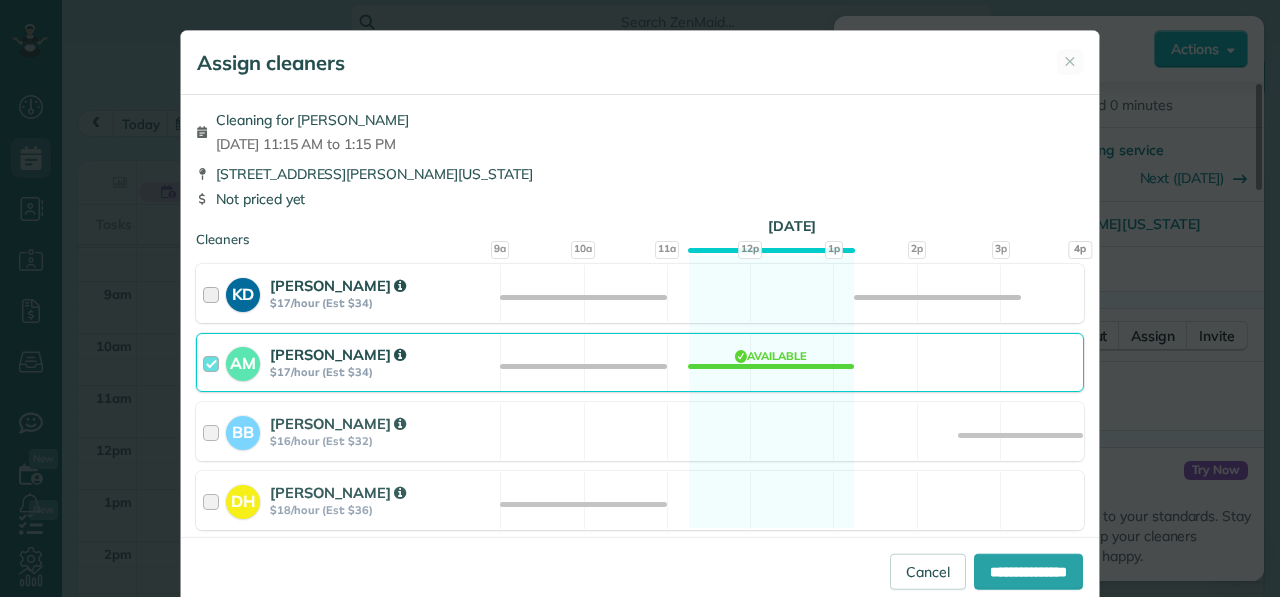click at bounding box center [214, 293] 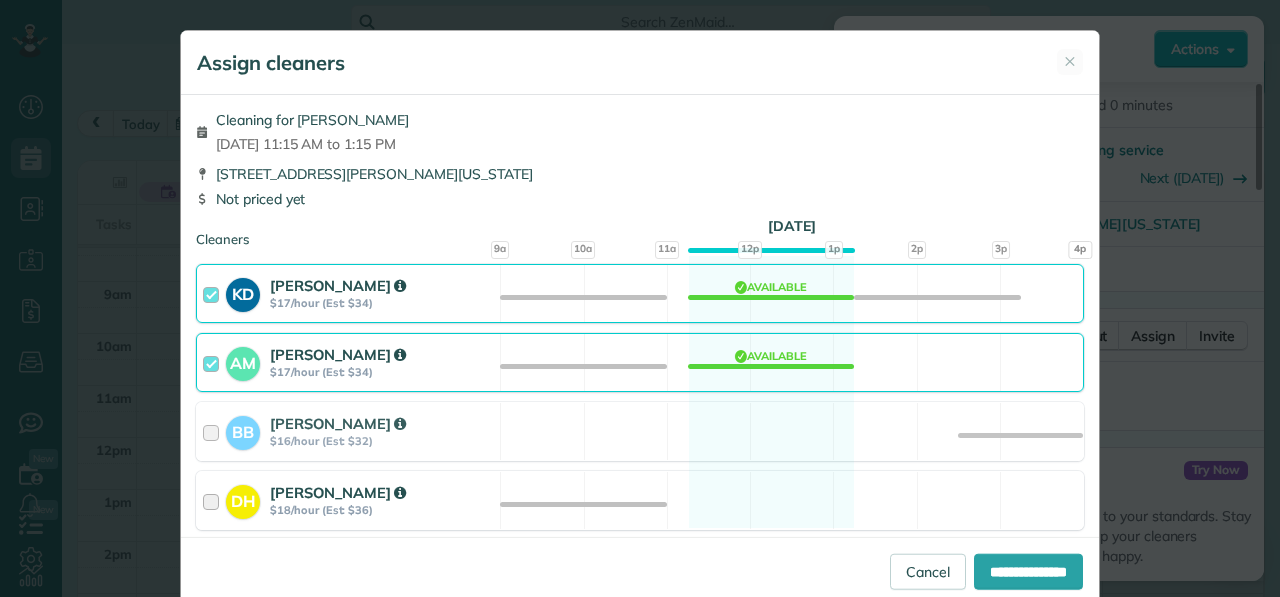 click at bounding box center [214, 500] 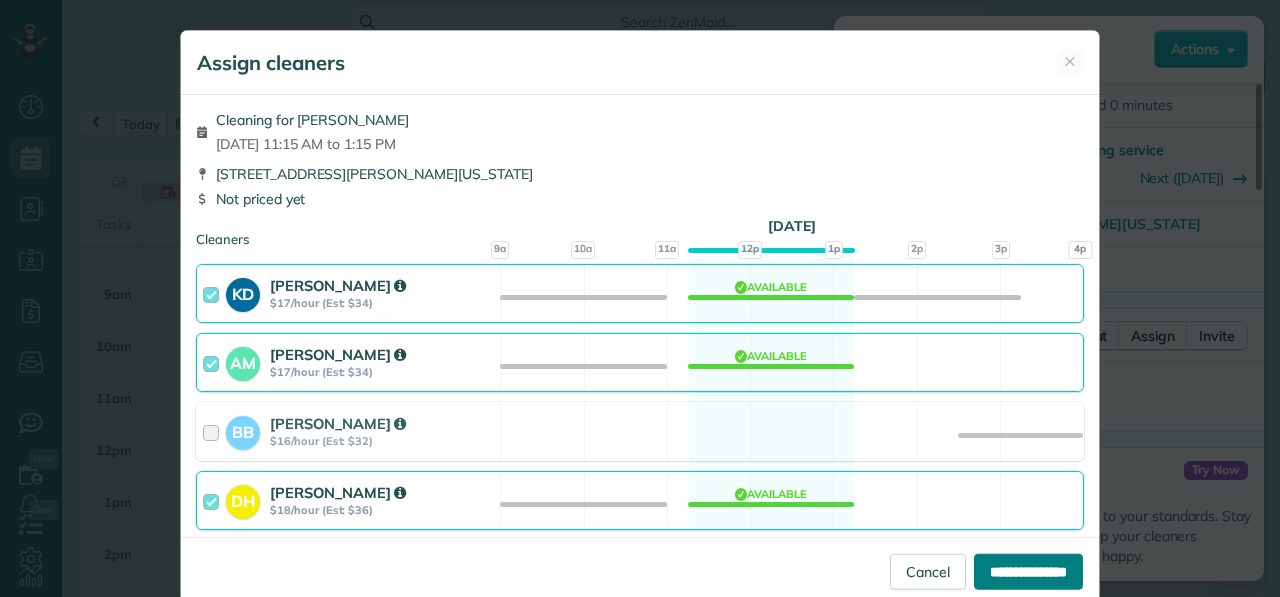 click on "**********" at bounding box center [1028, 571] 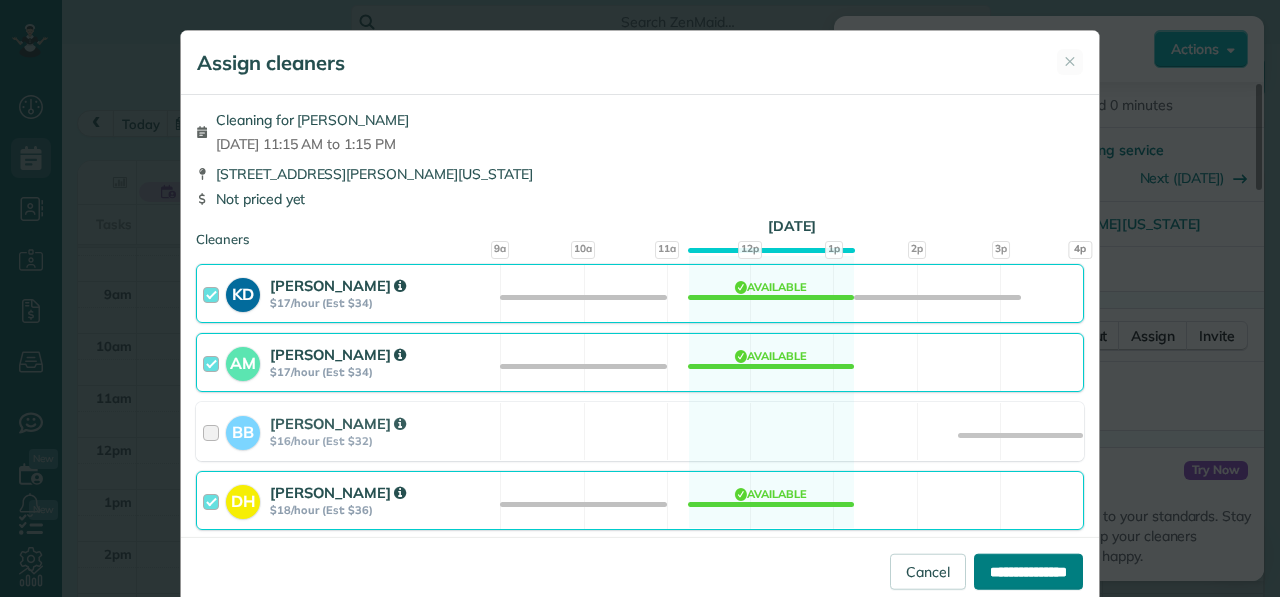 type on "**********" 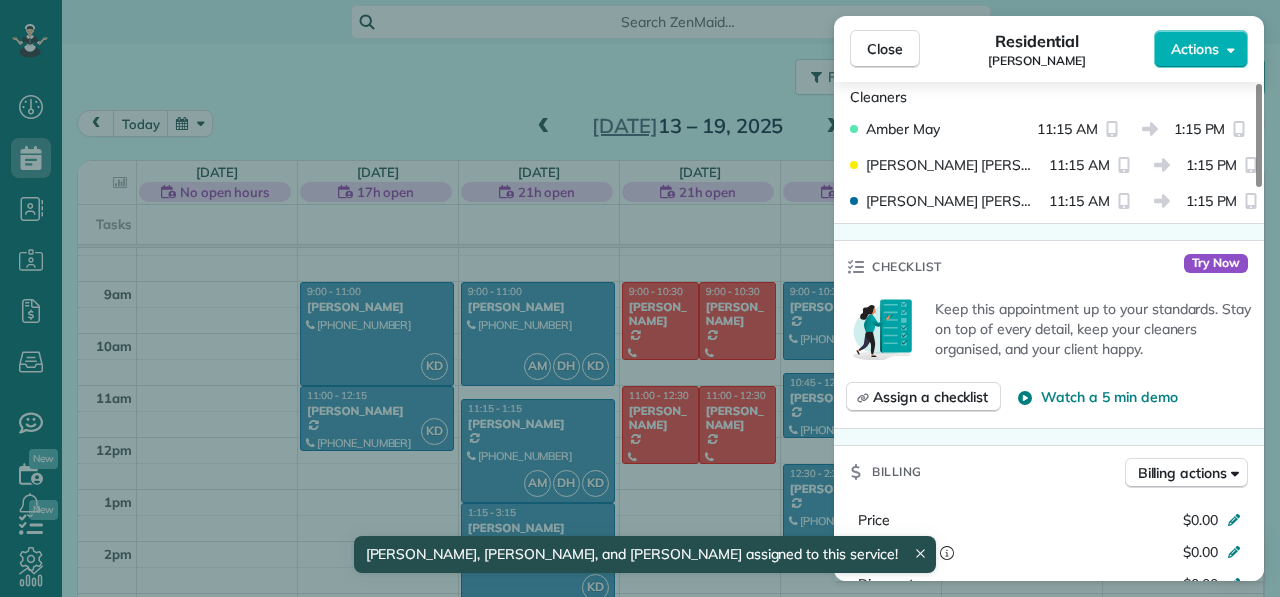 scroll, scrollTop: 612, scrollLeft: 0, axis: vertical 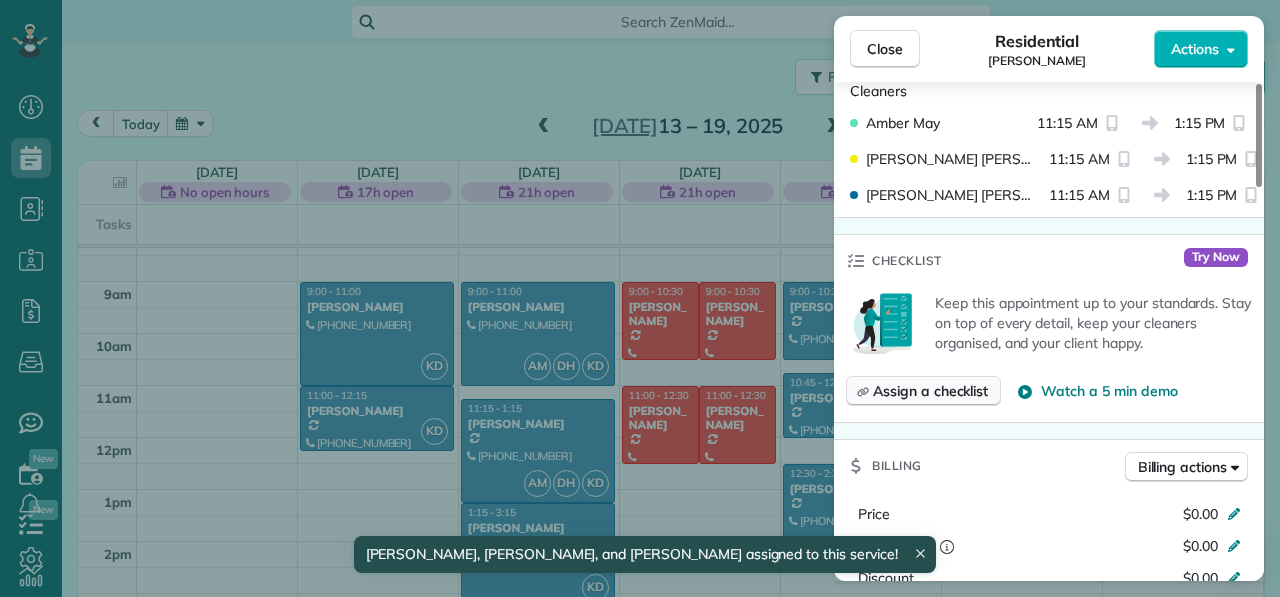 click on "Assign a checklist" at bounding box center [930, 391] 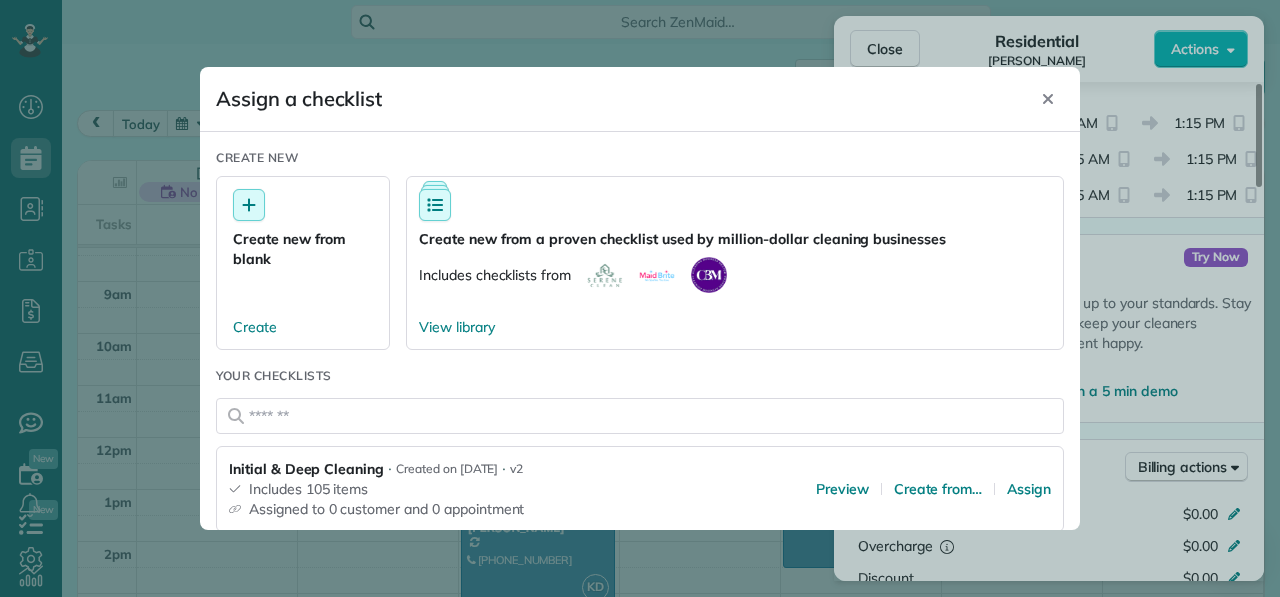 scroll, scrollTop: 258, scrollLeft: 0, axis: vertical 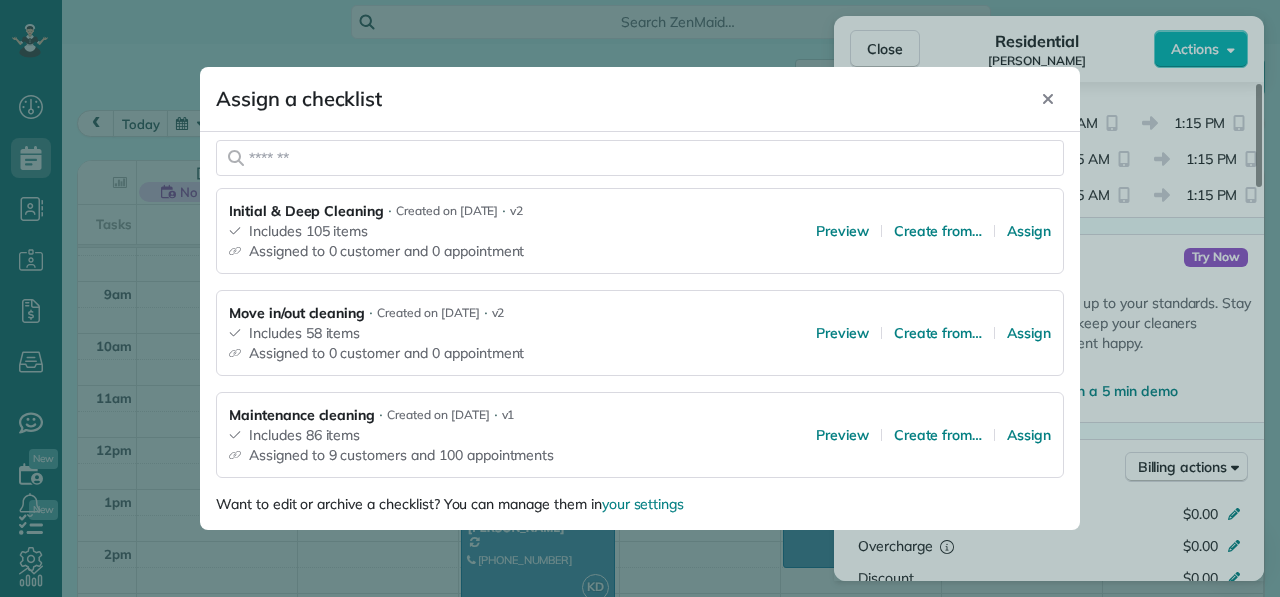 click on "Includes 86 items" at bounding box center [391, 435] 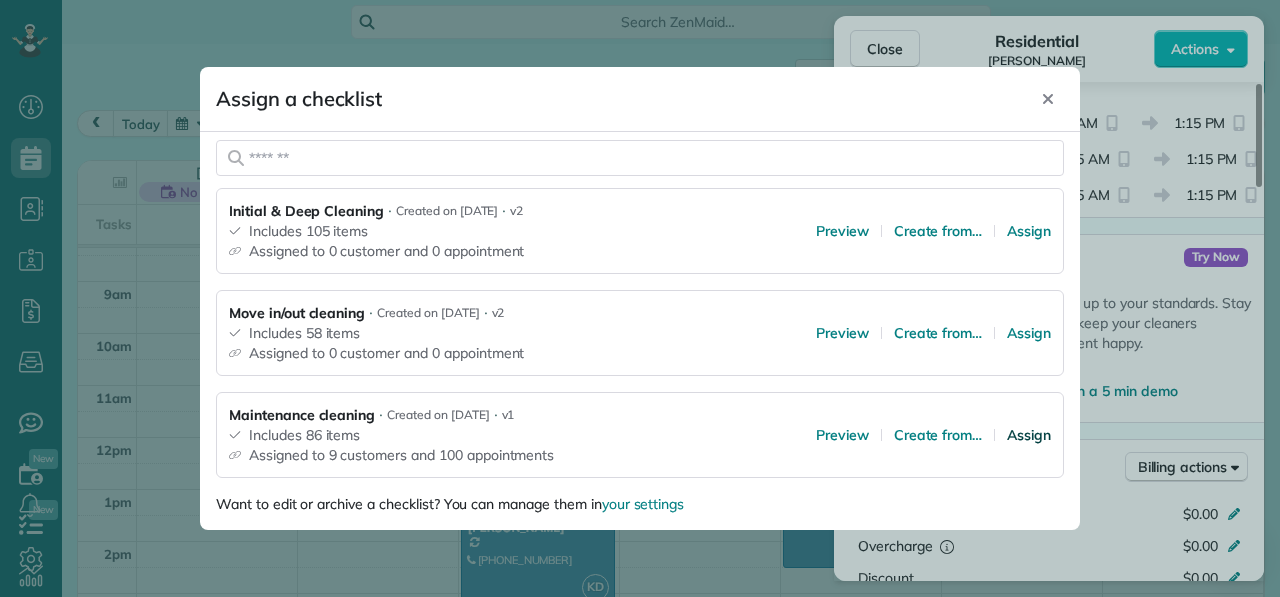 click on "Assign" at bounding box center (1029, 435) 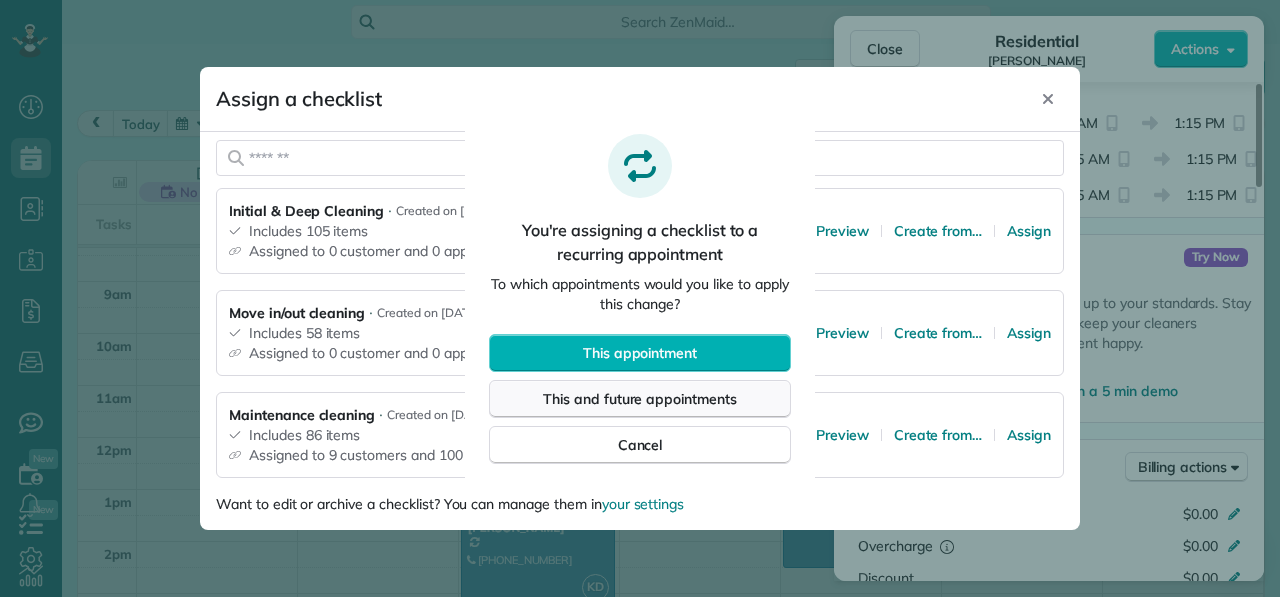 click on "This and future appointments" at bounding box center (640, 399) 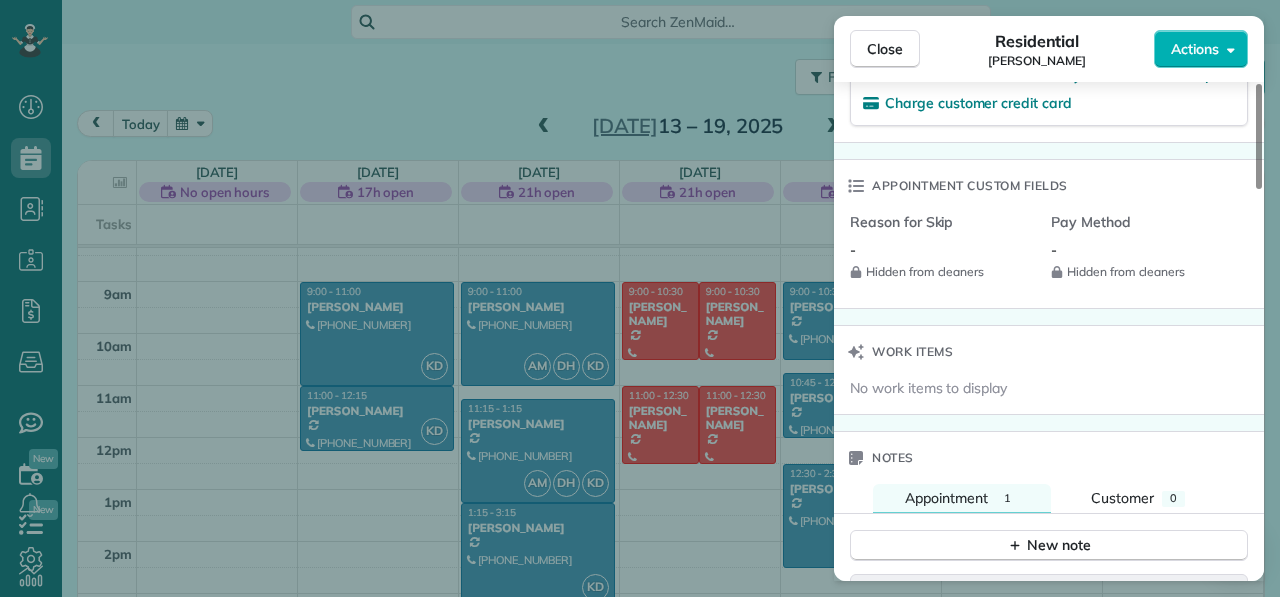 scroll, scrollTop: 0, scrollLeft: 0, axis: both 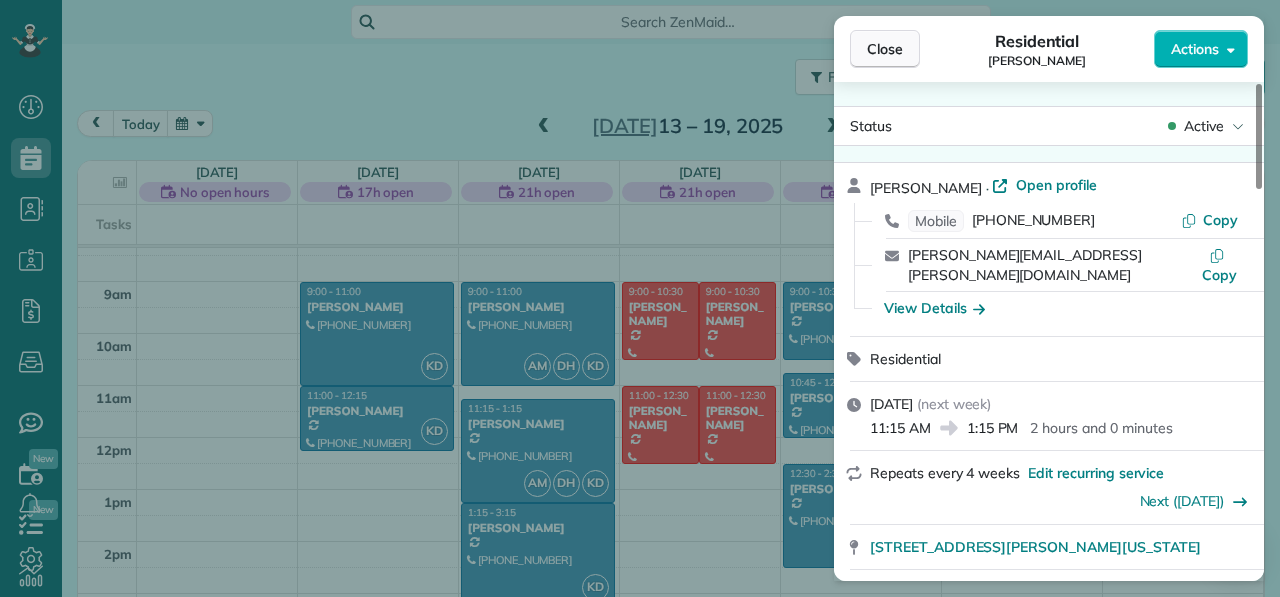click on "Close" at bounding box center [885, 49] 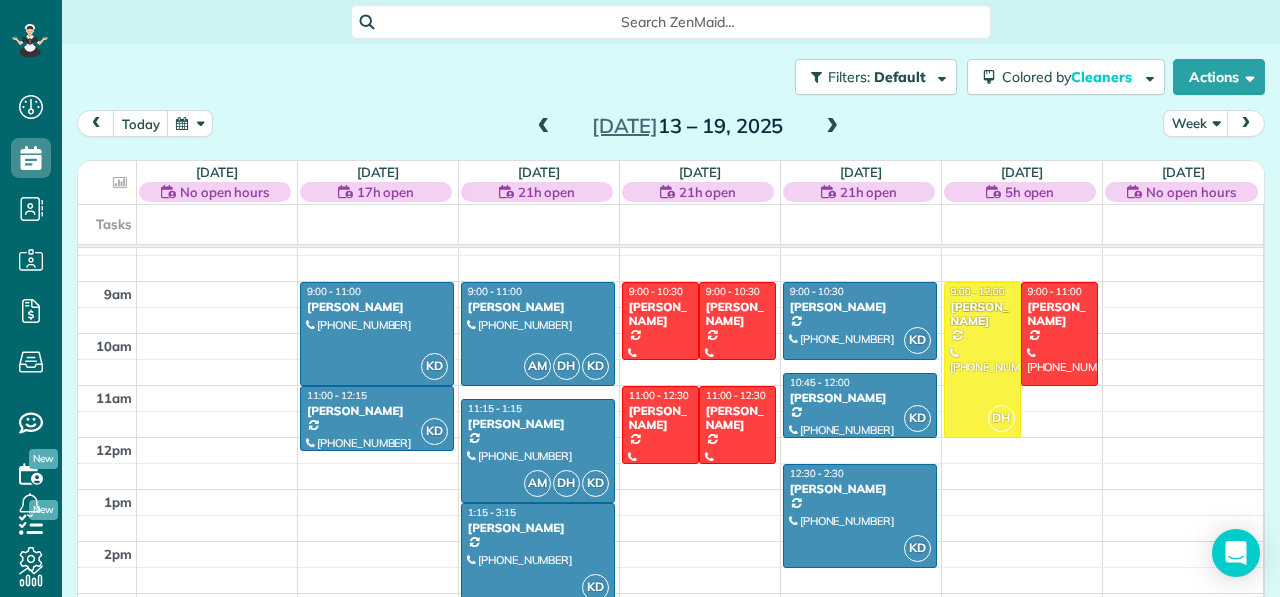 click at bounding box center [538, 555] 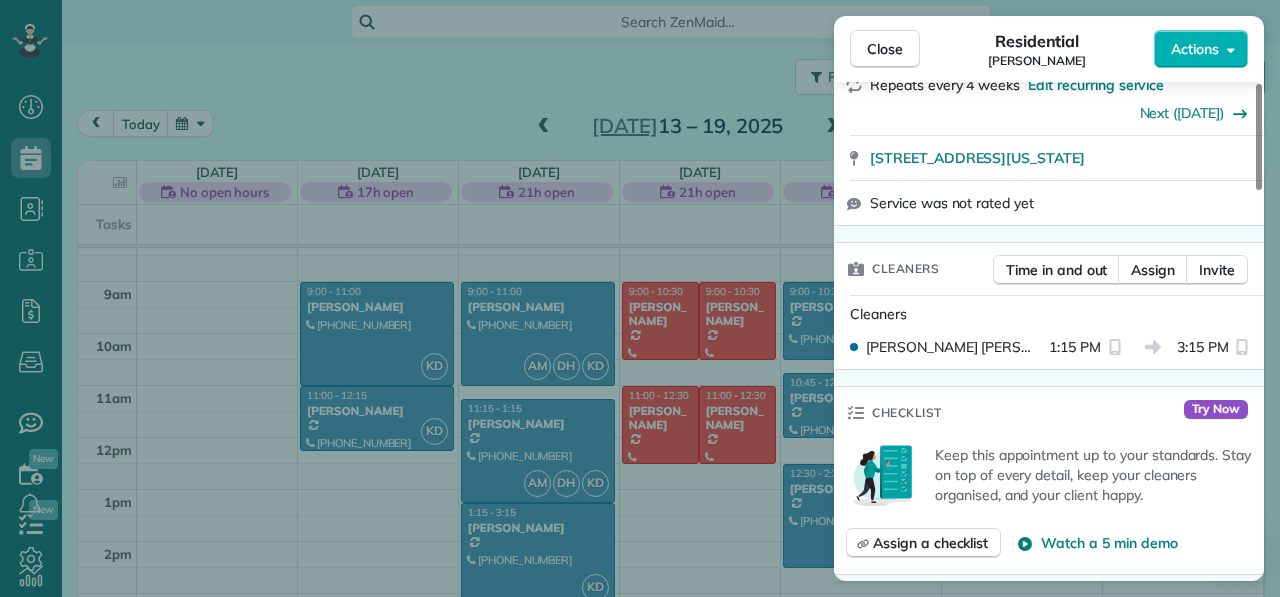 scroll, scrollTop: 396, scrollLeft: 0, axis: vertical 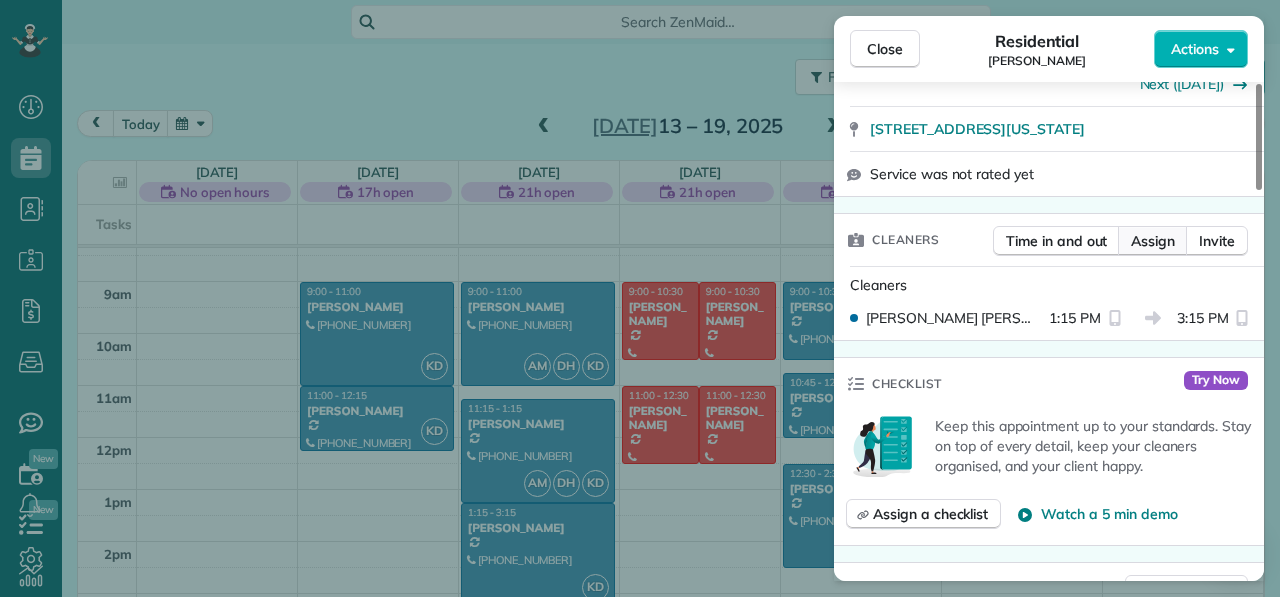 click on "Assign" at bounding box center [1153, 241] 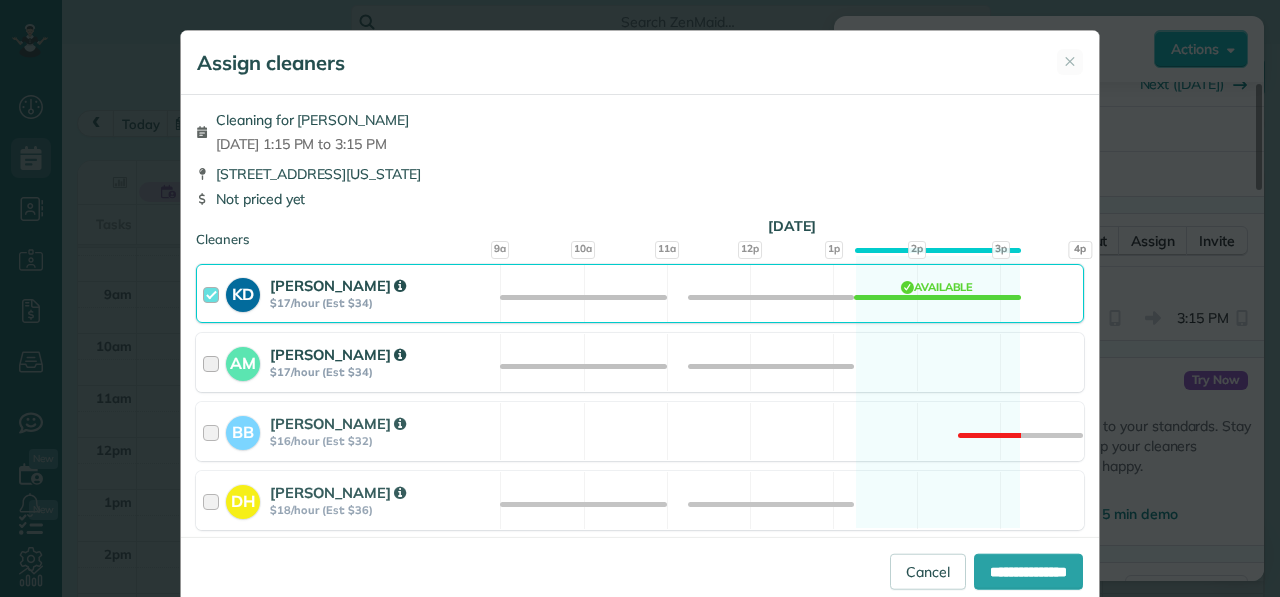 click at bounding box center (214, 362) 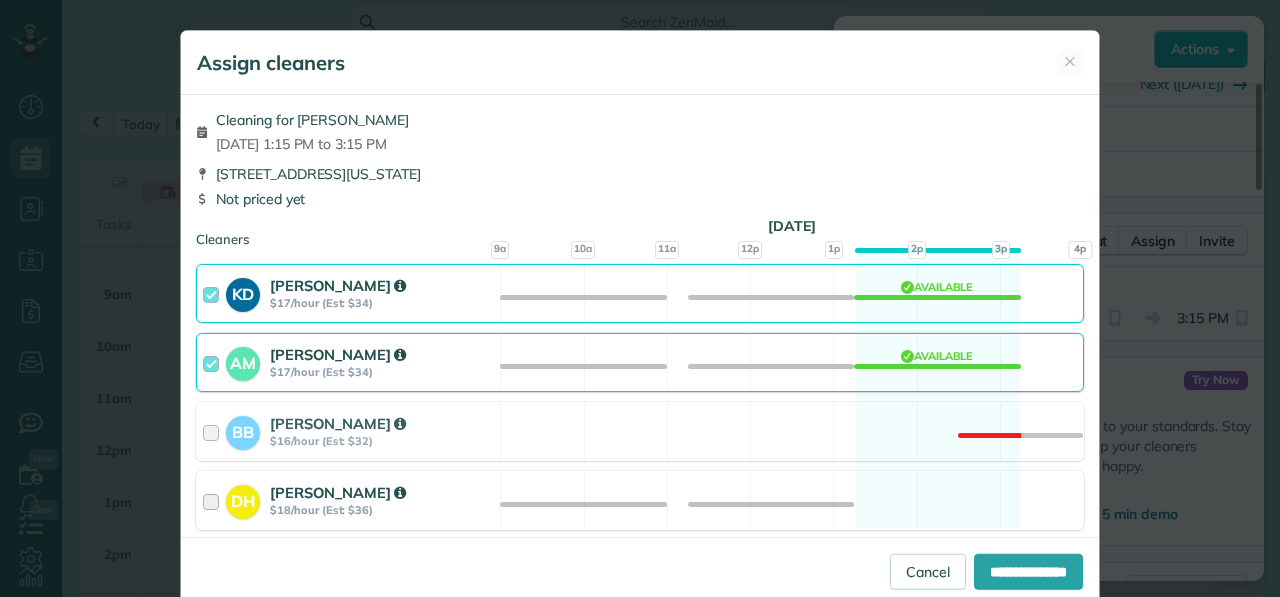 click at bounding box center [214, 500] 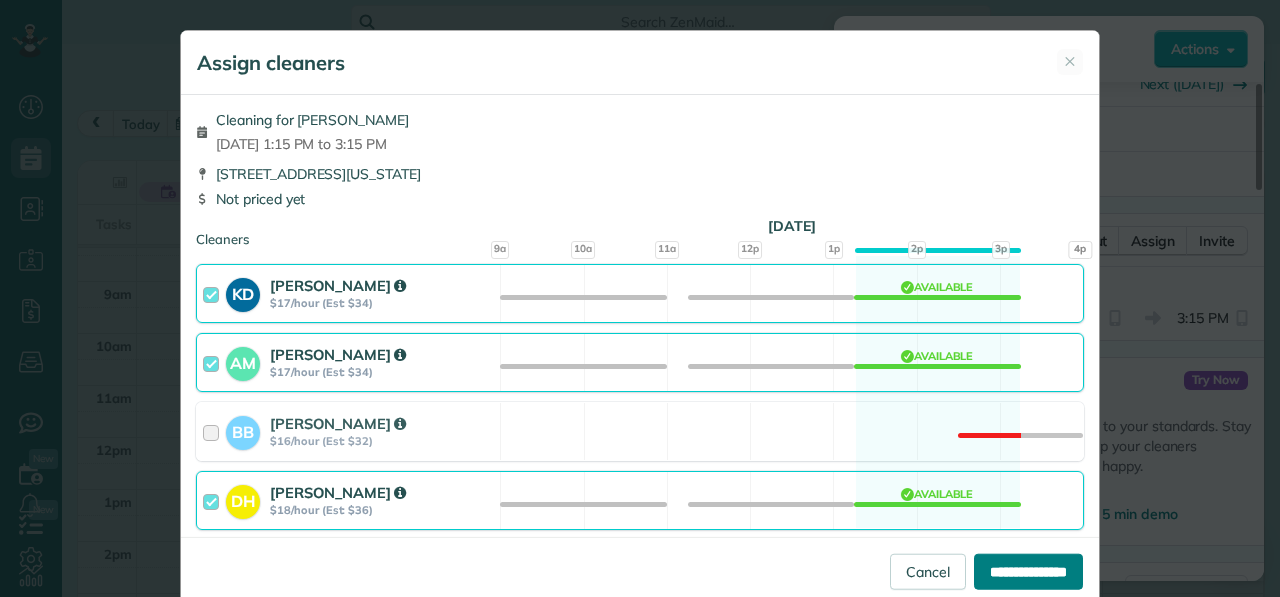 click on "**********" at bounding box center [1028, 571] 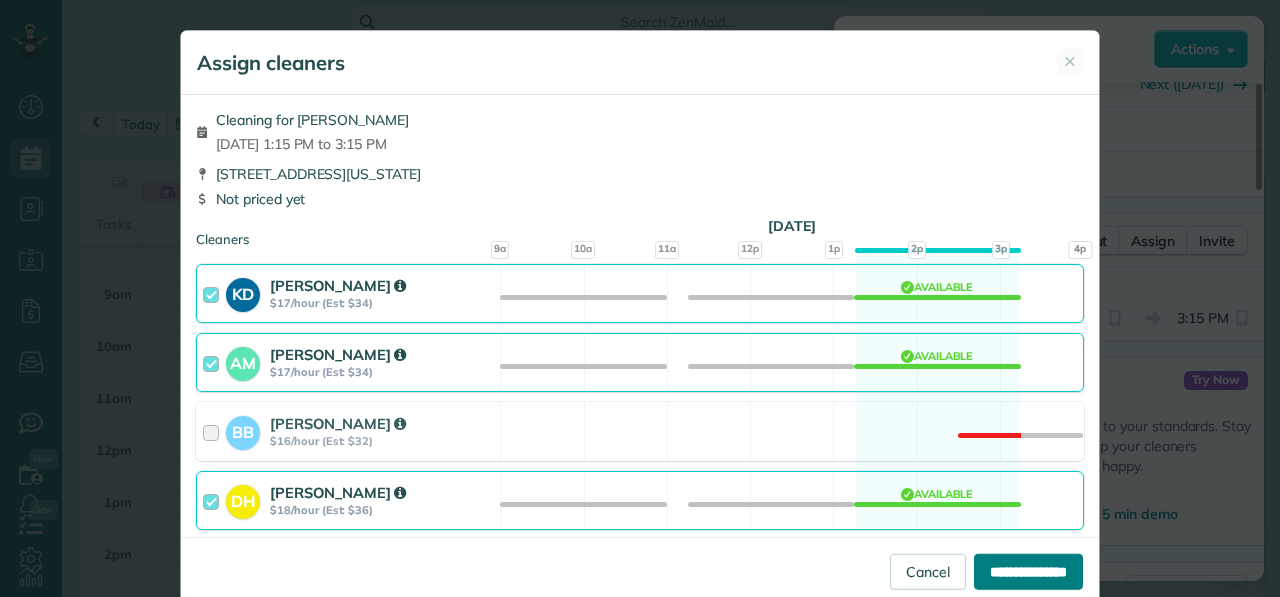 type on "**********" 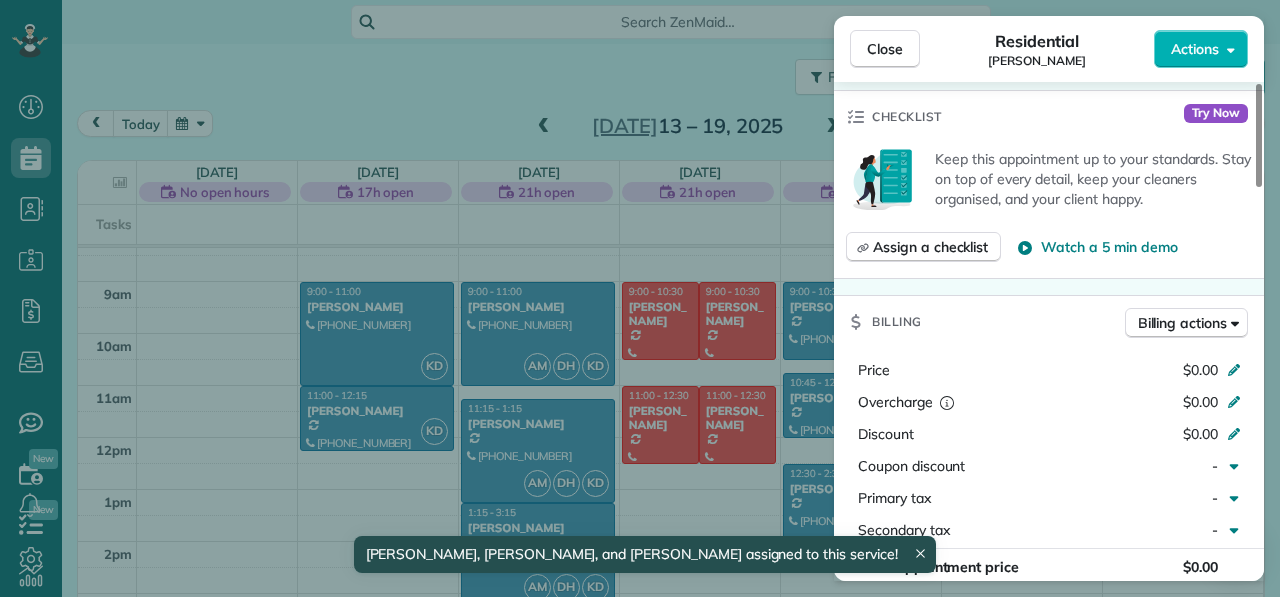 scroll, scrollTop: 757, scrollLeft: 0, axis: vertical 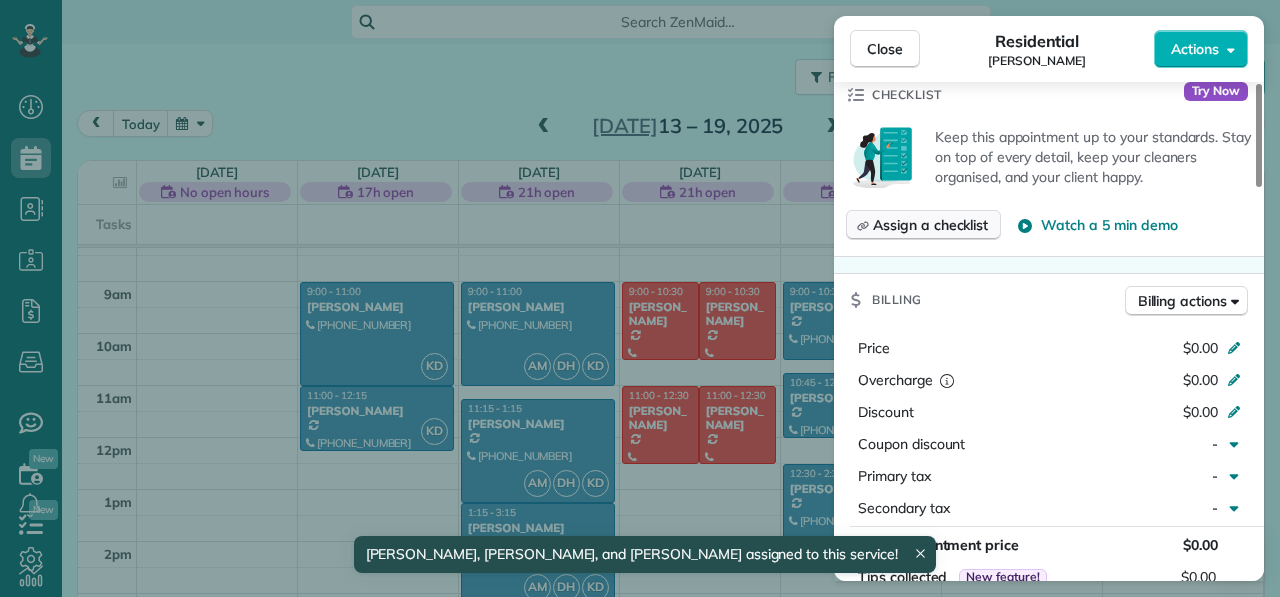 click on "Assign a checklist" at bounding box center (923, 225) 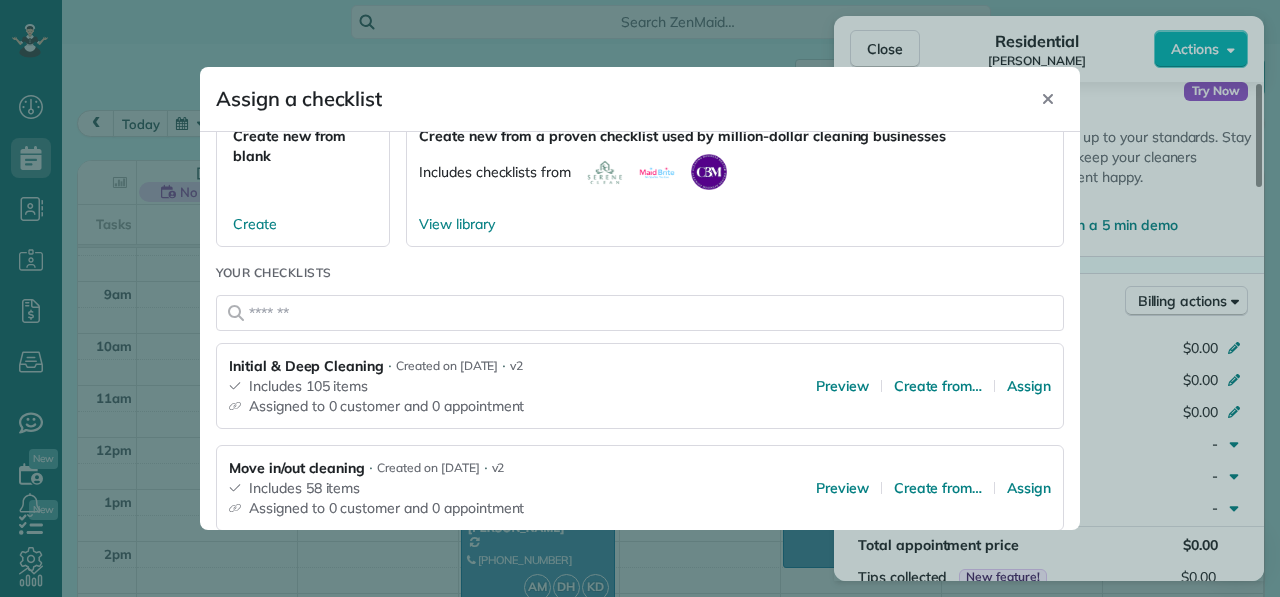 scroll, scrollTop: 258, scrollLeft: 0, axis: vertical 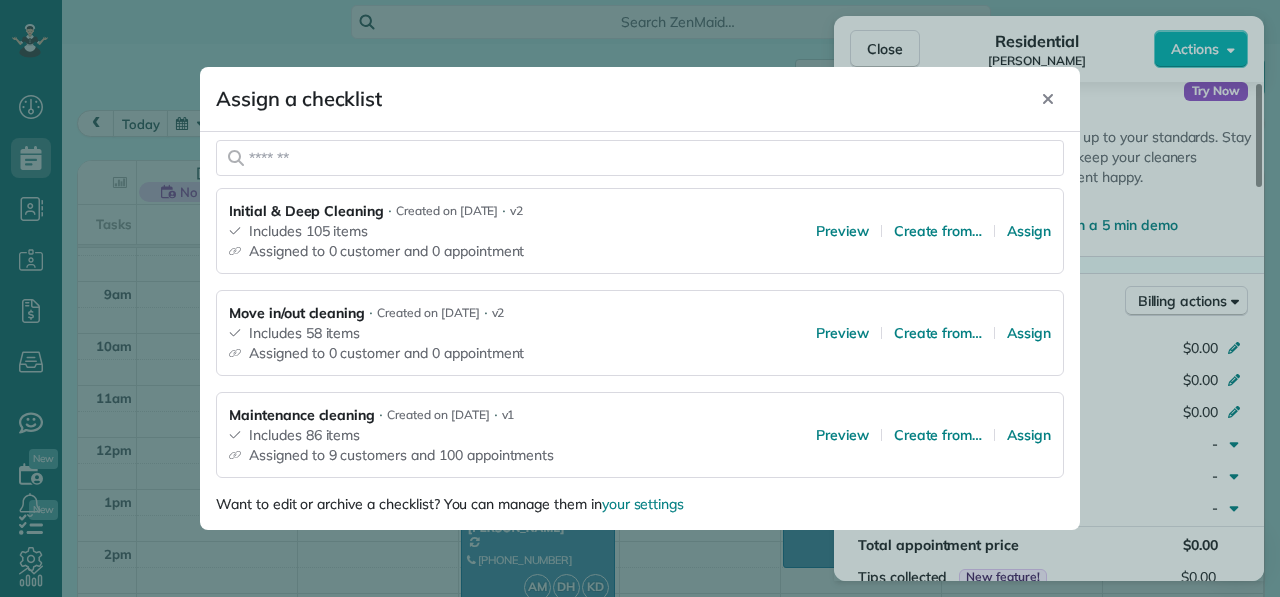 click on "Includes 86 items" at bounding box center [391, 435] 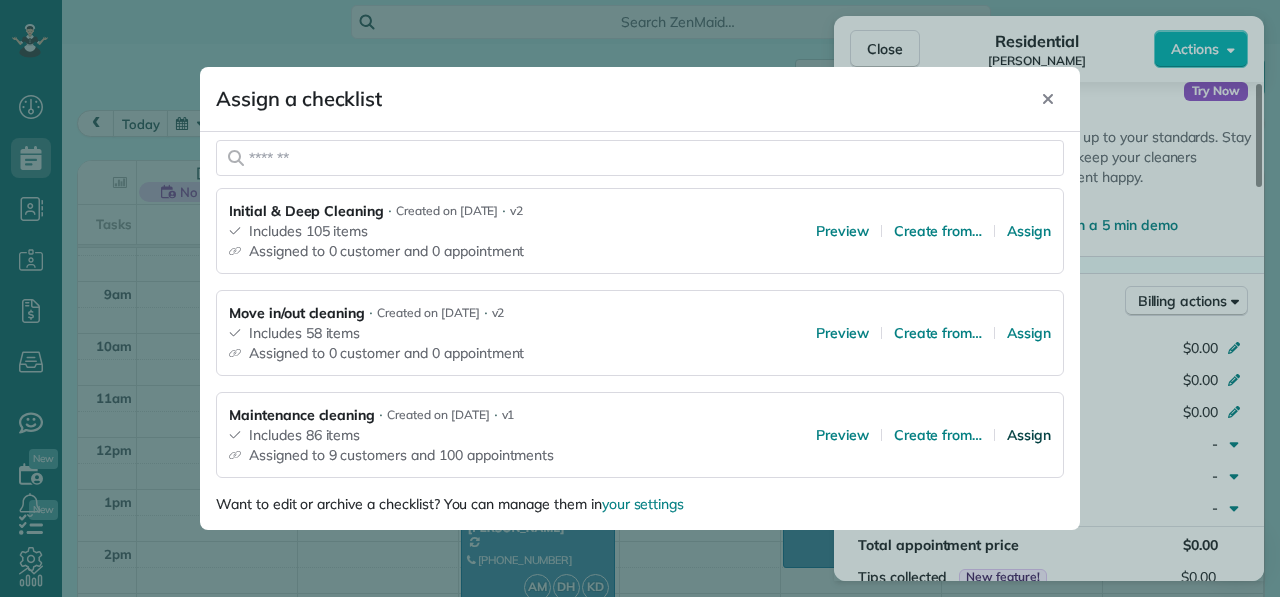 click on "Assign" at bounding box center (1029, 435) 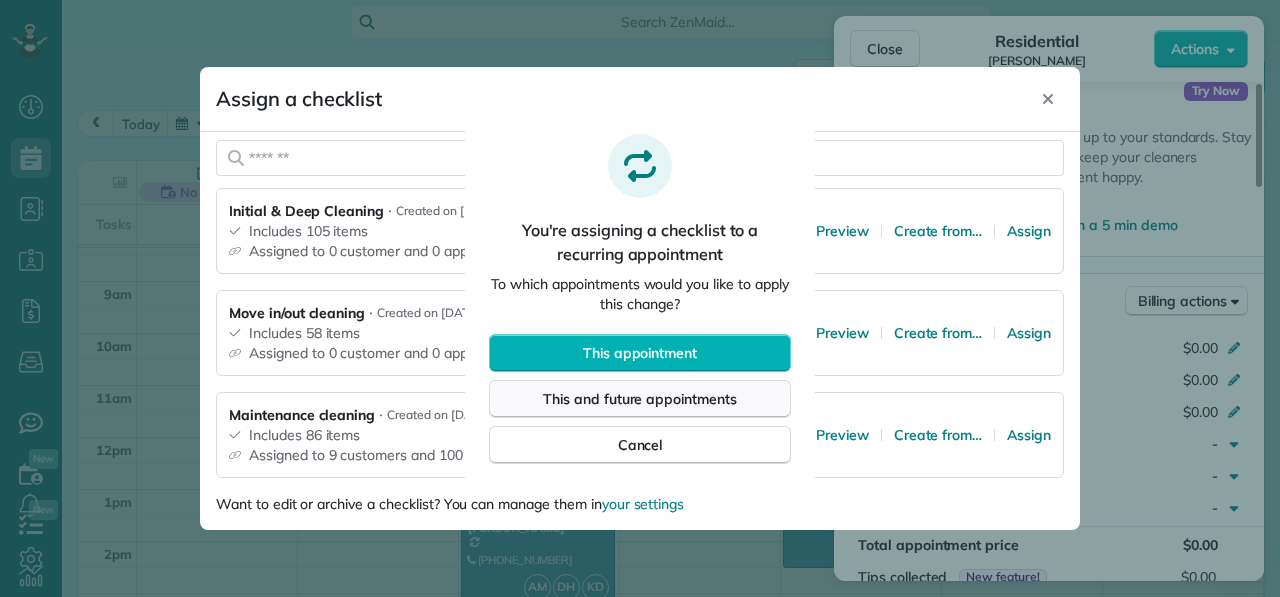 click on "This and future appointments" at bounding box center [640, 399] 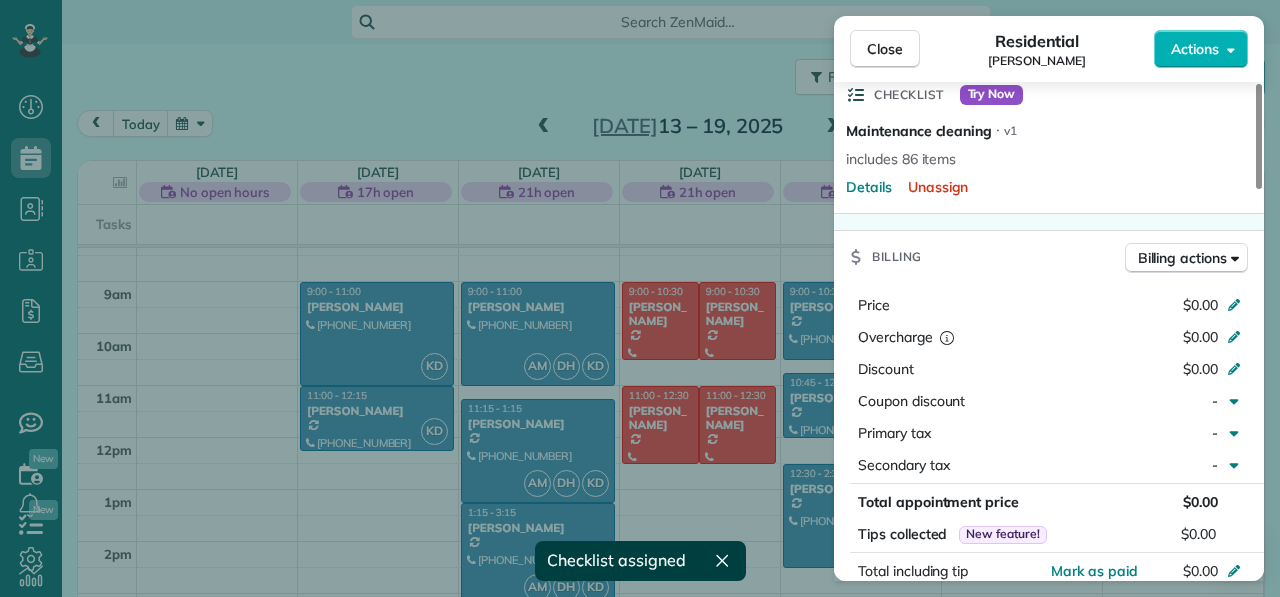 scroll, scrollTop: 714, scrollLeft: 0, axis: vertical 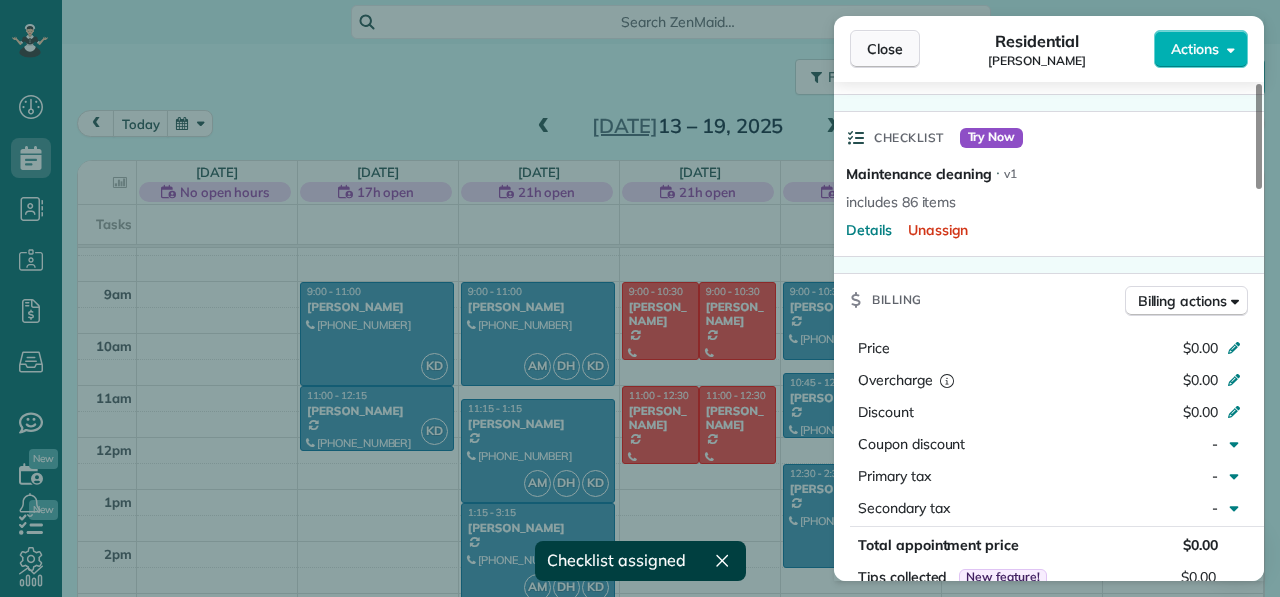 click on "Close" at bounding box center [885, 49] 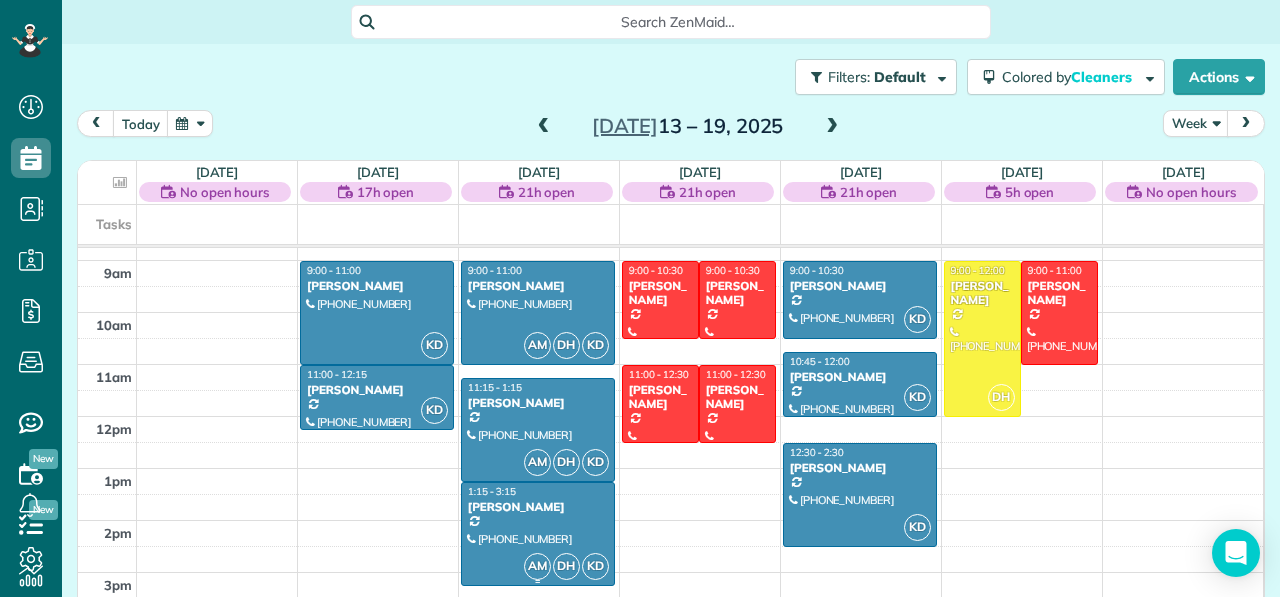 scroll, scrollTop: 466, scrollLeft: 0, axis: vertical 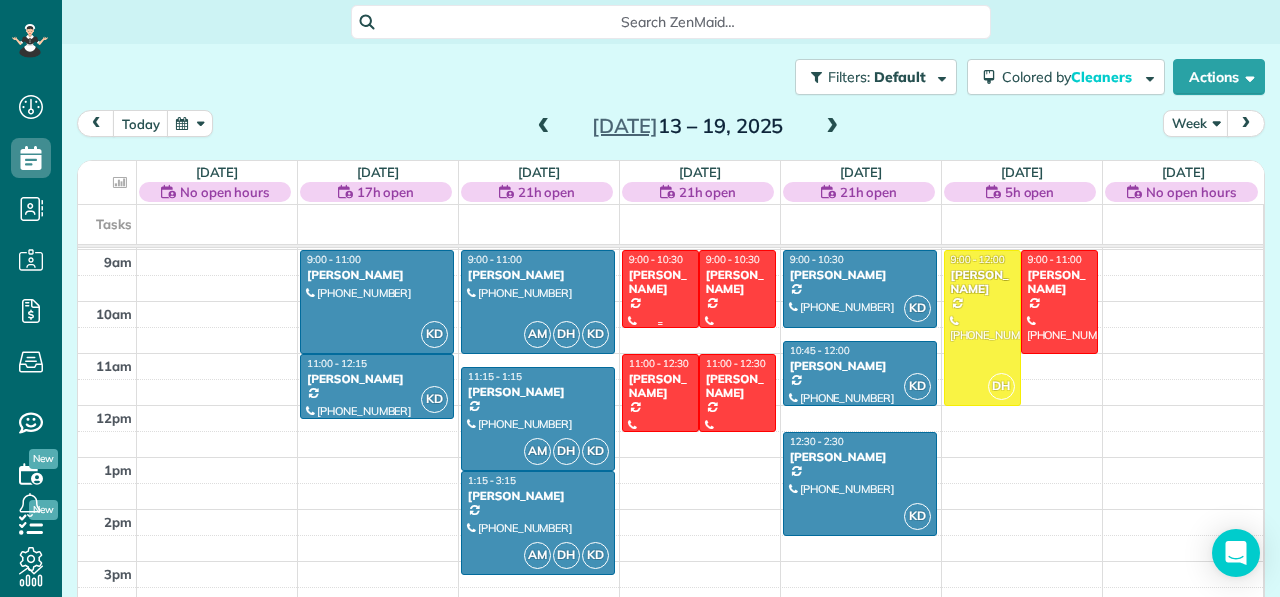 click on "Morgan Hjelm" at bounding box center [660, 282] 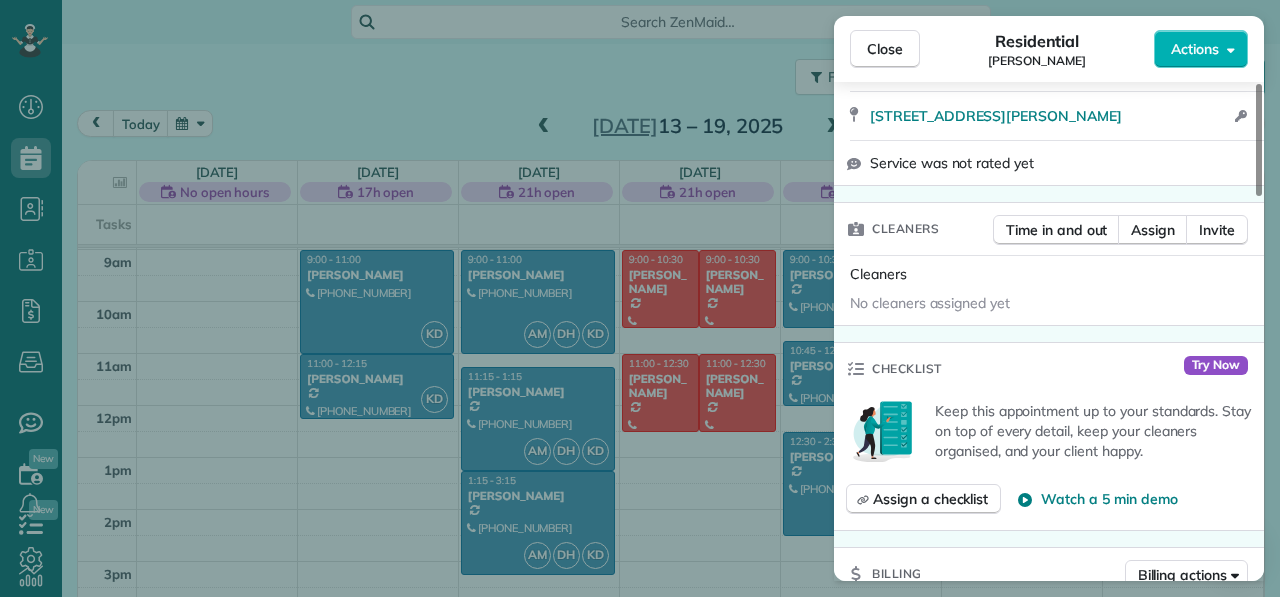scroll, scrollTop: 414, scrollLeft: 0, axis: vertical 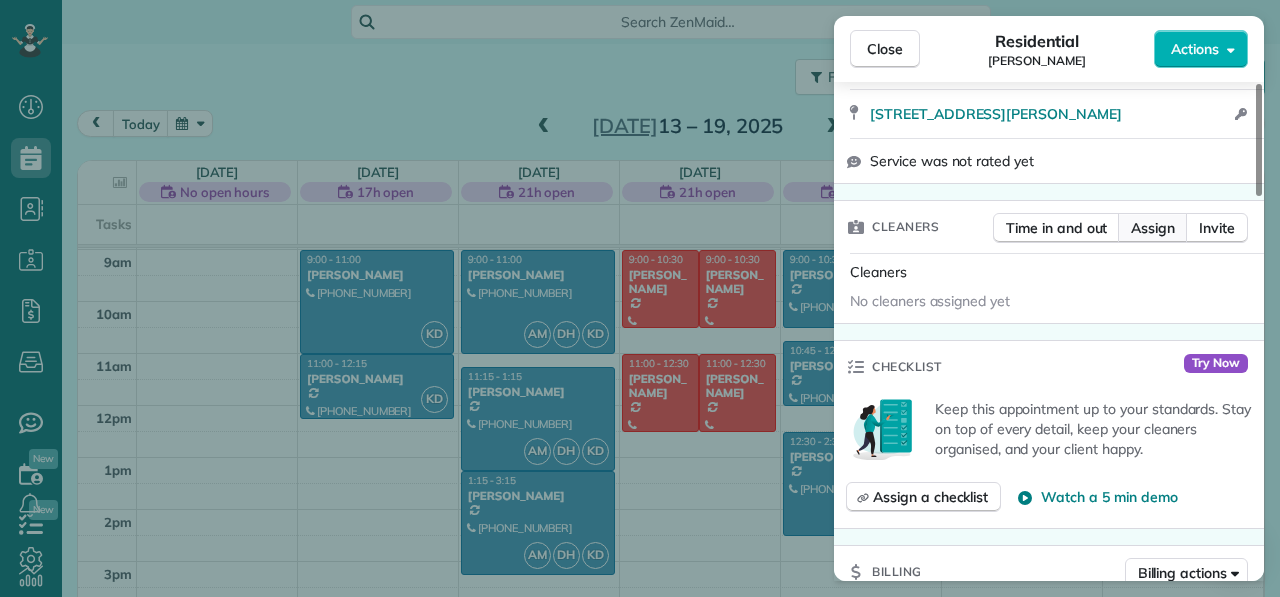 click on "Assign" at bounding box center (1153, 228) 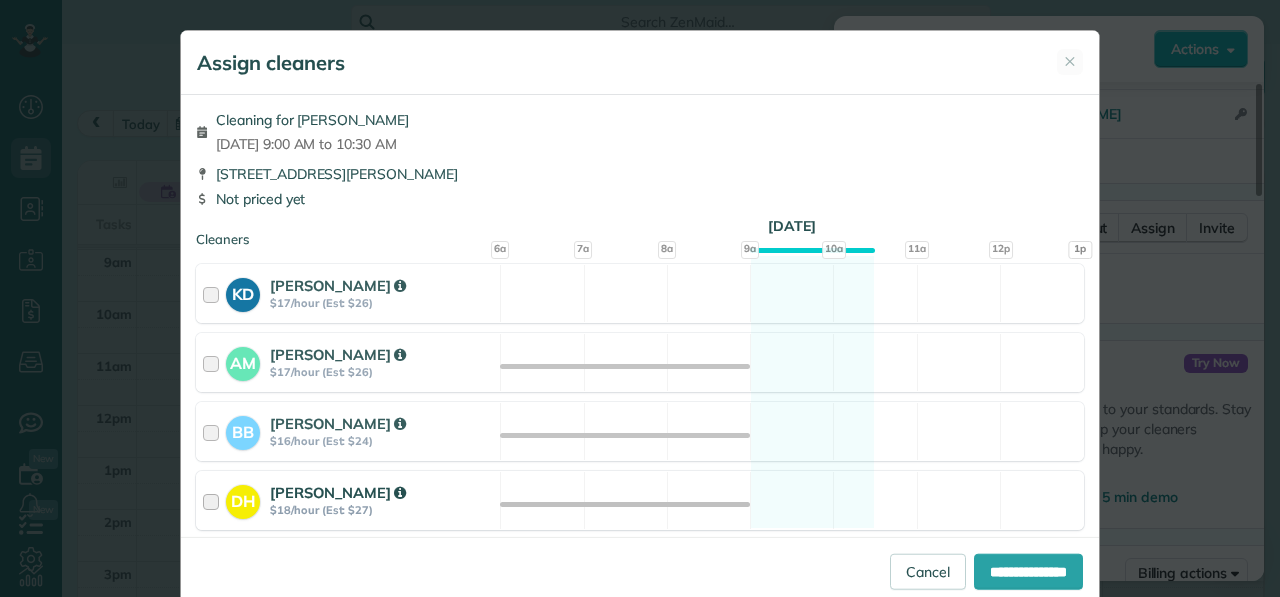 click at bounding box center (214, 500) 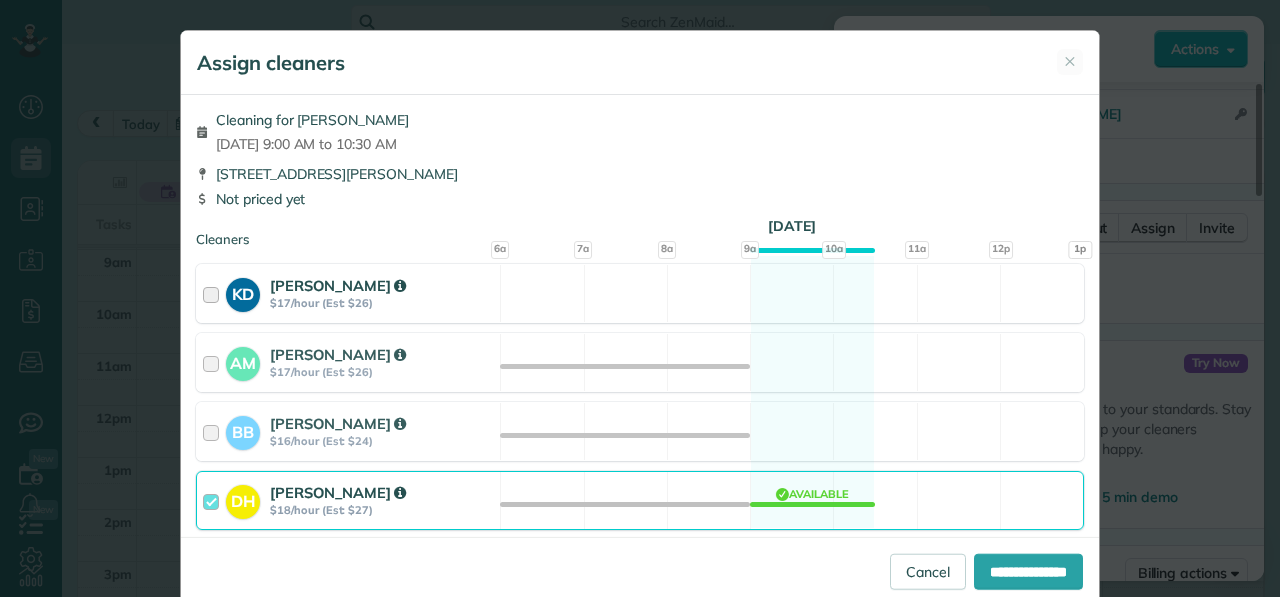 click at bounding box center (214, 293) 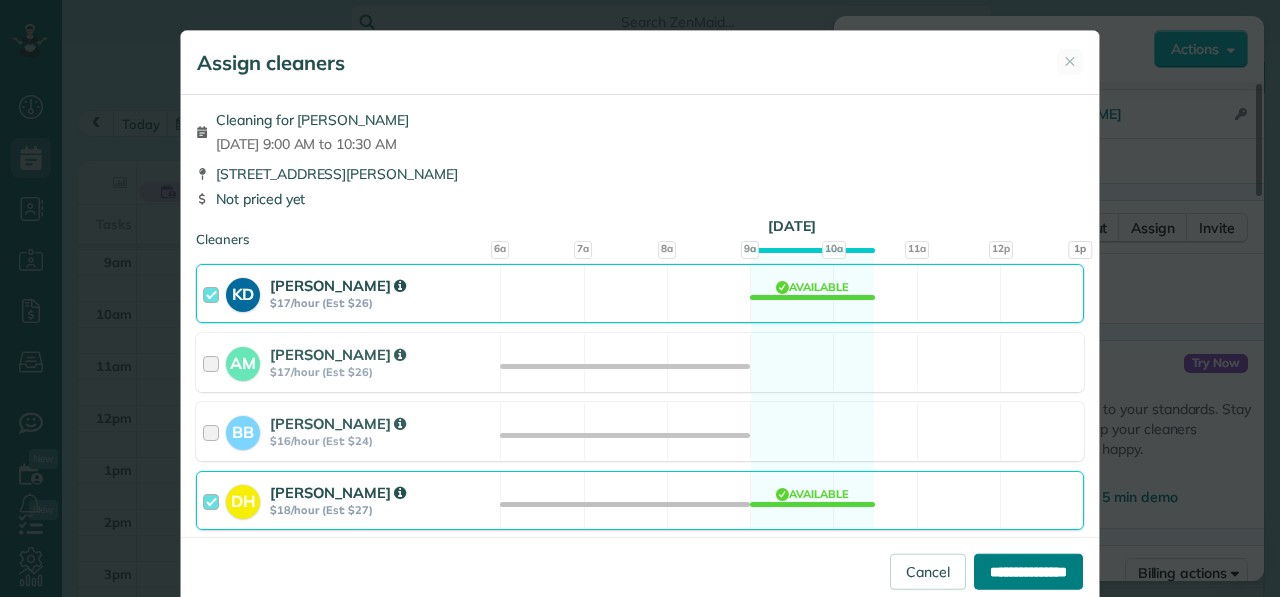 click on "**********" at bounding box center (1028, 571) 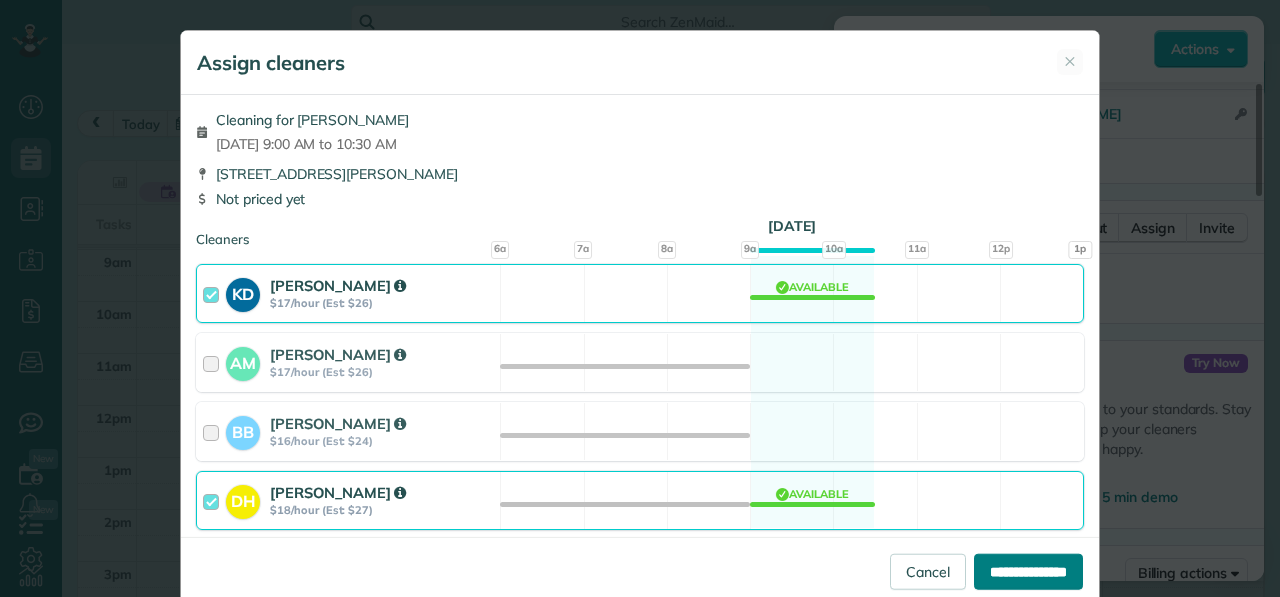 type on "**********" 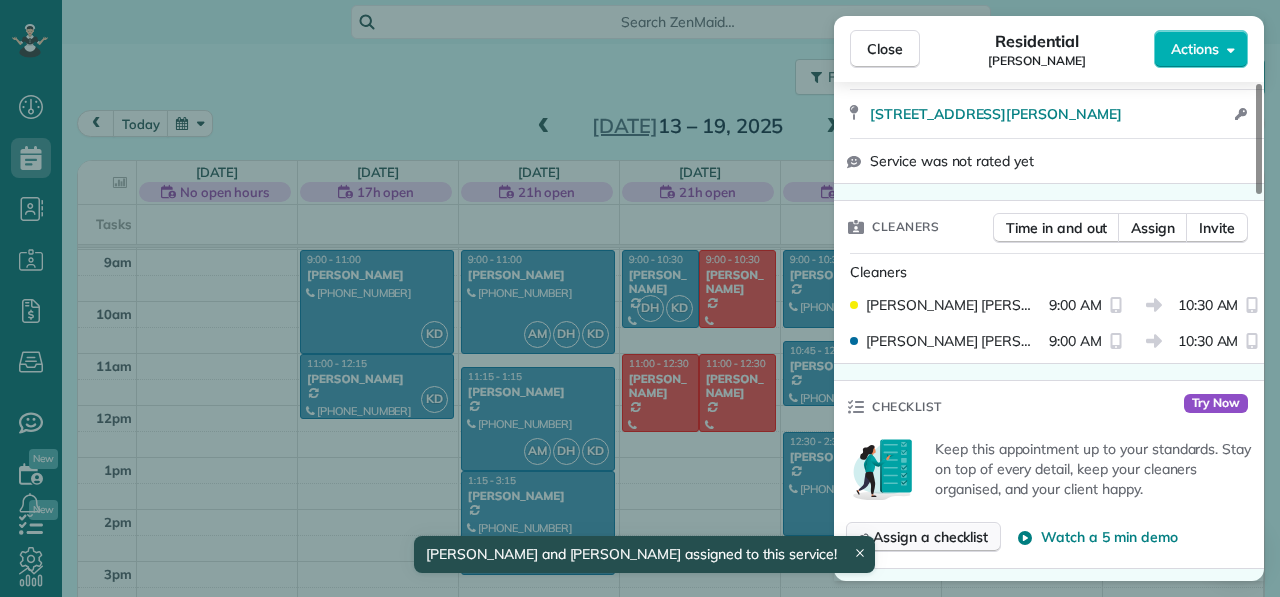 click on "Assign a checklist" at bounding box center [930, 537] 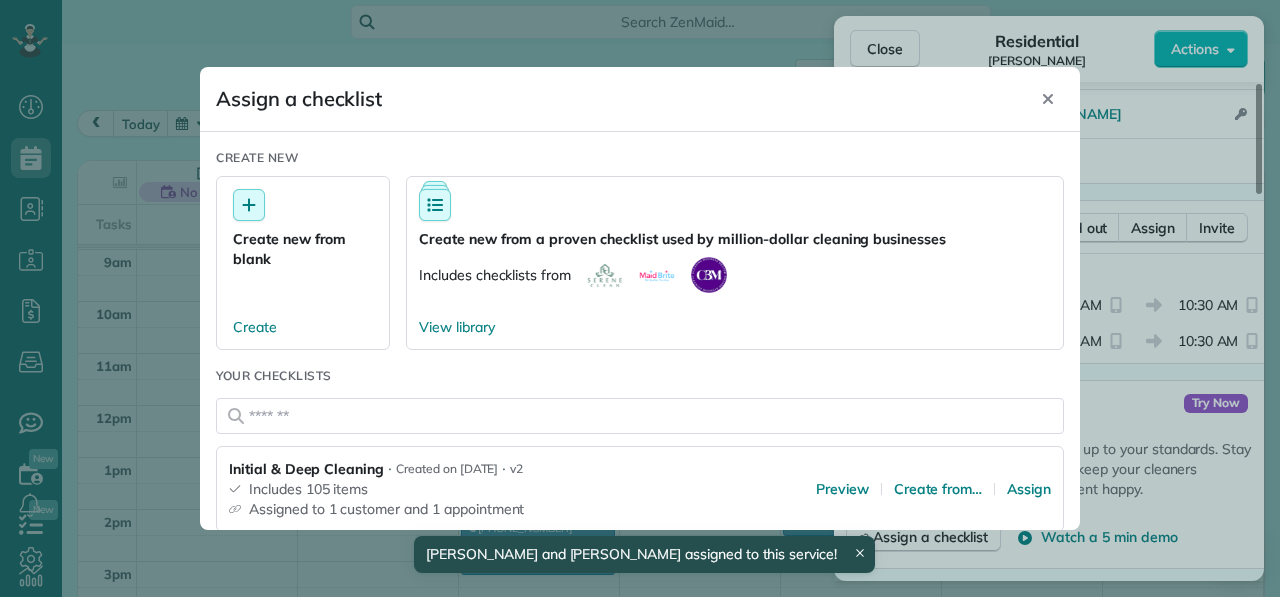 scroll, scrollTop: 258, scrollLeft: 0, axis: vertical 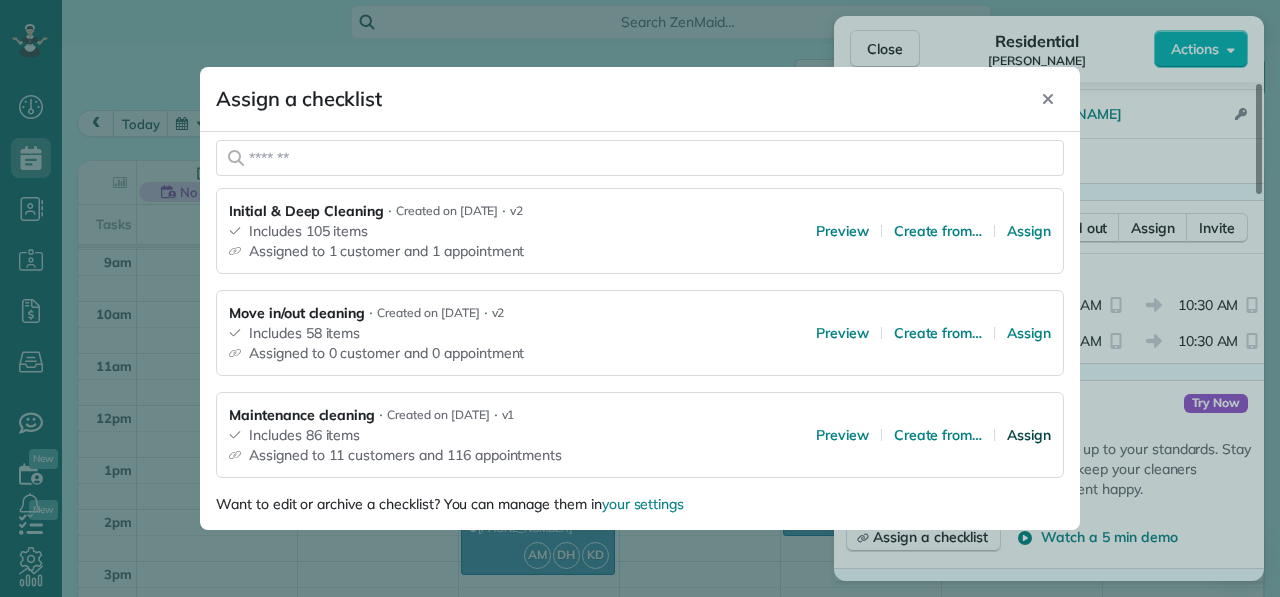 click on "Assign" at bounding box center [1029, 435] 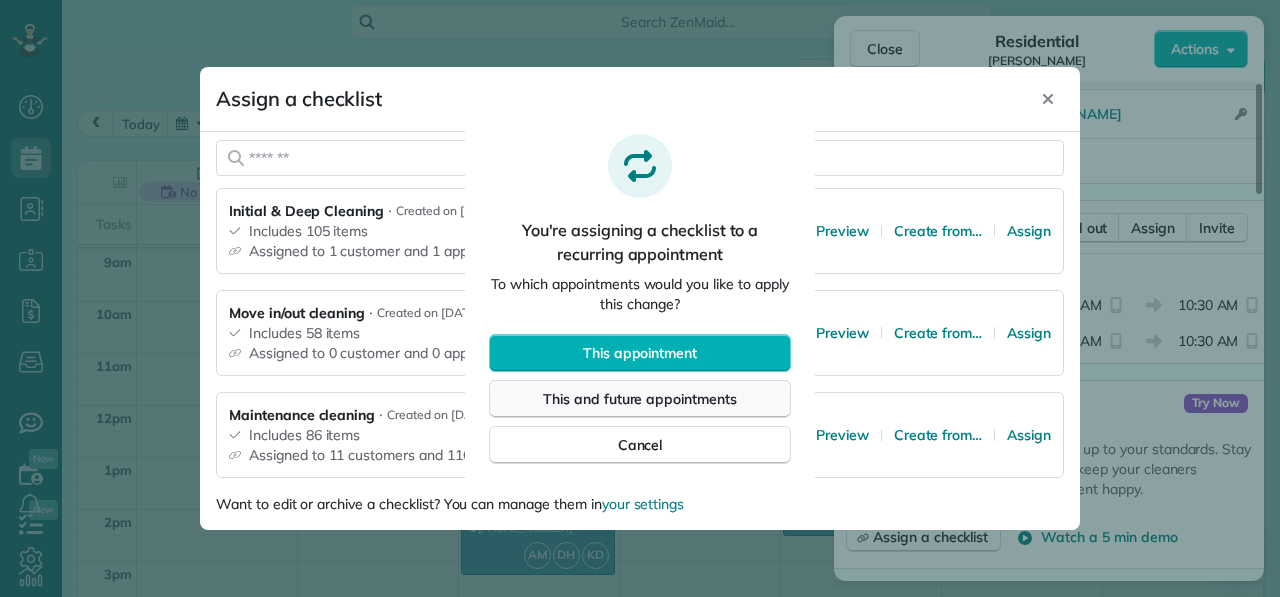 click on "This and future appointments" at bounding box center (640, 399) 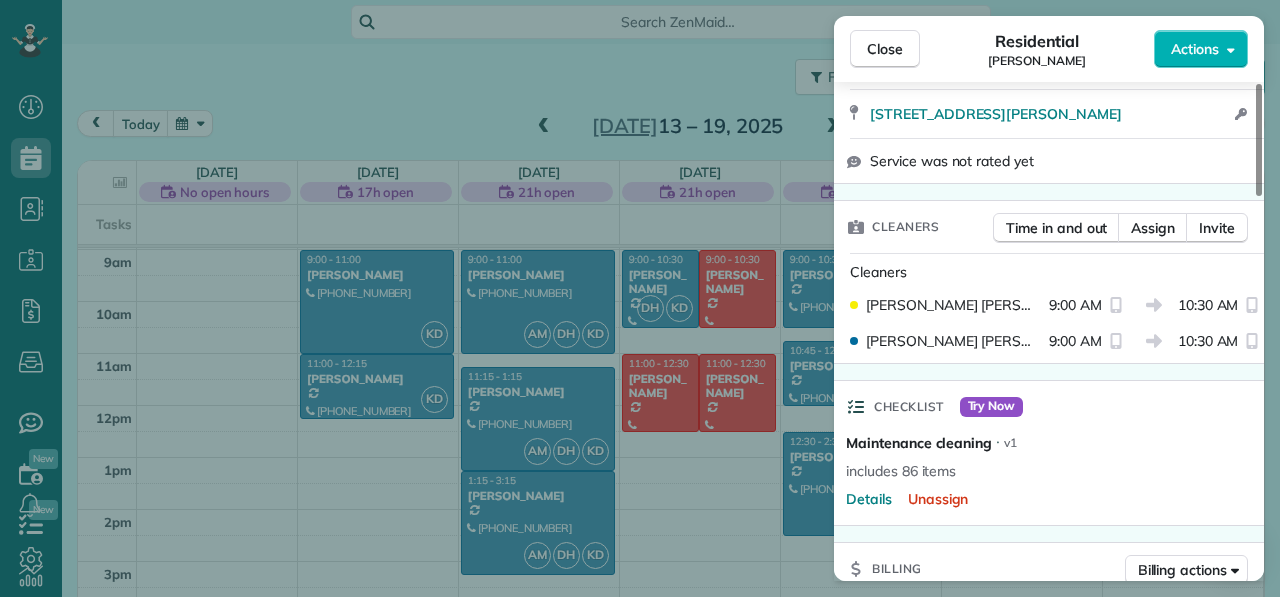 click on "Close Residential Morgan Hjelm Actions Status Active Morgan Hjelm · Open profile Mobile (573) 795-6775 Copy morganlacey2014@gmail.com Copy View Details Residential Wednesday, July 16, 2025 ( next week ) 9:00 AM 10:30 AM 1 hours and 30 minutes Repeats every 2 weeks Edit recurring service Next (Jul 30) 714 Kohl Dr. North Liberty IA 52317 Open access information Service was not rated yet Cleaners Time in and out Assign Invite Cleaners Danielle   Hagist 9:00 AM 10:30 AM Kara   Downing 9:00 AM 10:30 AM Checklist Try Now Maintenance cleaning  ⋅  v1 includes 86 items Details Unassign Billing Billing actions Price $0.00 Overcharge $0.00 Discount $0.00 Coupon discount - Primary tax - Secondary tax - Total appointment price $0.00 Tips collected New feature! $0.00 Mark as paid Total including tip $0.00 Get paid online in no-time! Send an invoice and reward your cleaners with tips Charge customer credit card Appointment custom fields Reason for Skip - Hidden from cleaners Pay Method - Hidden from cleaners Work items 0" at bounding box center (640, 298) 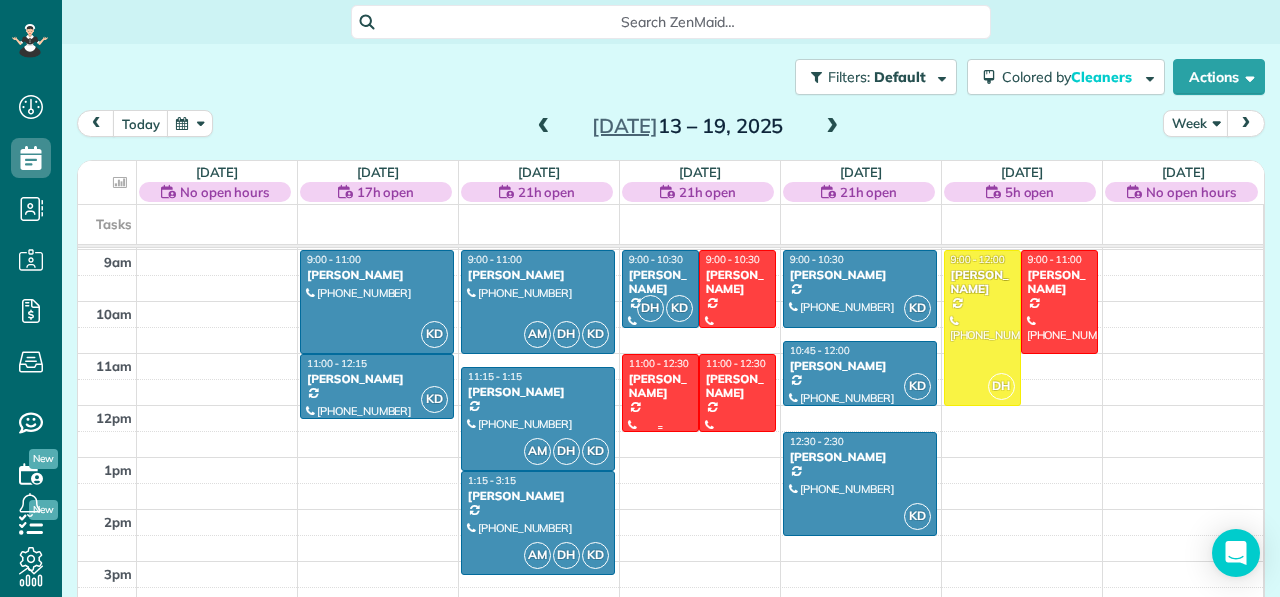 click on "11:00 - 12:30" at bounding box center [659, 363] 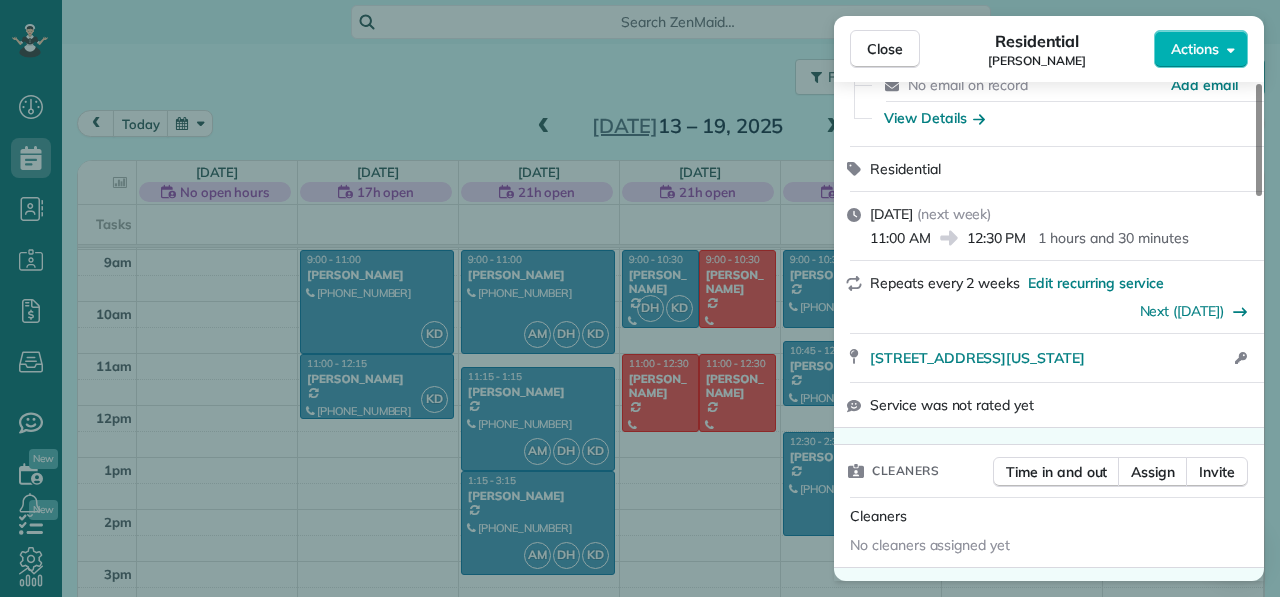 scroll, scrollTop: 213, scrollLeft: 0, axis: vertical 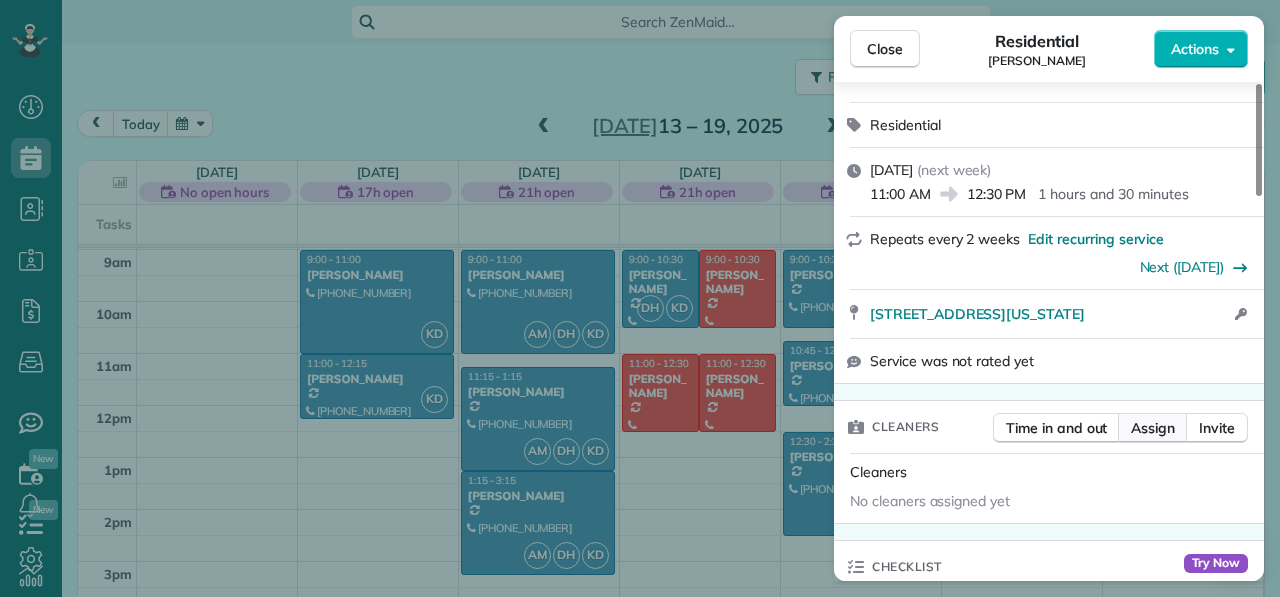 click on "Assign" at bounding box center (1153, 428) 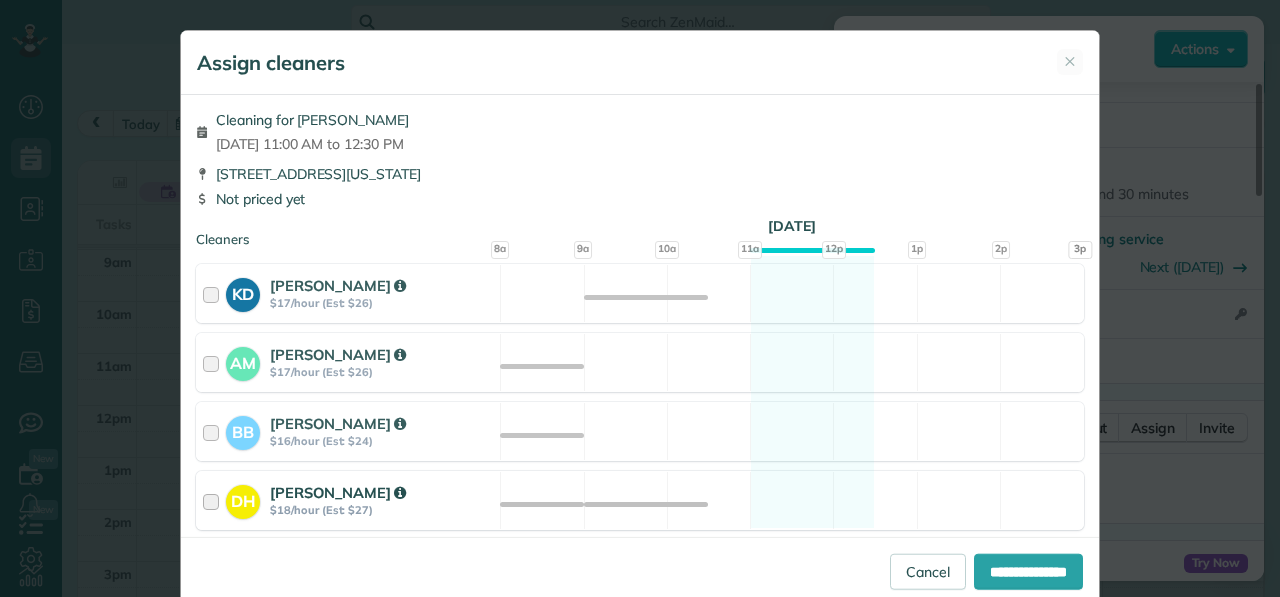 click at bounding box center (214, 500) 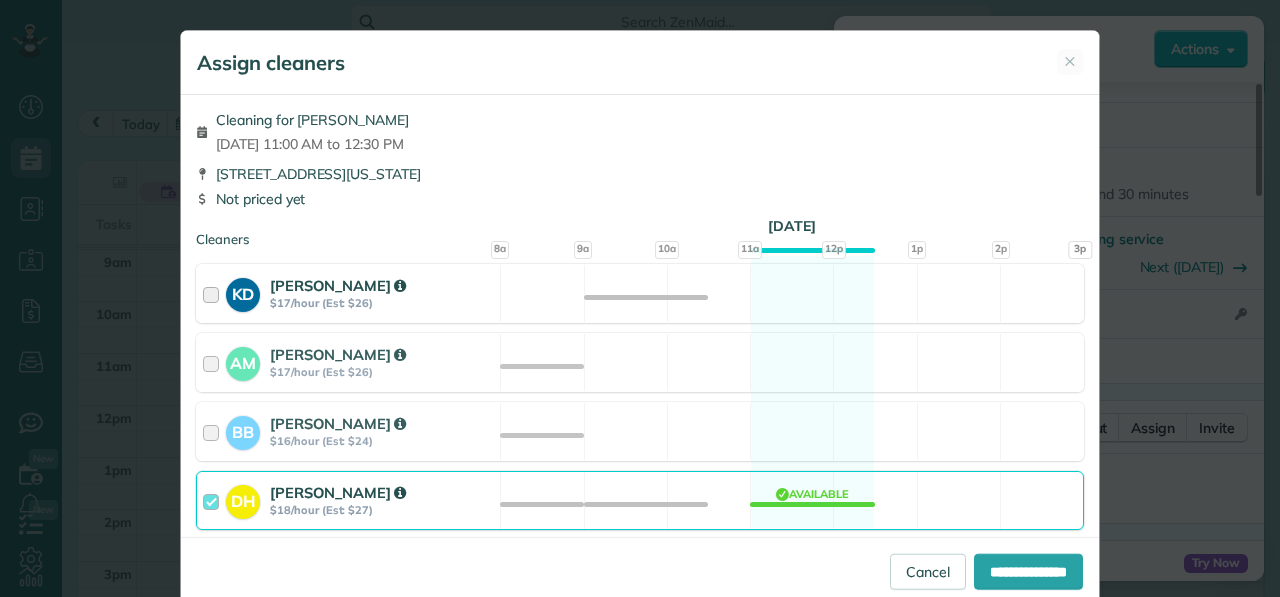 click at bounding box center [214, 293] 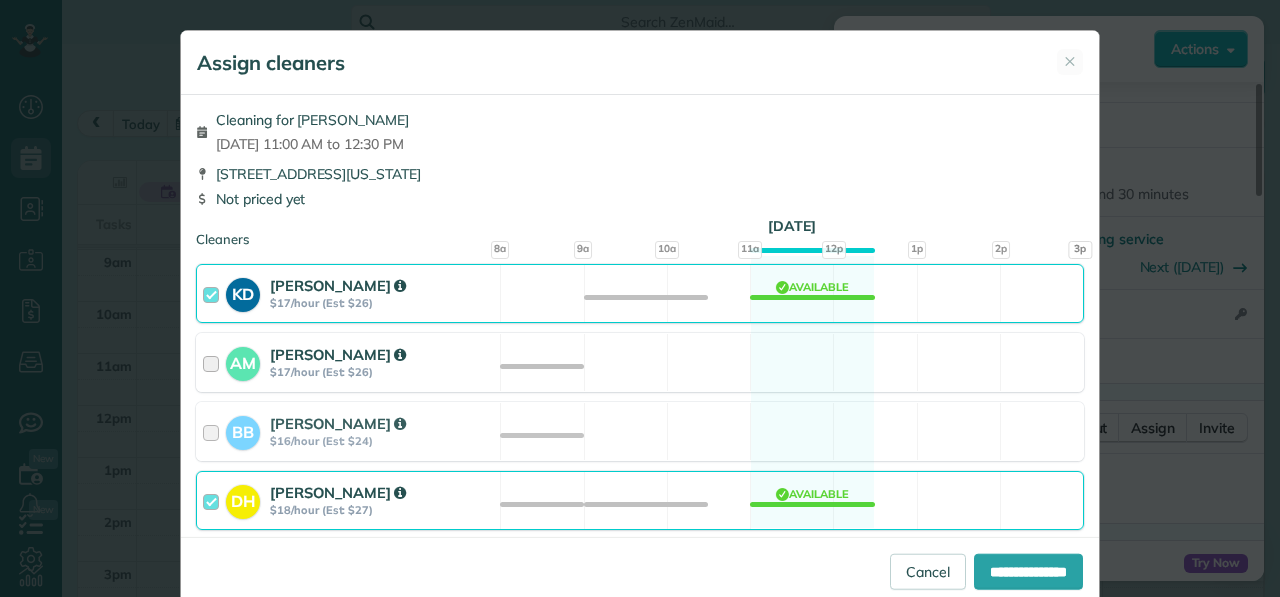 scroll, scrollTop: 60, scrollLeft: 0, axis: vertical 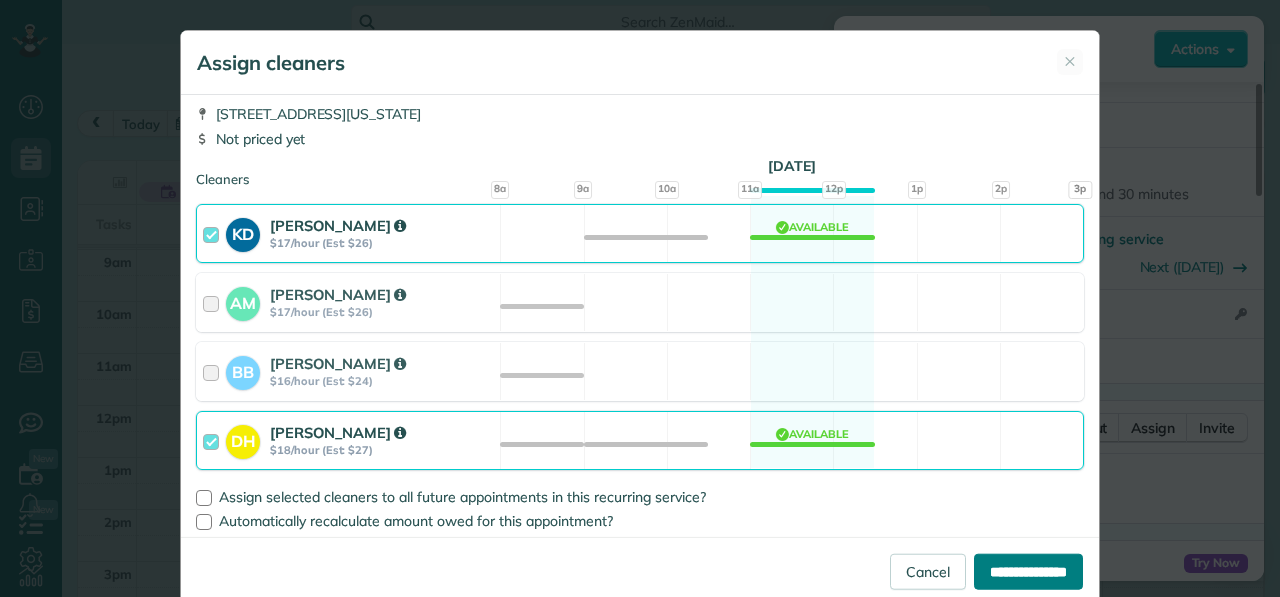 click on "**********" at bounding box center [1028, 571] 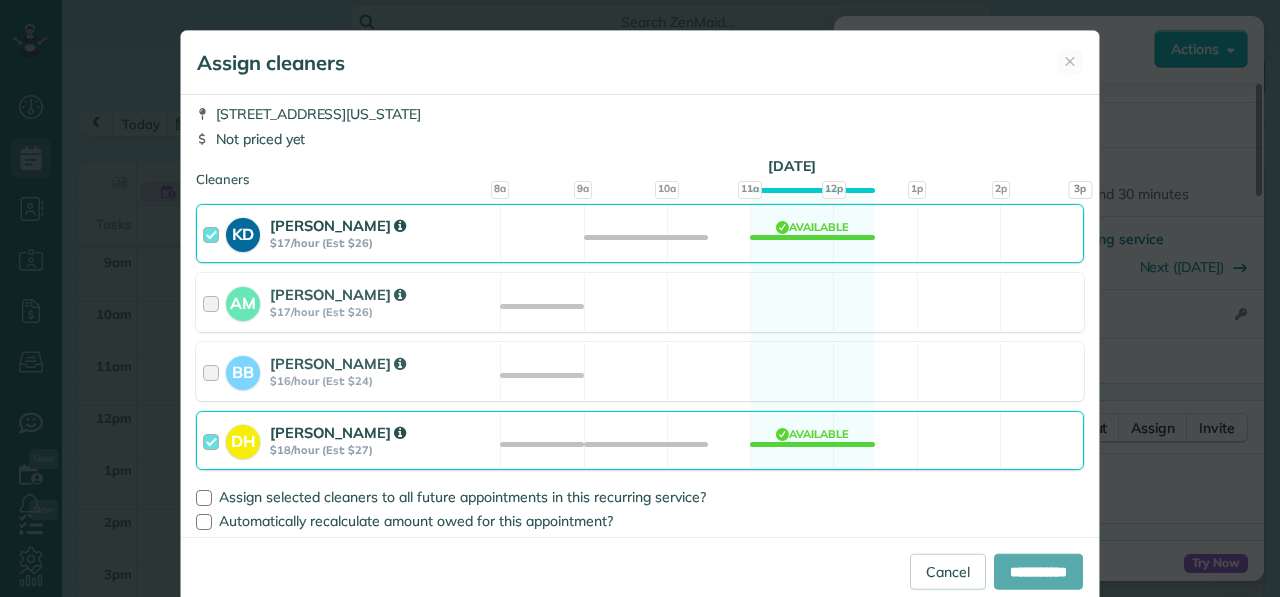 type on "**********" 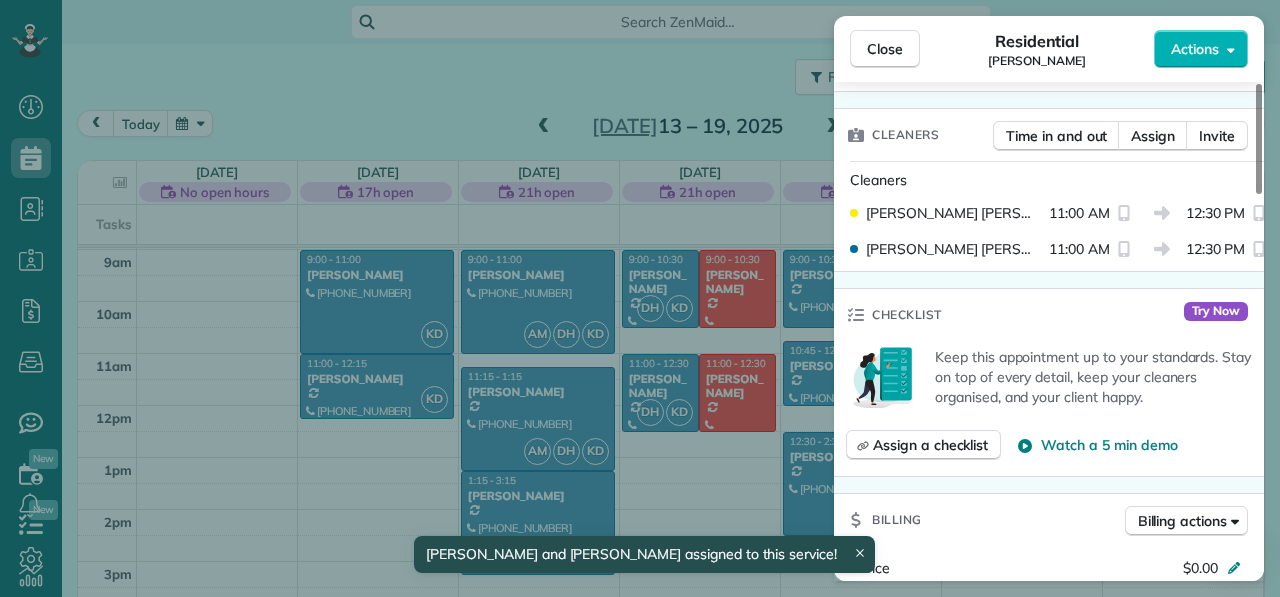 scroll, scrollTop: 511, scrollLeft: 0, axis: vertical 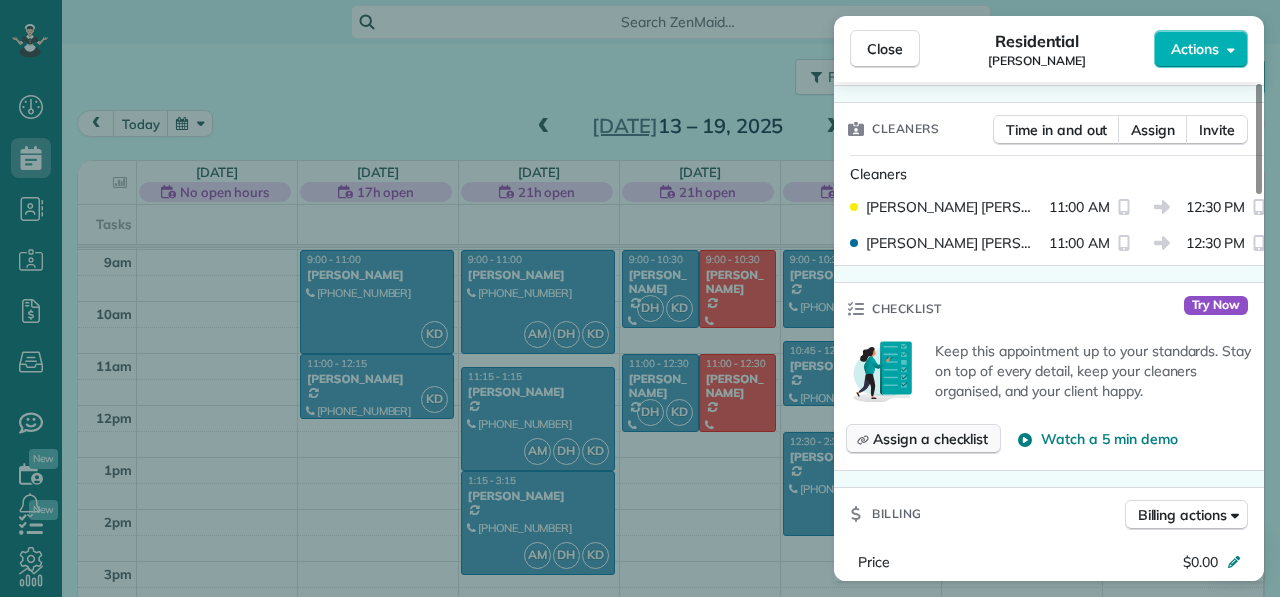 click on "Assign a checklist" at bounding box center [930, 439] 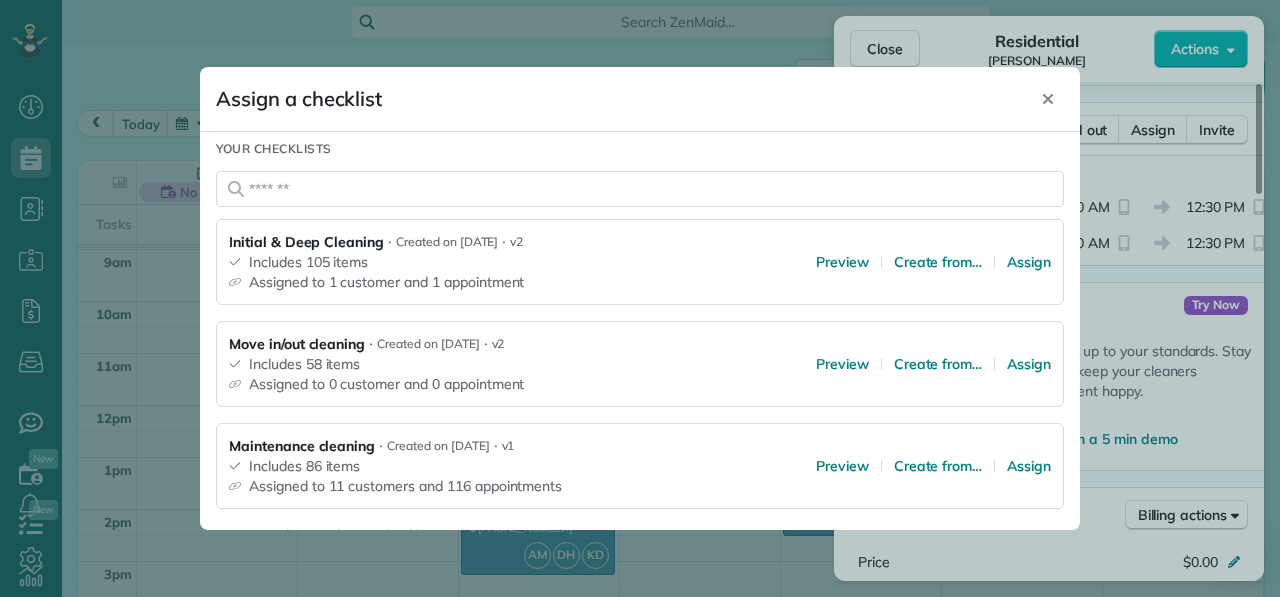 scroll, scrollTop: 258, scrollLeft: 0, axis: vertical 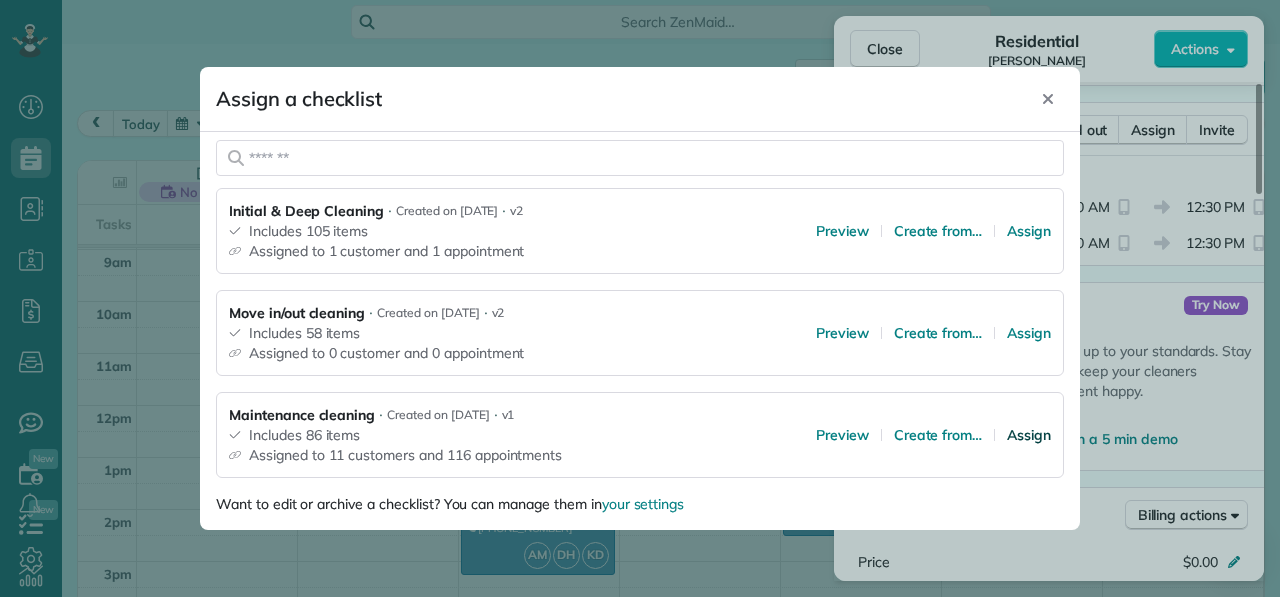 click on "Assign" at bounding box center [1029, 435] 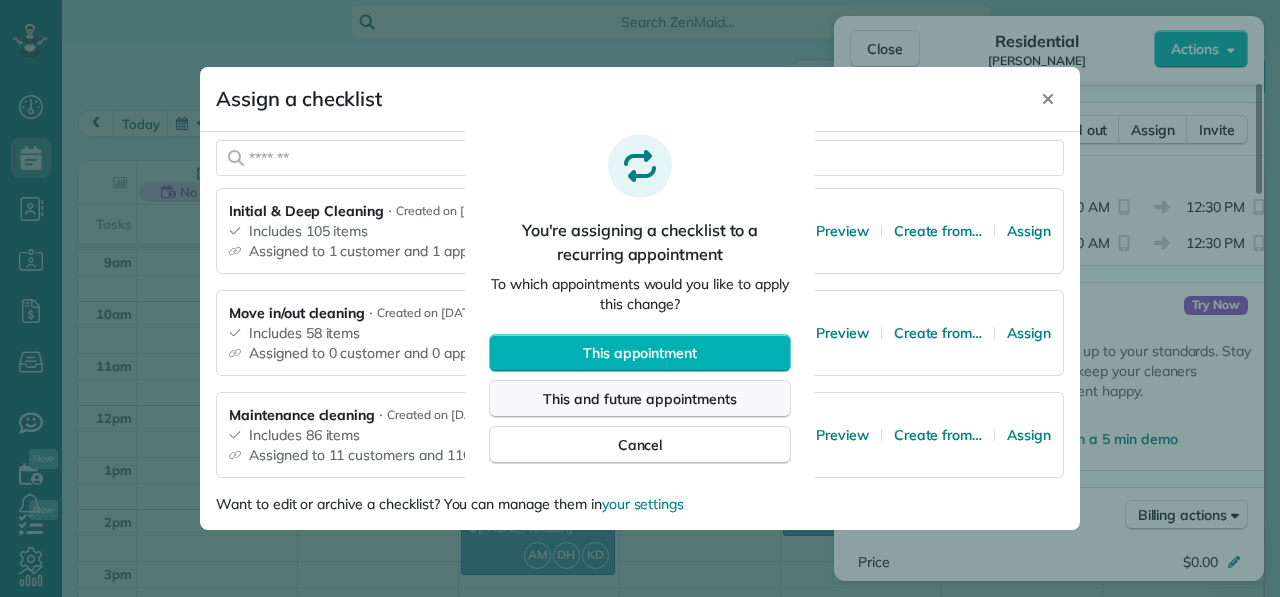 click on "This and future appointments" at bounding box center [640, 399] 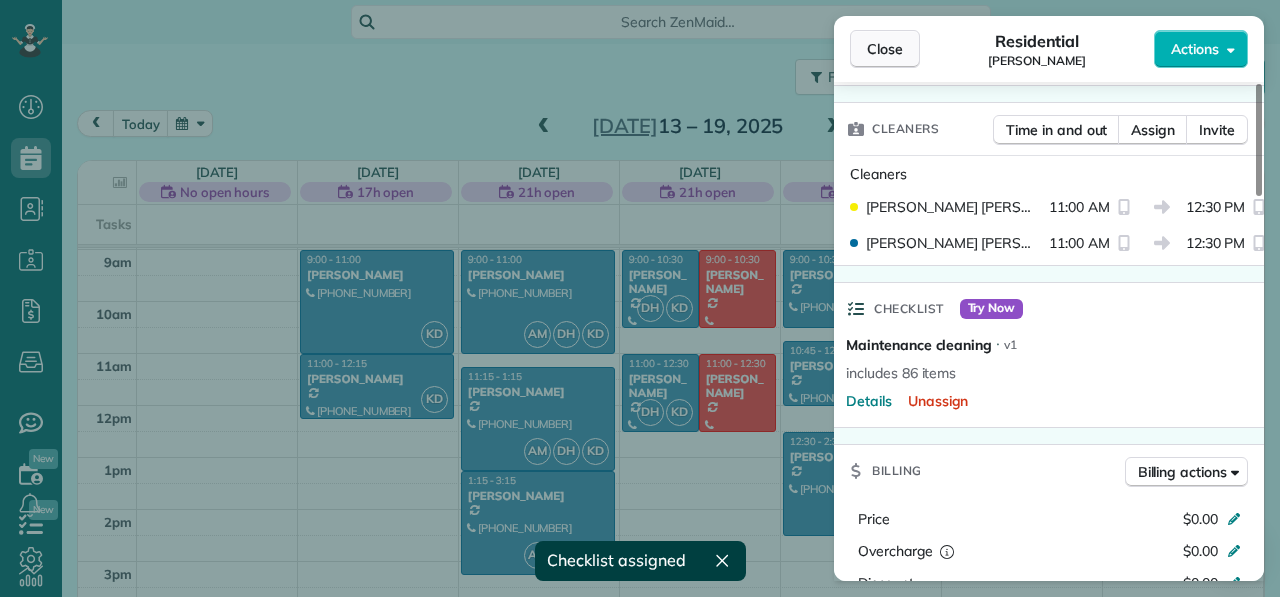 click on "Close" at bounding box center [885, 49] 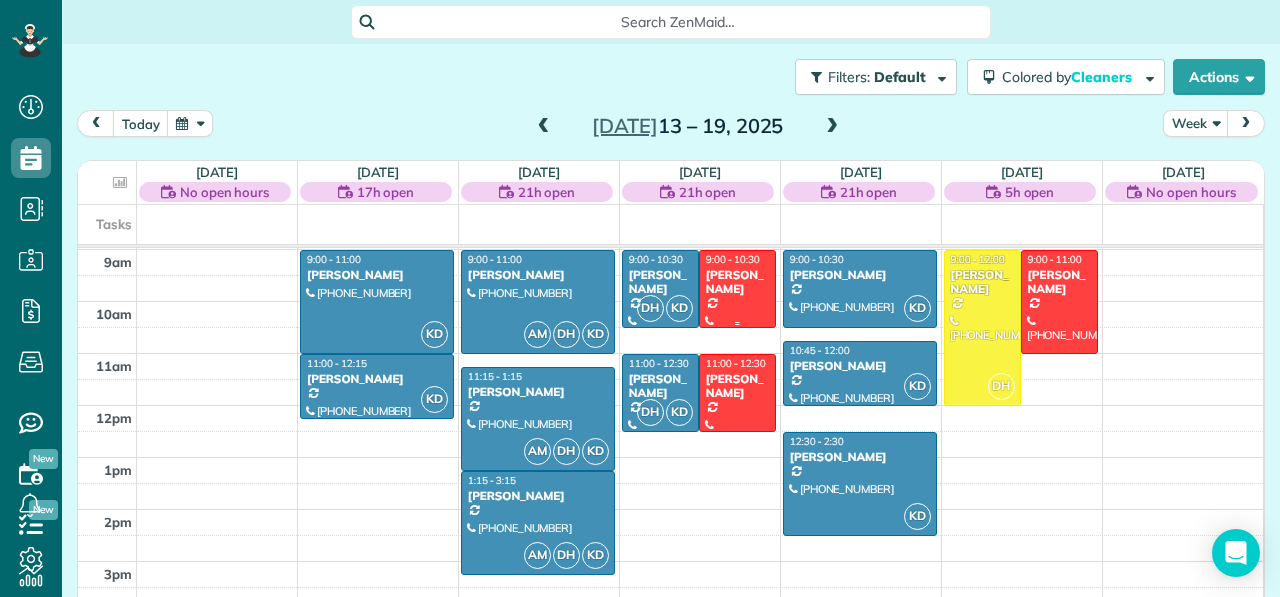 click on "Aryka Raduechel" at bounding box center (737, 282) 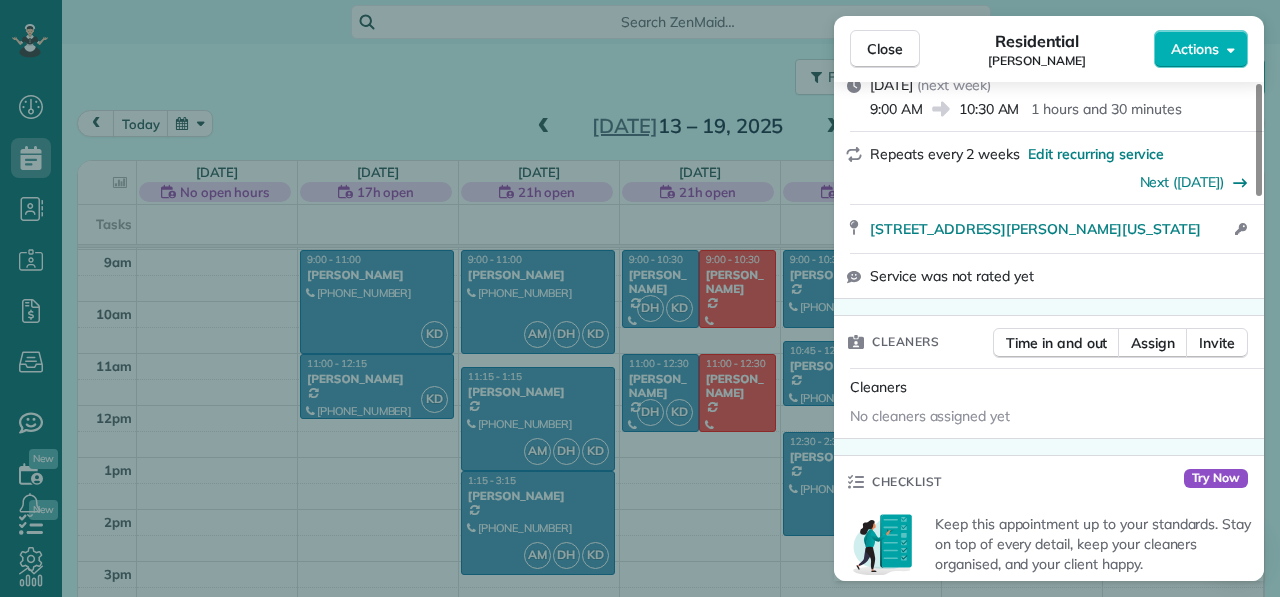 scroll, scrollTop: 302, scrollLeft: 0, axis: vertical 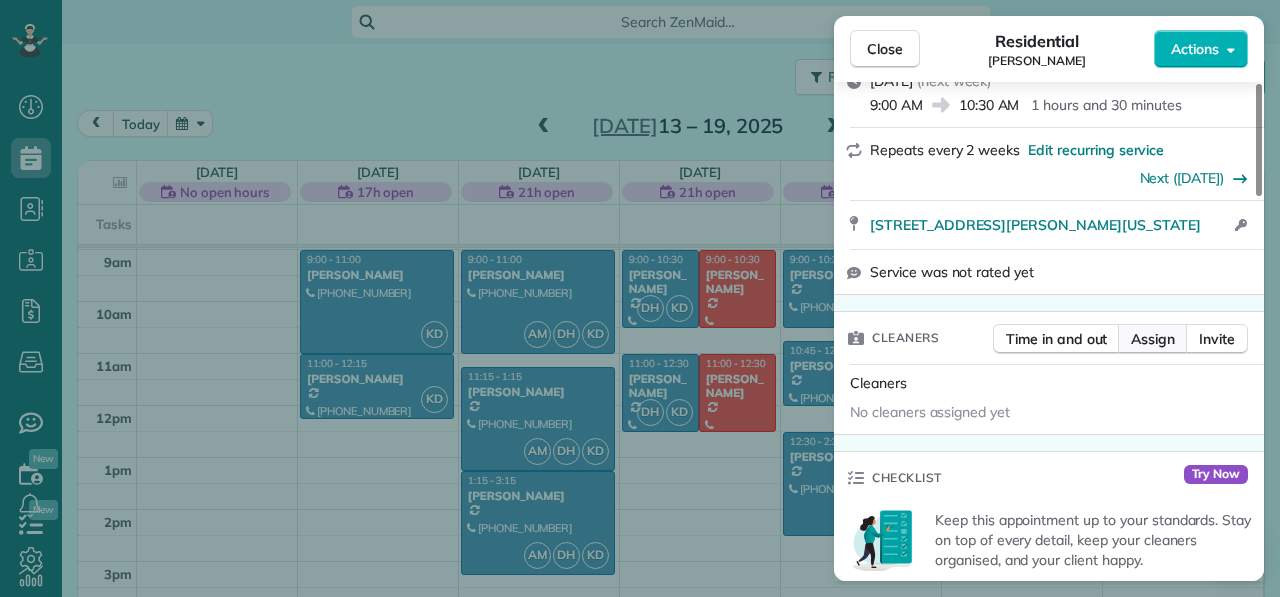 click on "Assign" at bounding box center [1153, 339] 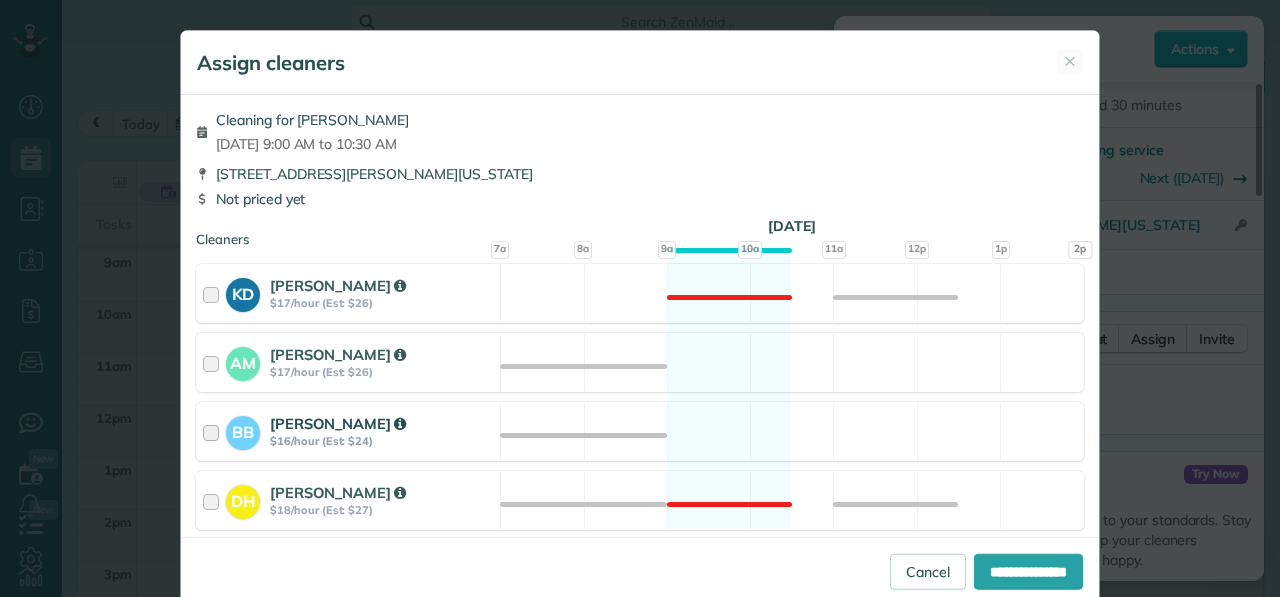 click at bounding box center (214, 431) 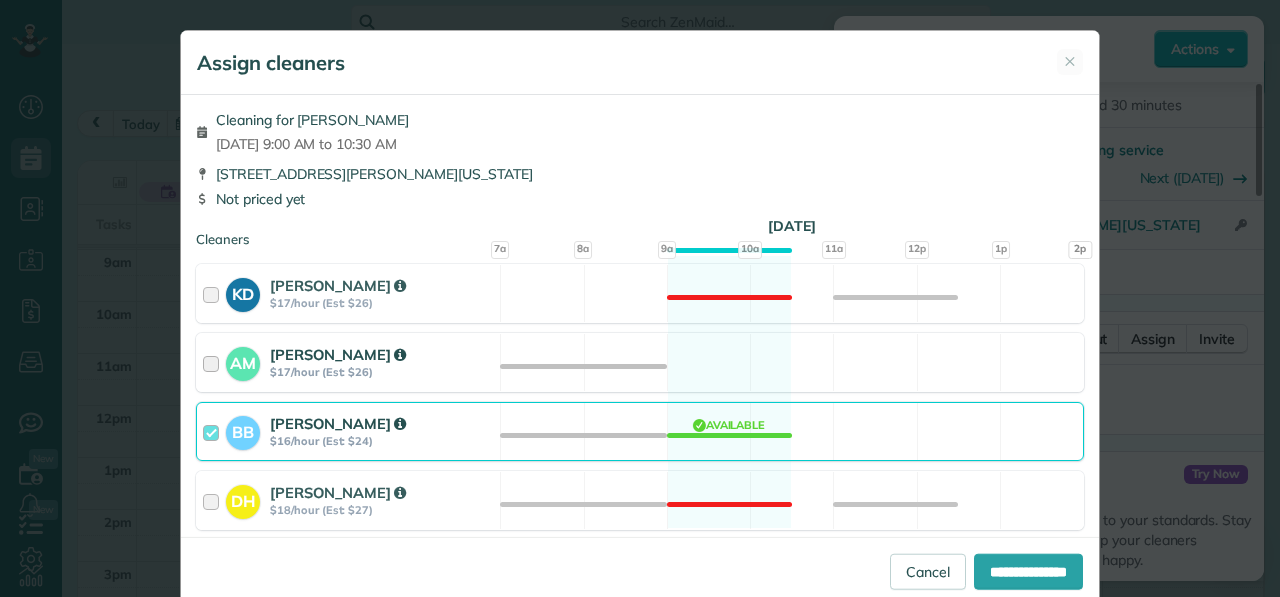 click at bounding box center [214, 362] 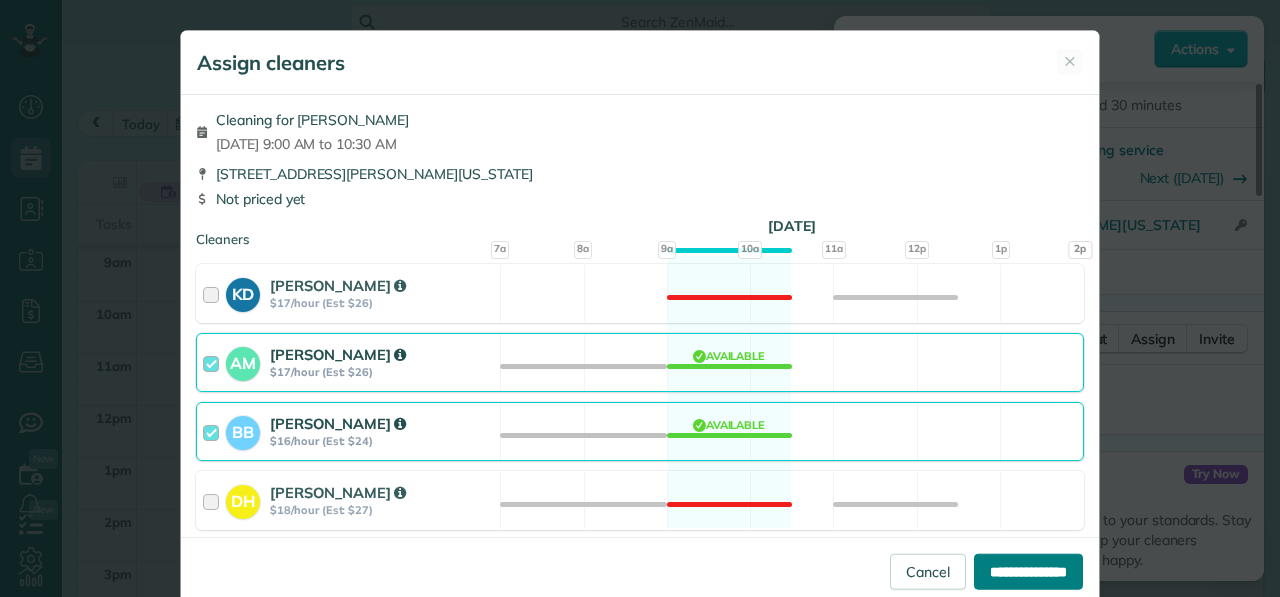 click on "**********" at bounding box center (1028, 571) 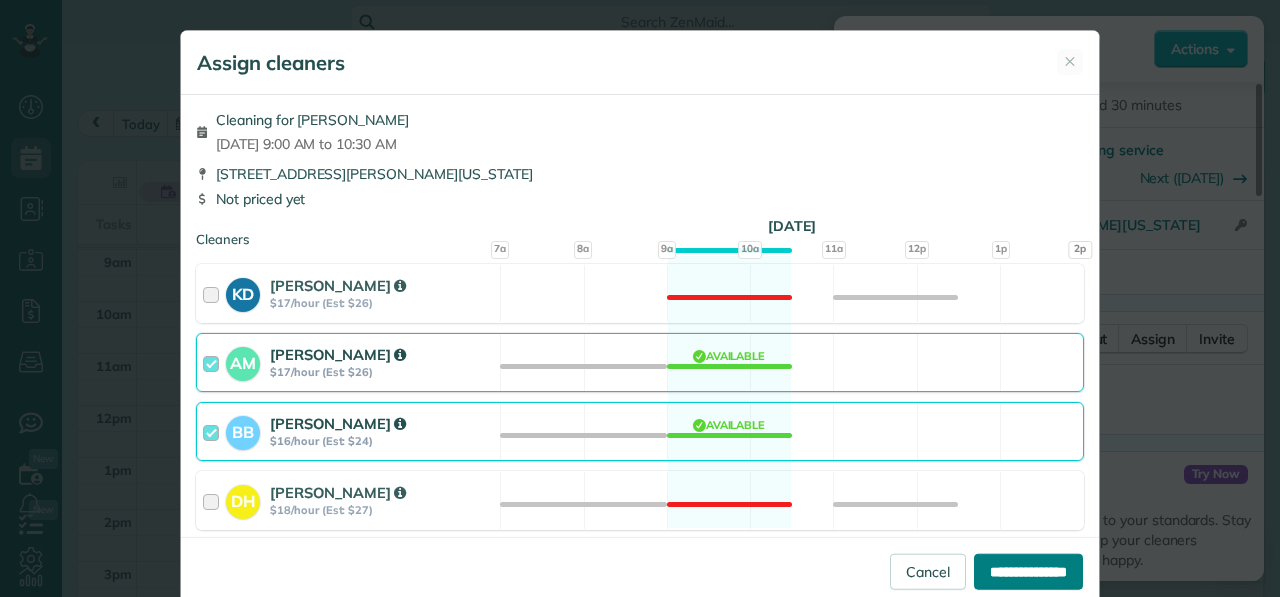 type on "**********" 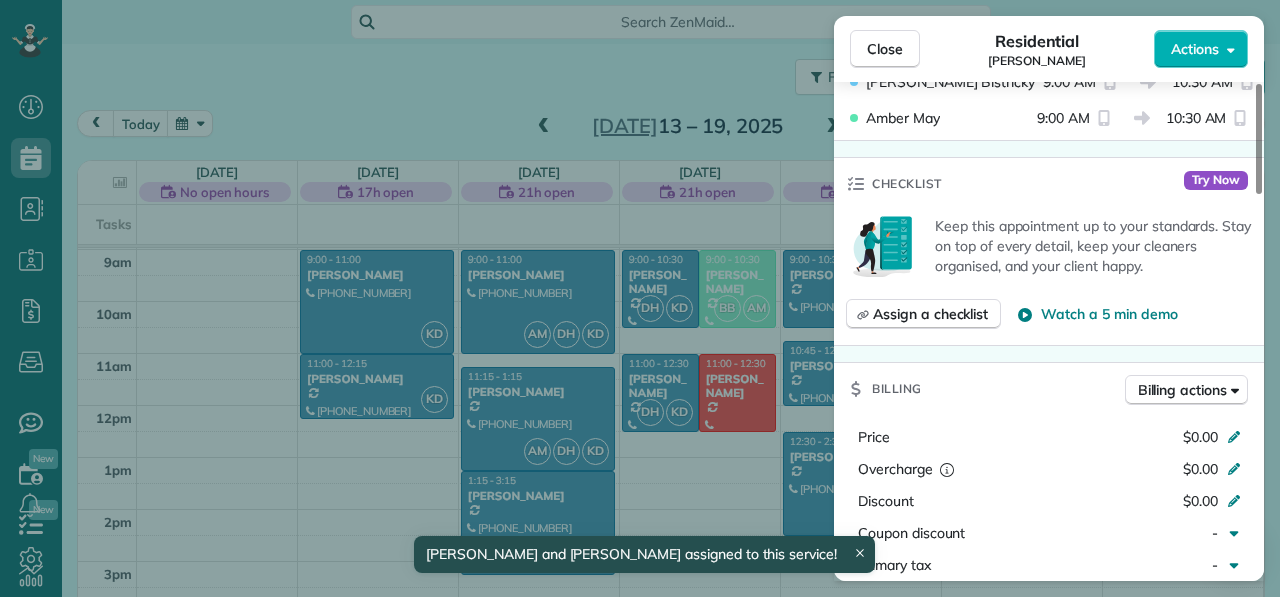scroll, scrollTop: 644, scrollLeft: 0, axis: vertical 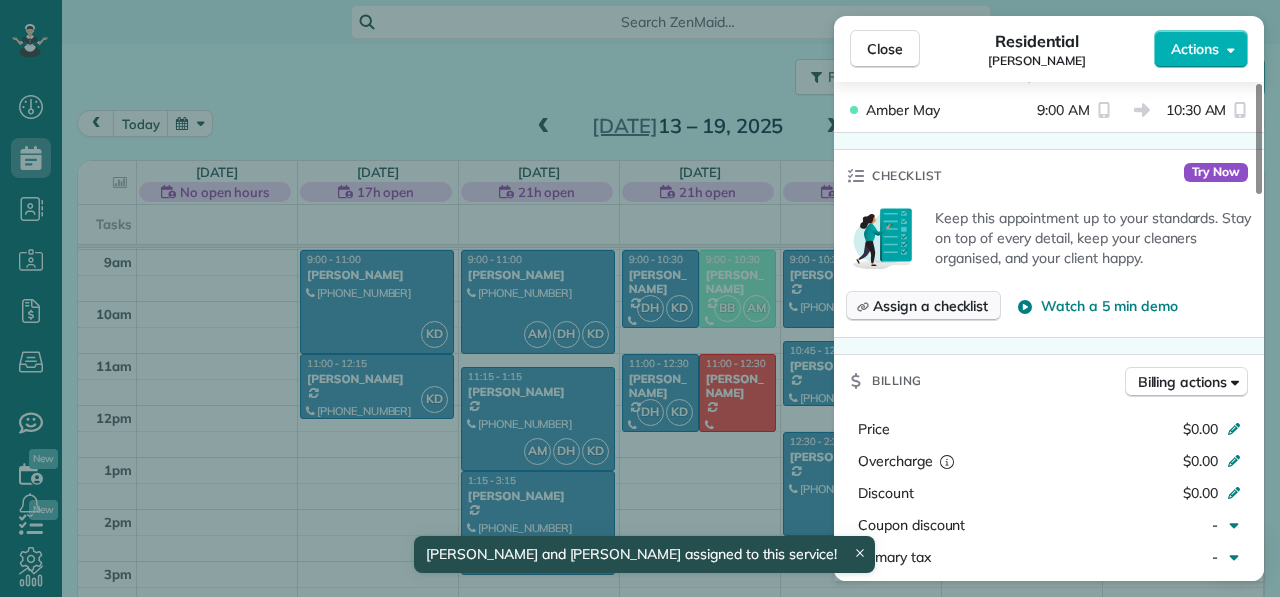 click on "Assign a checklist" at bounding box center (930, 306) 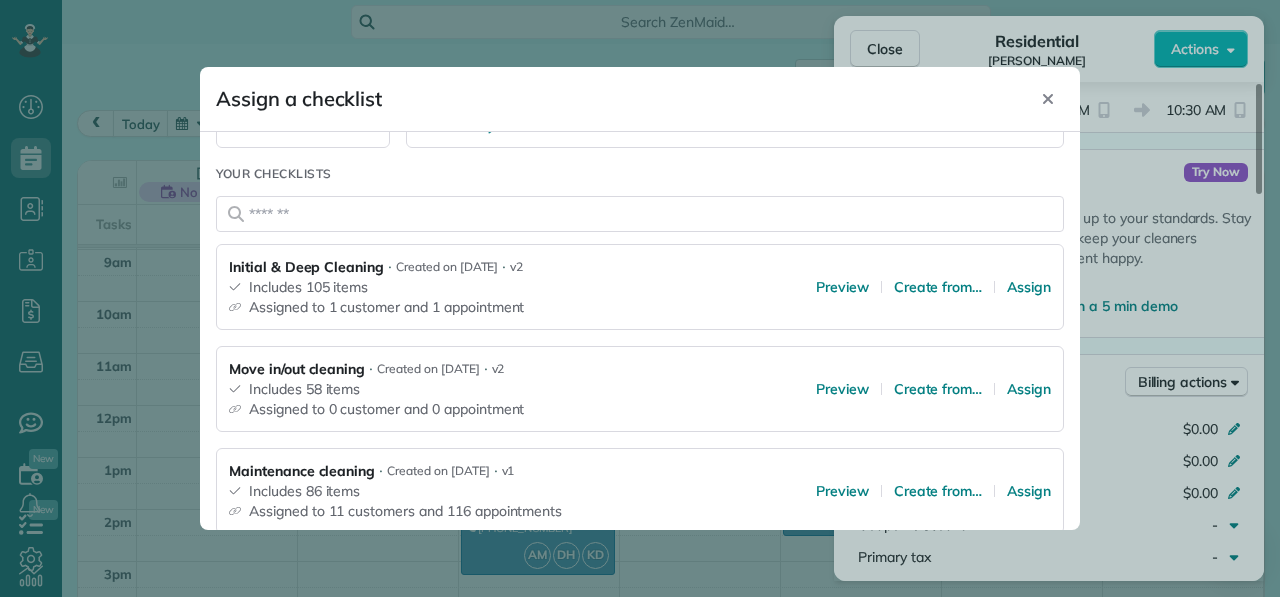 scroll, scrollTop: 258, scrollLeft: 0, axis: vertical 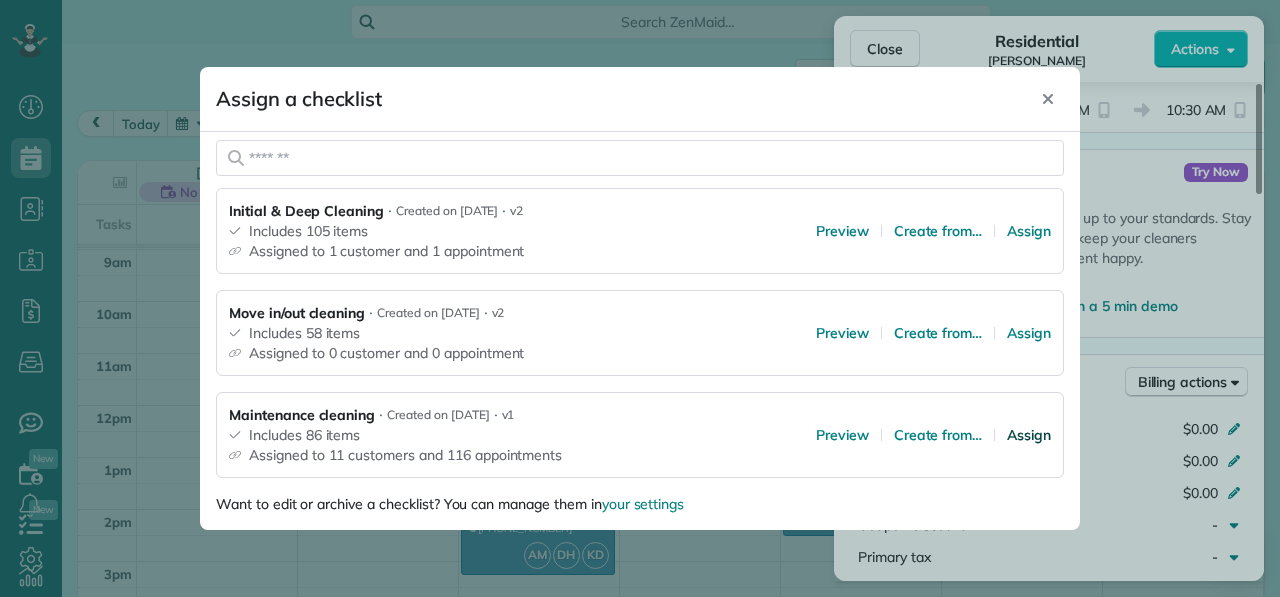 click on "Assign" at bounding box center [1029, 435] 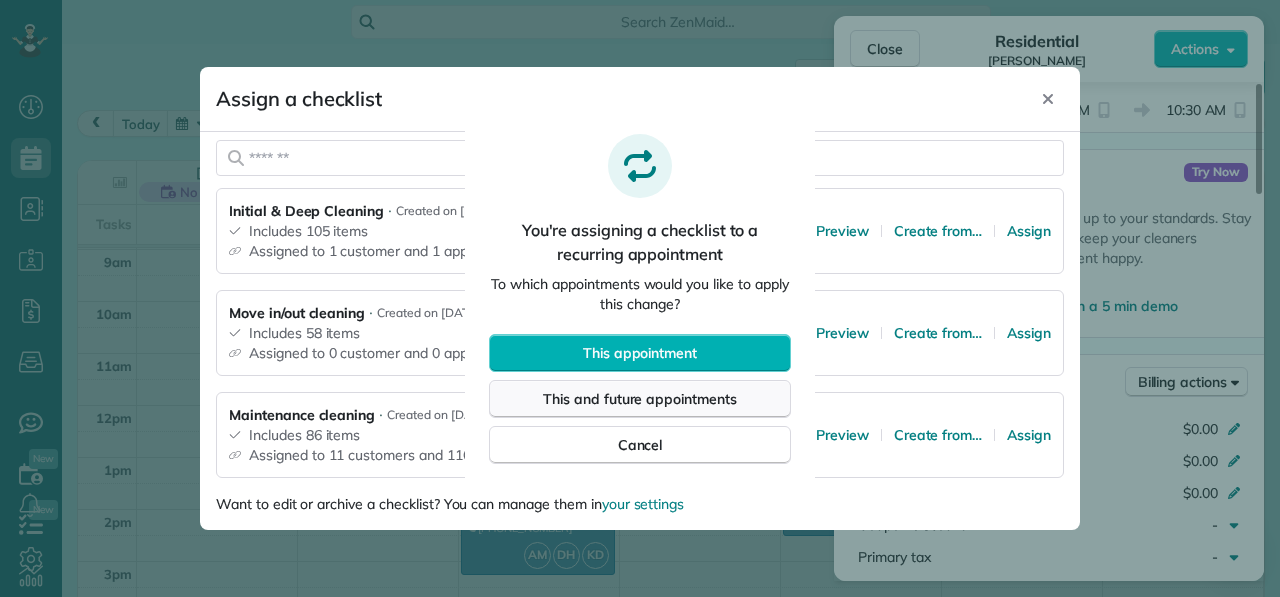 click on "This and future appointments" at bounding box center [640, 399] 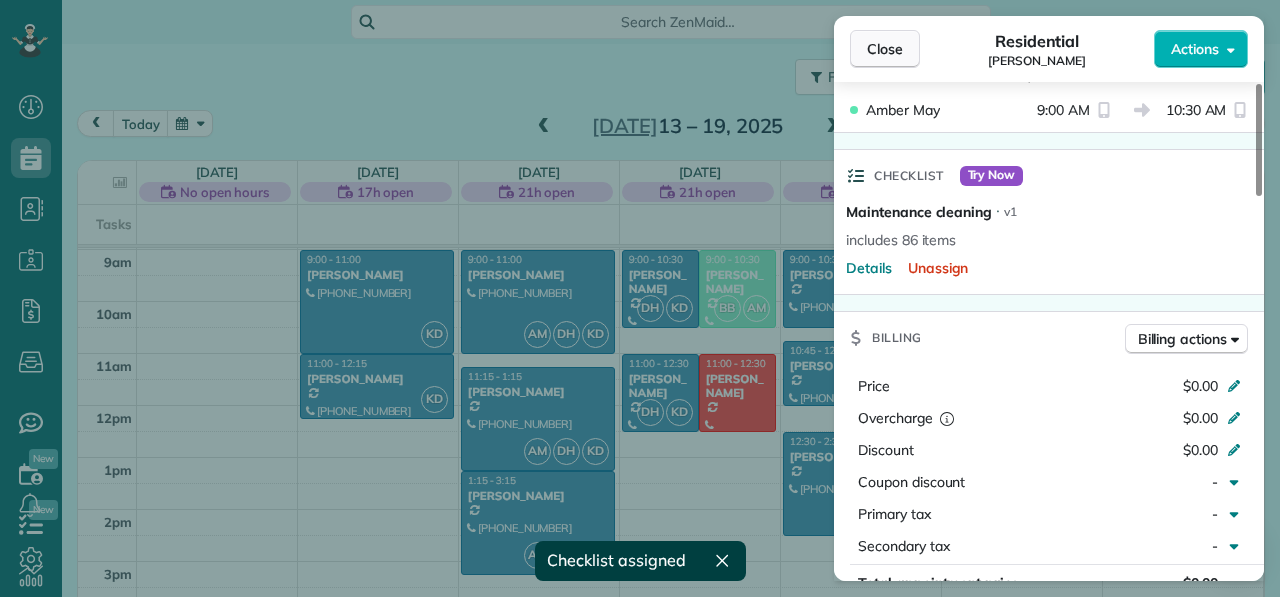 click on "Close" at bounding box center (885, 49) 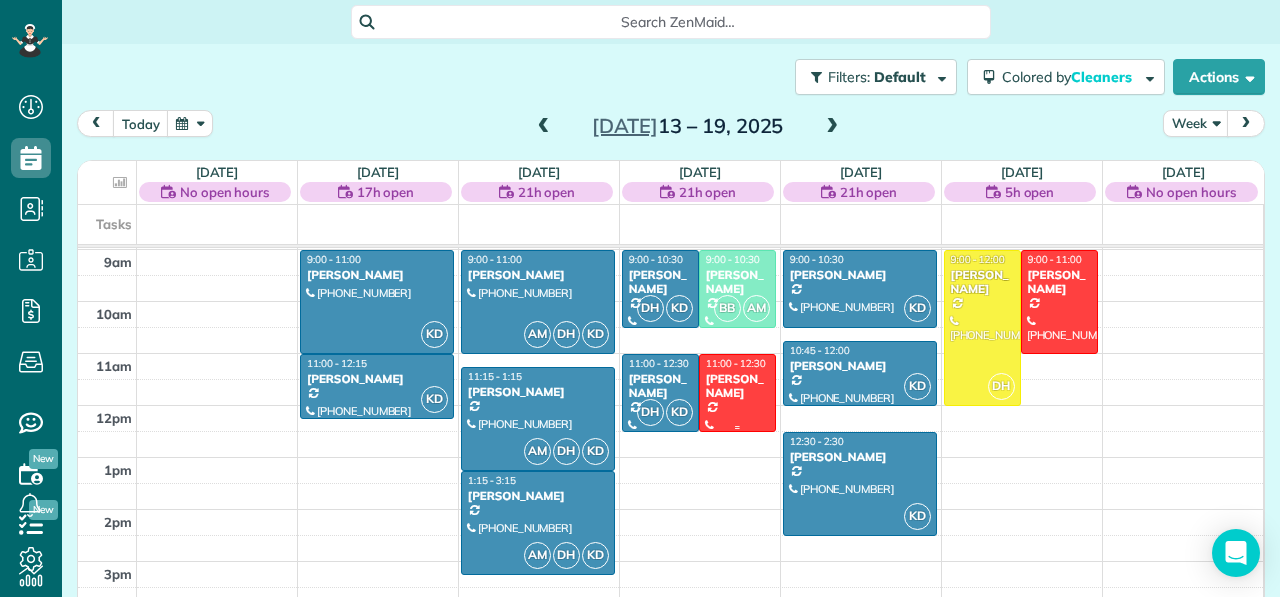 click on "Joseph Cicchese" at bounding box center [737, 386] 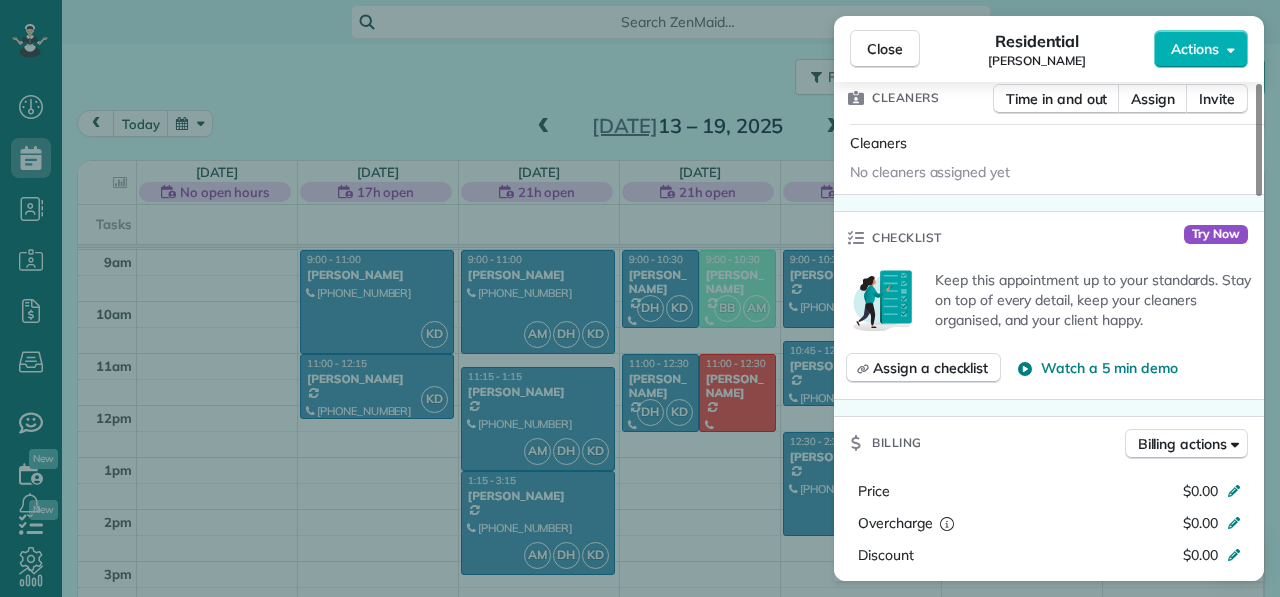 scroll, scrollTop: 392, scrollLeft: 0, axis: vertical 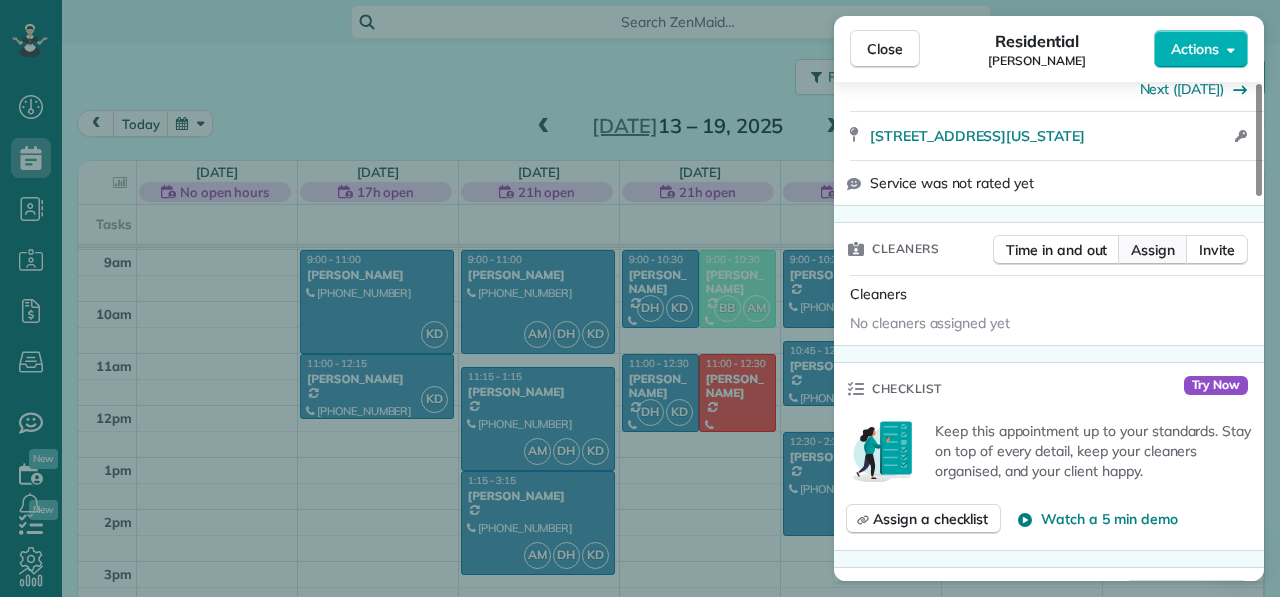 click on "Assign" at bounding box center (1153, 250) 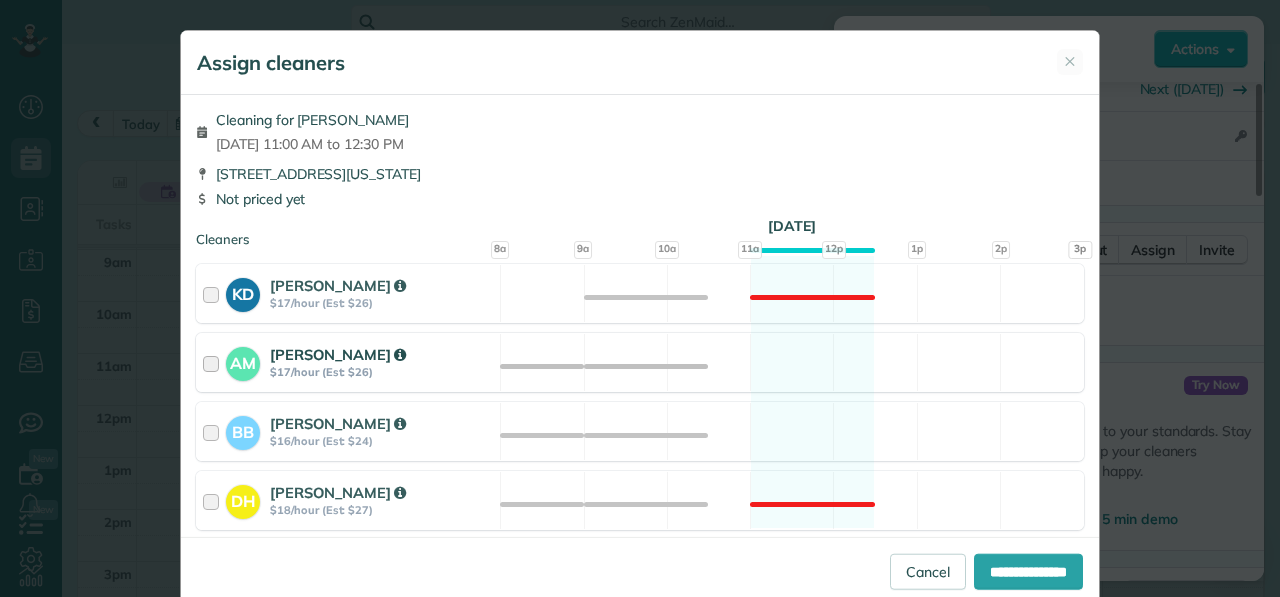 click at bounding box center [214, 362] 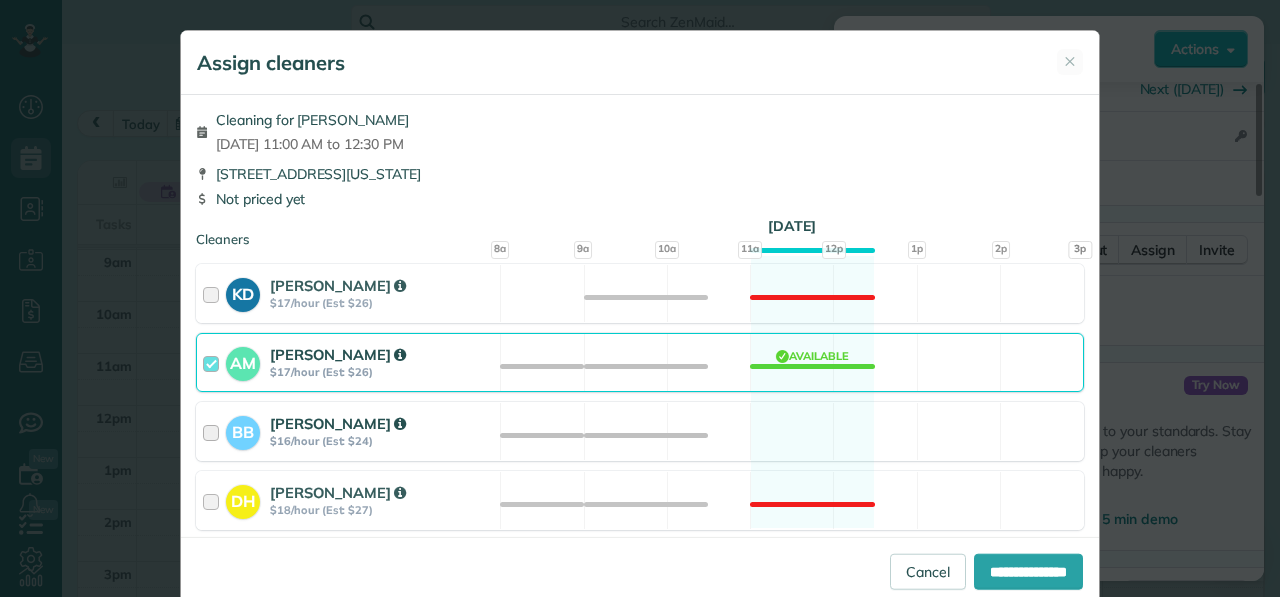 click at bounding box center (214, 431) 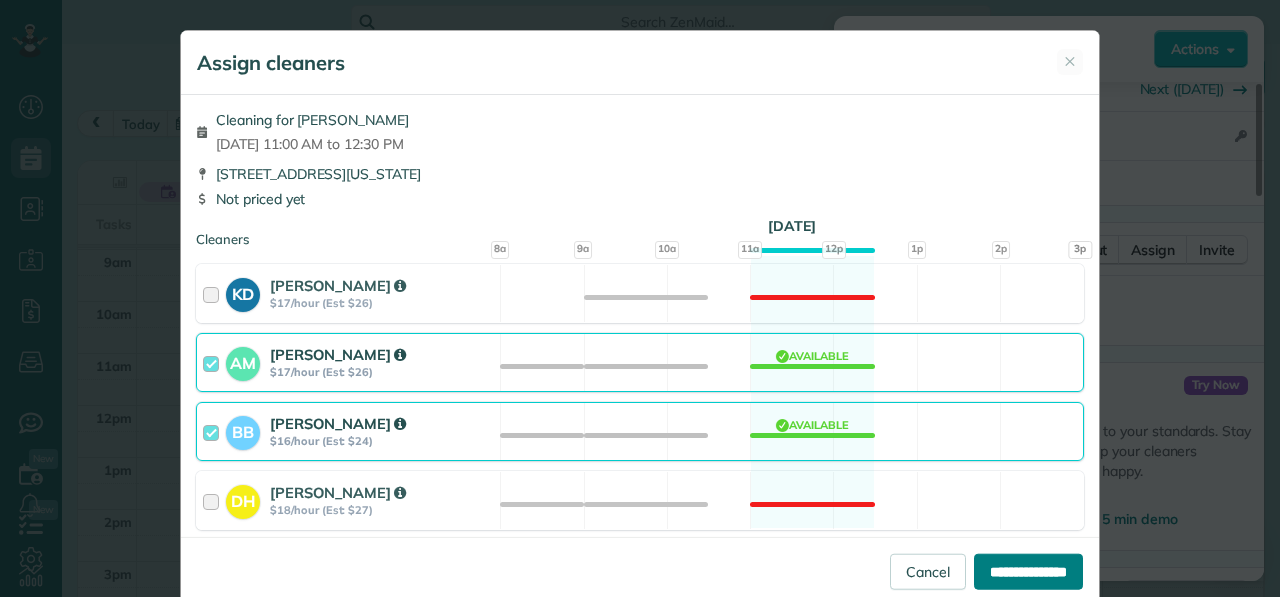 click on "**********" at bounding box center (1028, 571) 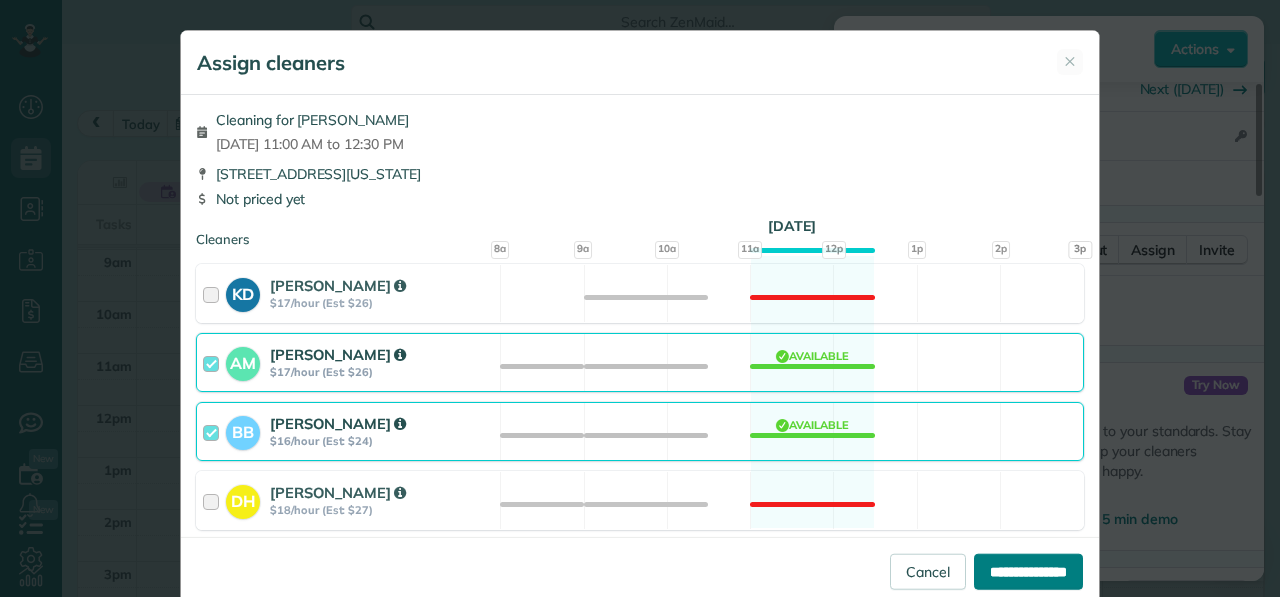 type on "**********" 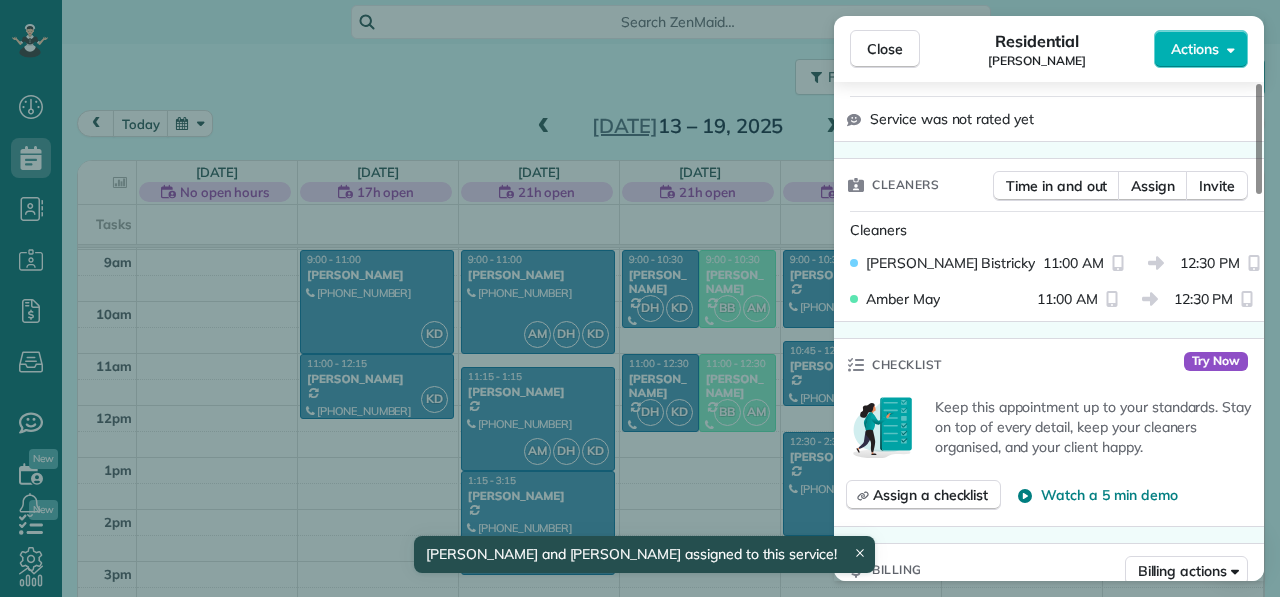 scroll, scrollTop: 457, scrollLeft: 0, axis: vertical 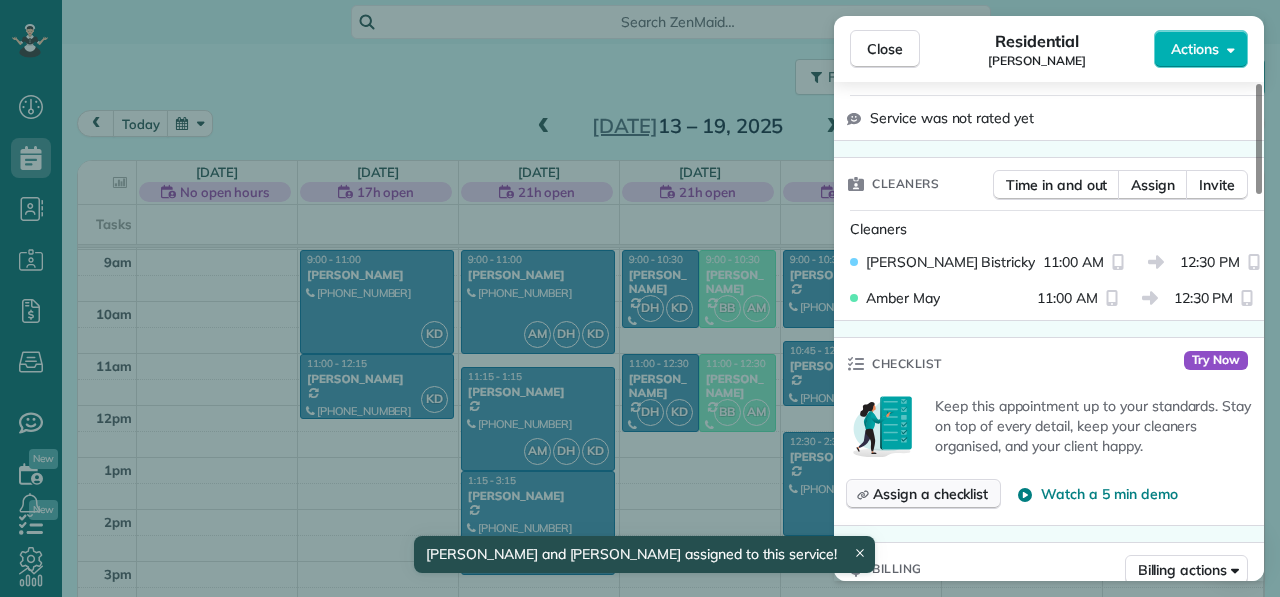 click on "Assign a checklist" at bounding box center [923, 494] 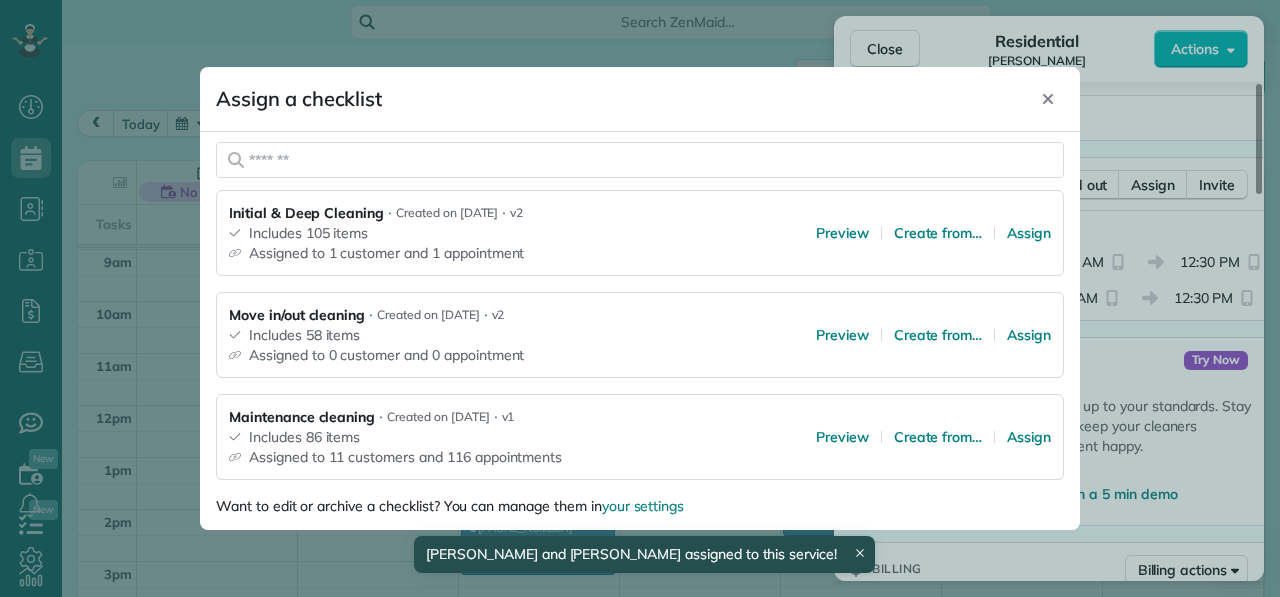 scroll, scrollTop: 258, scrollLeft: 0, axis: vertical 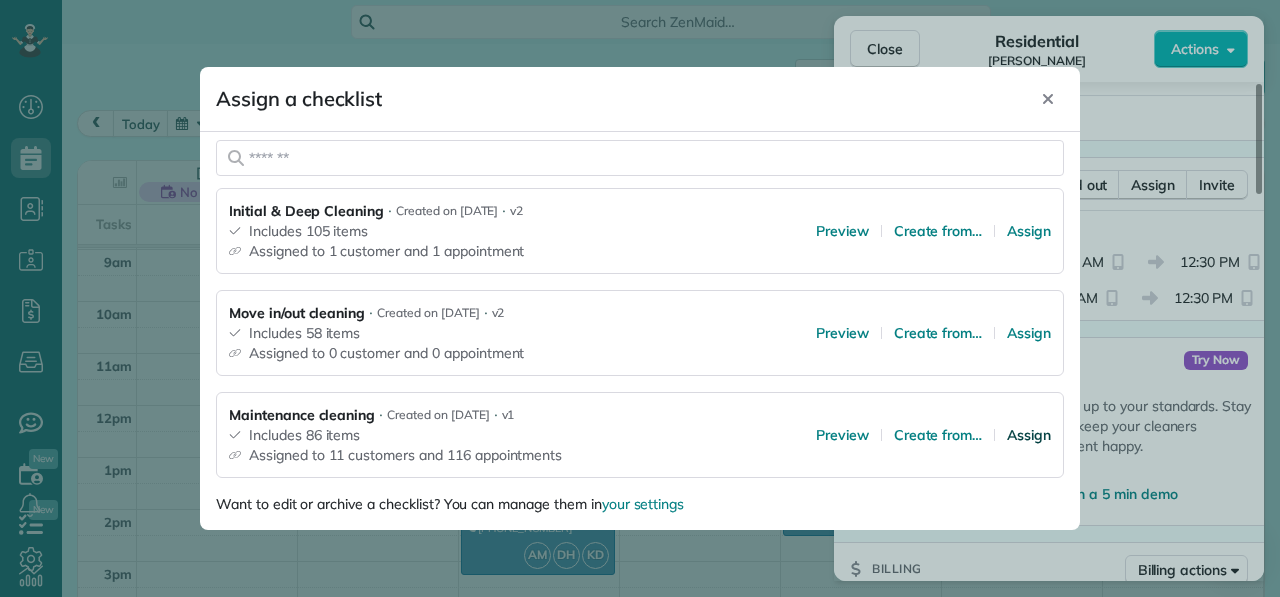 click on "Assign" at bounding box center [1029, 435] 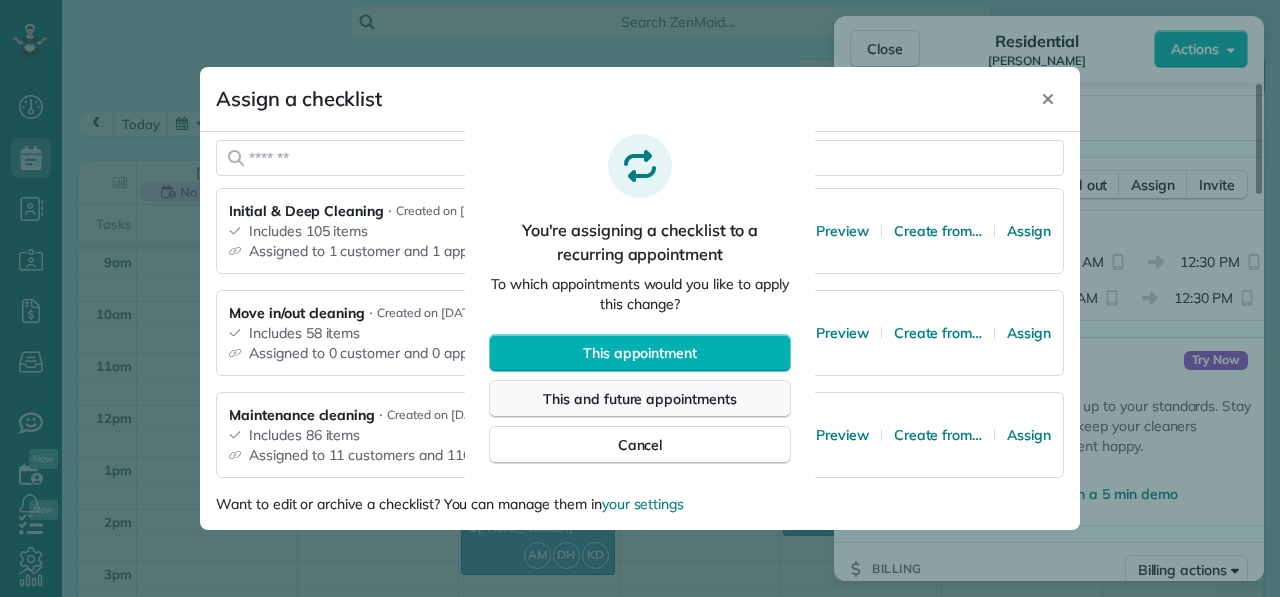 click on "This and future appointments" at bounding box center [640, 399] 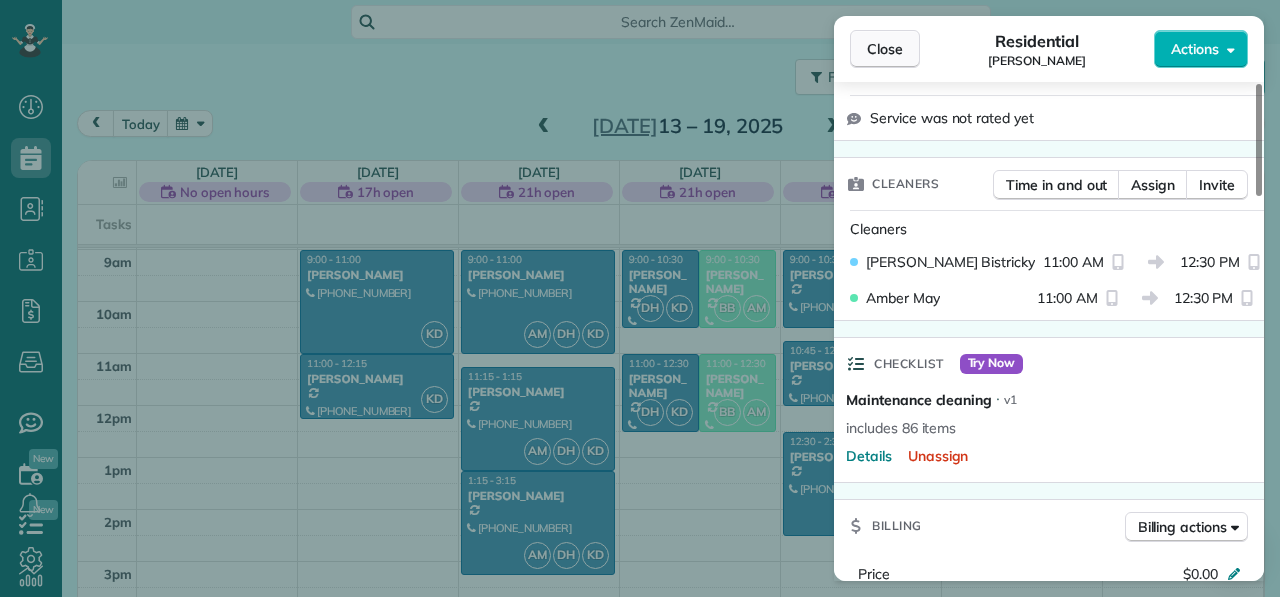 click on "Close" at bounding box center [885, 49] 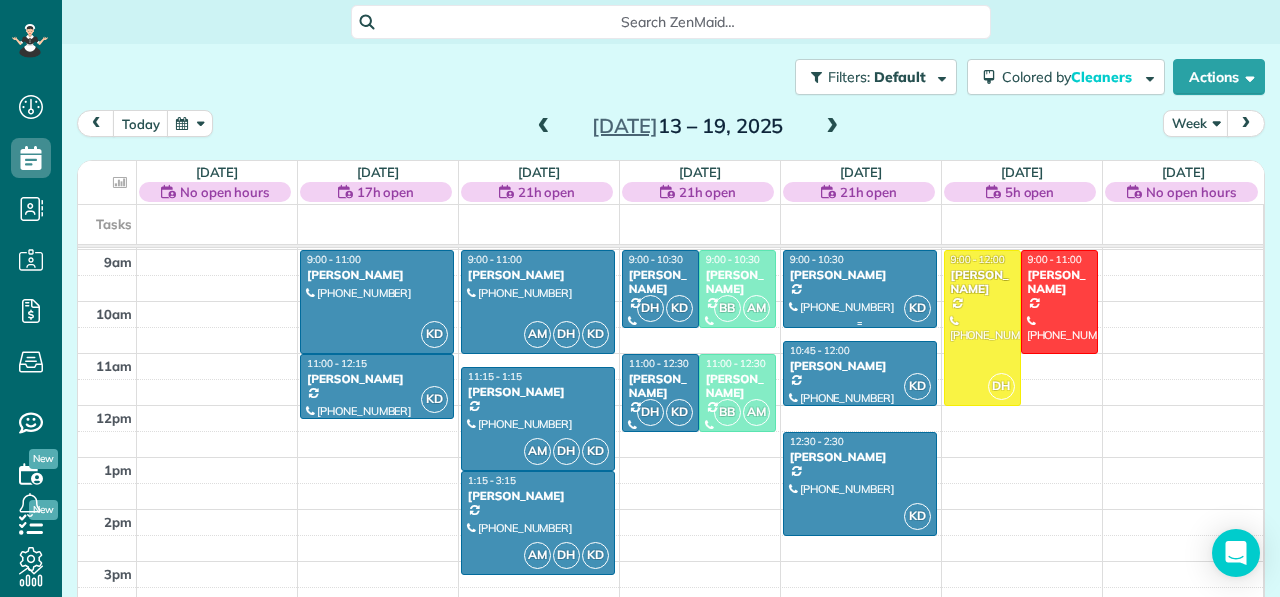 click on "Jacob" at bounding box center [860, 275] 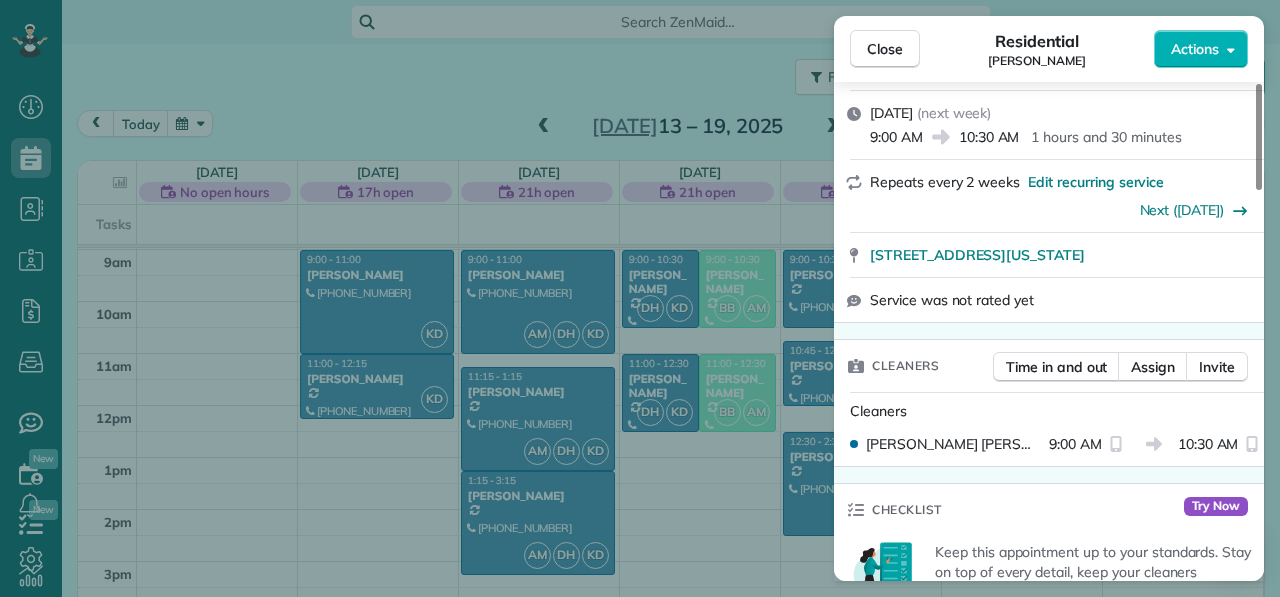 scroll, scrollTop: 272, scrollLeft: 0, axis: vertical 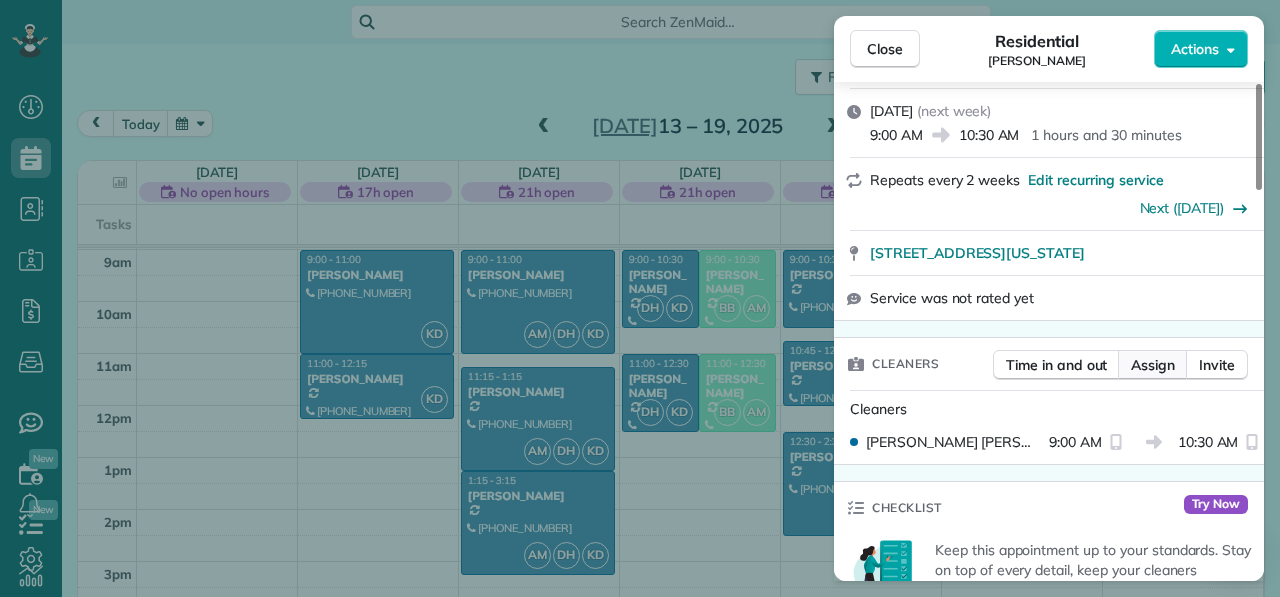 click on "Assign" at bounding box center (1153, 365) 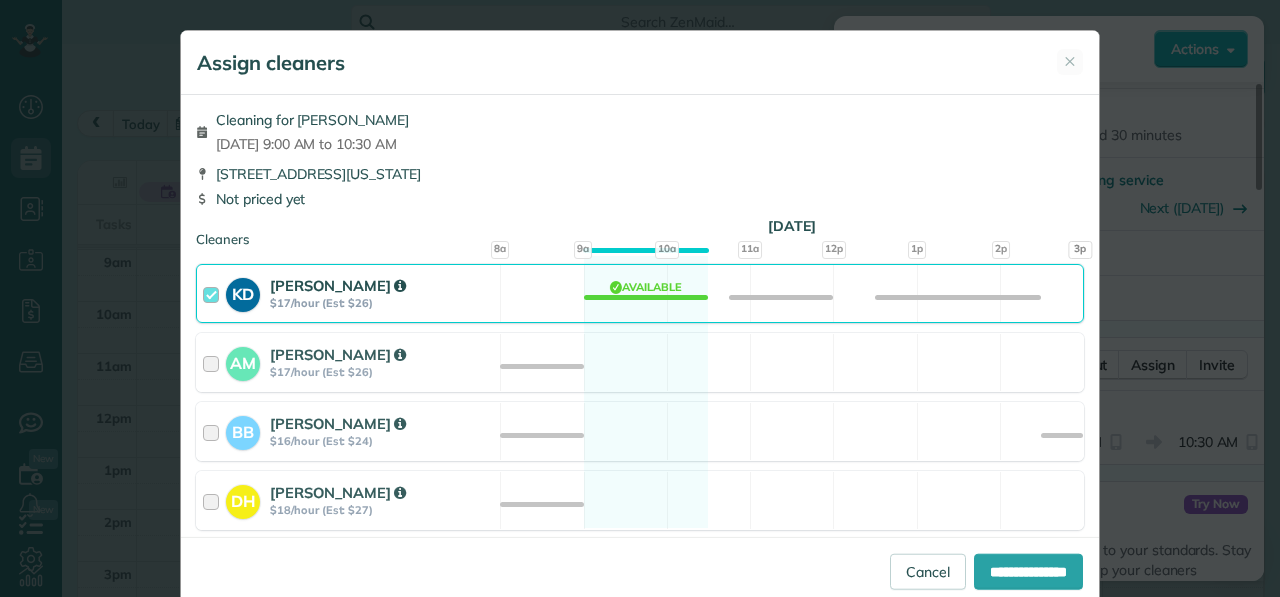 click at bounding box center (214, 293) 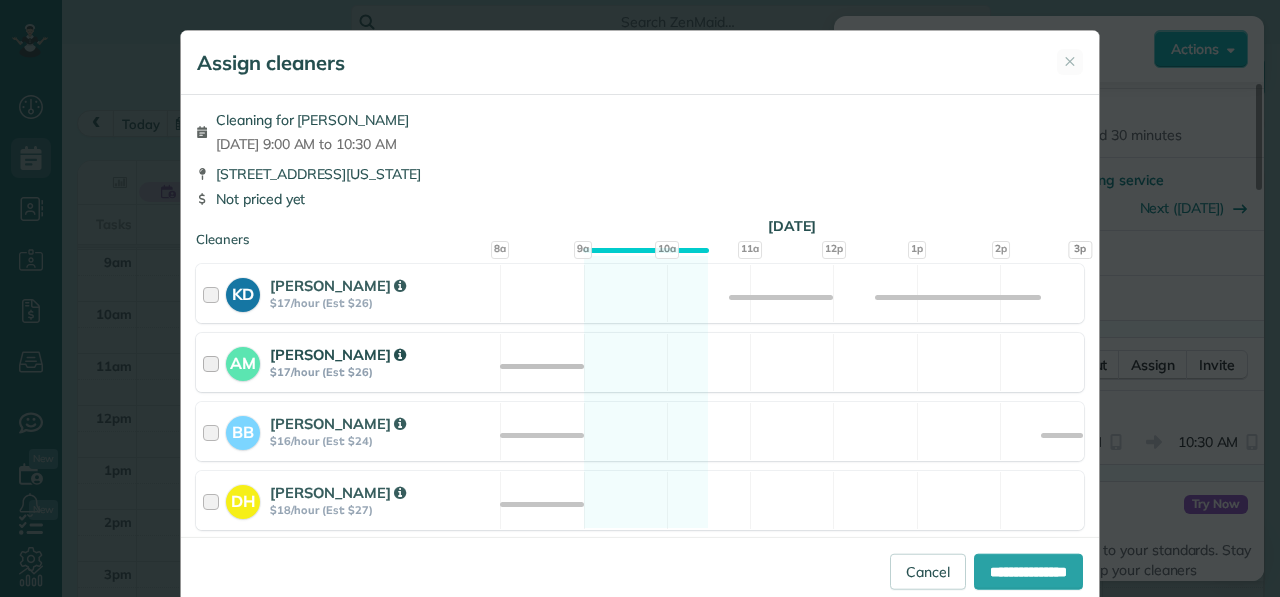 click at bounding box center (214, 362) 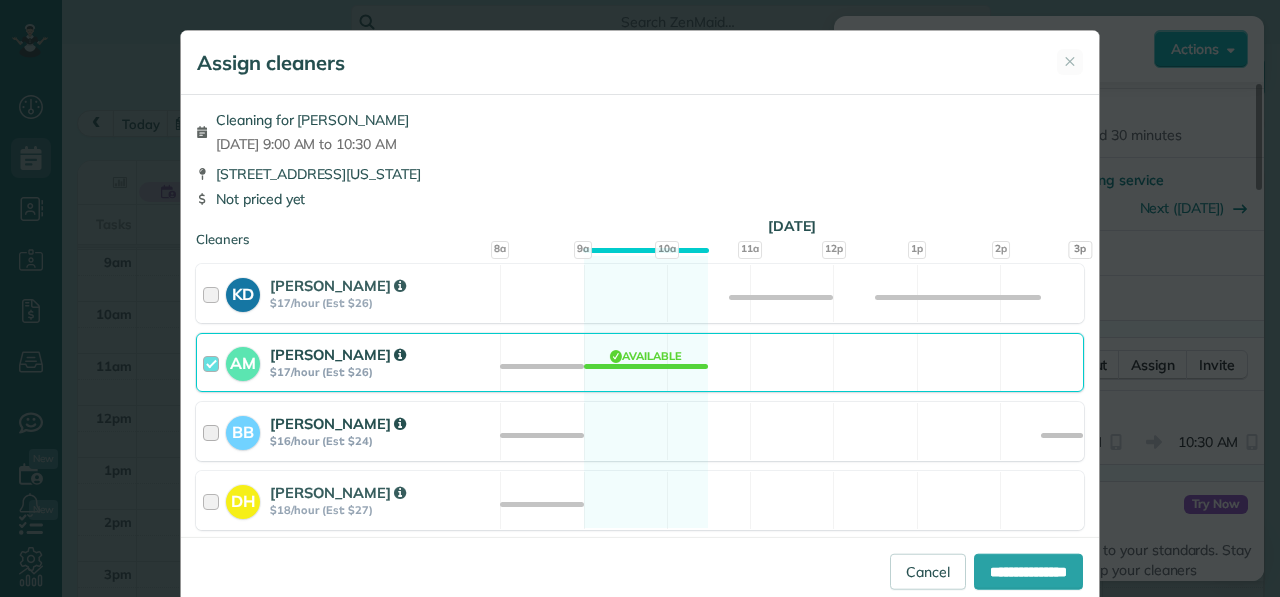 click at bounding box center (214, 431) 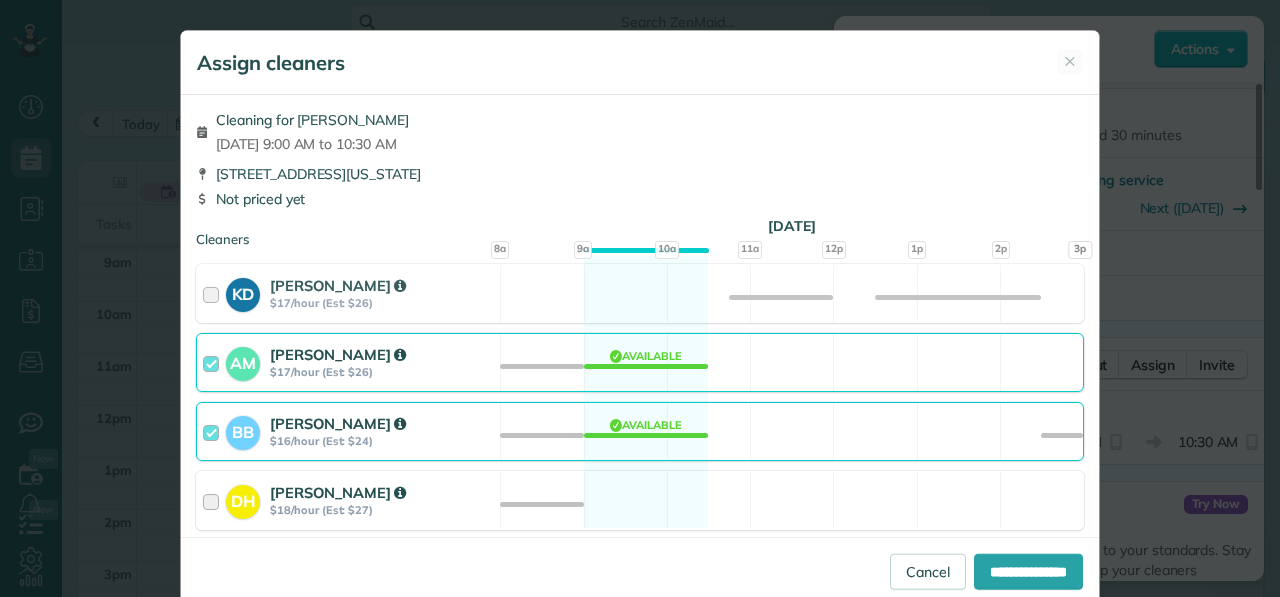 click at bounding box center [214, 500] 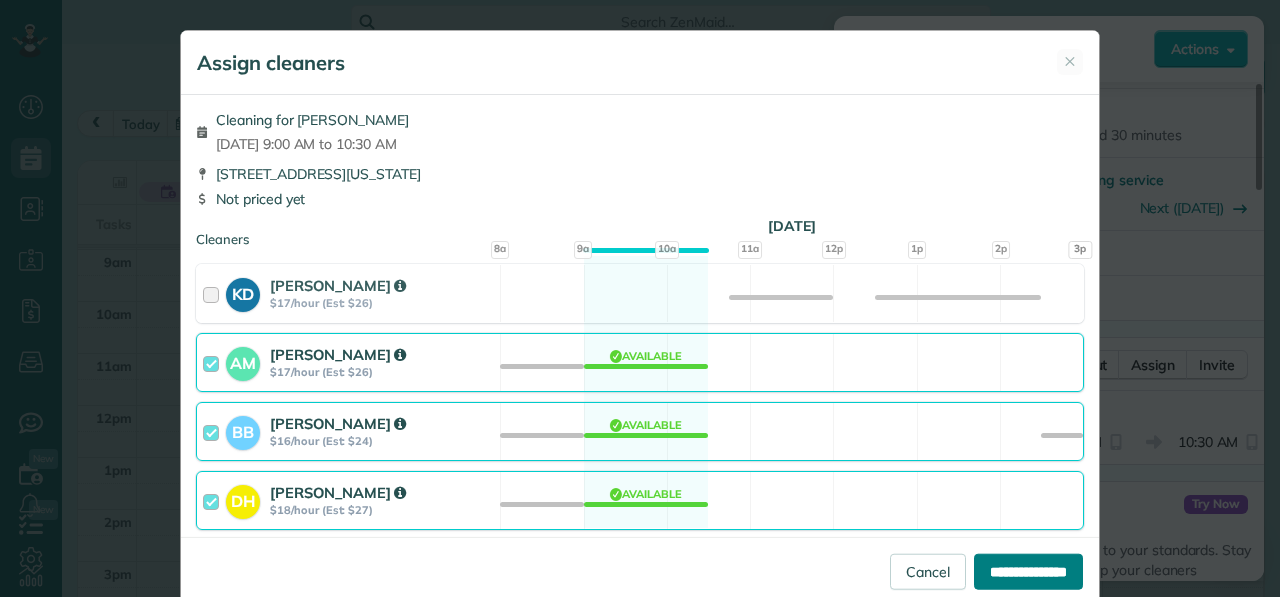 click on "**********" at bounding box center [1028, 571] 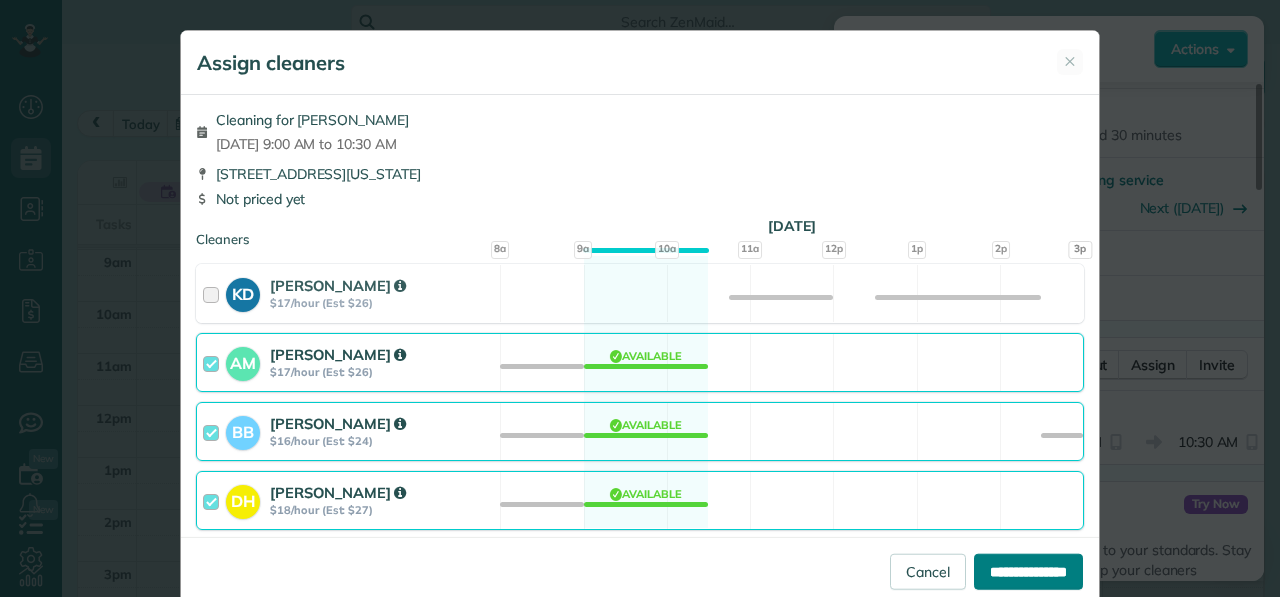 type on "**********" 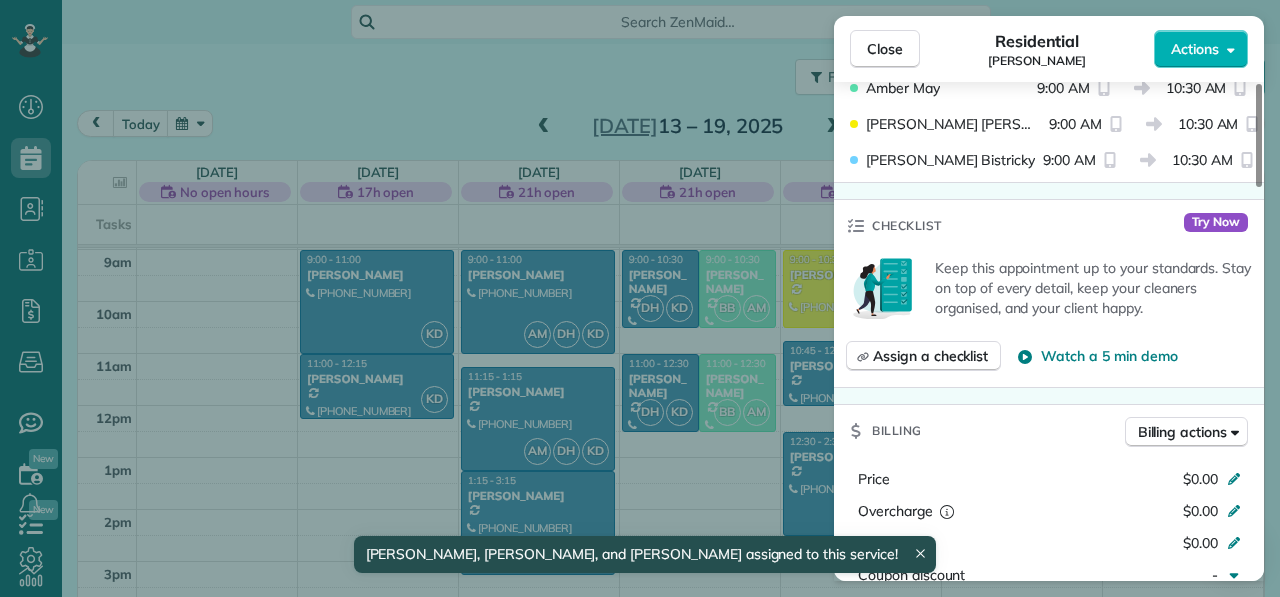 scroll, scrollTop: 628, scrollLeft: 0, axis: vertical 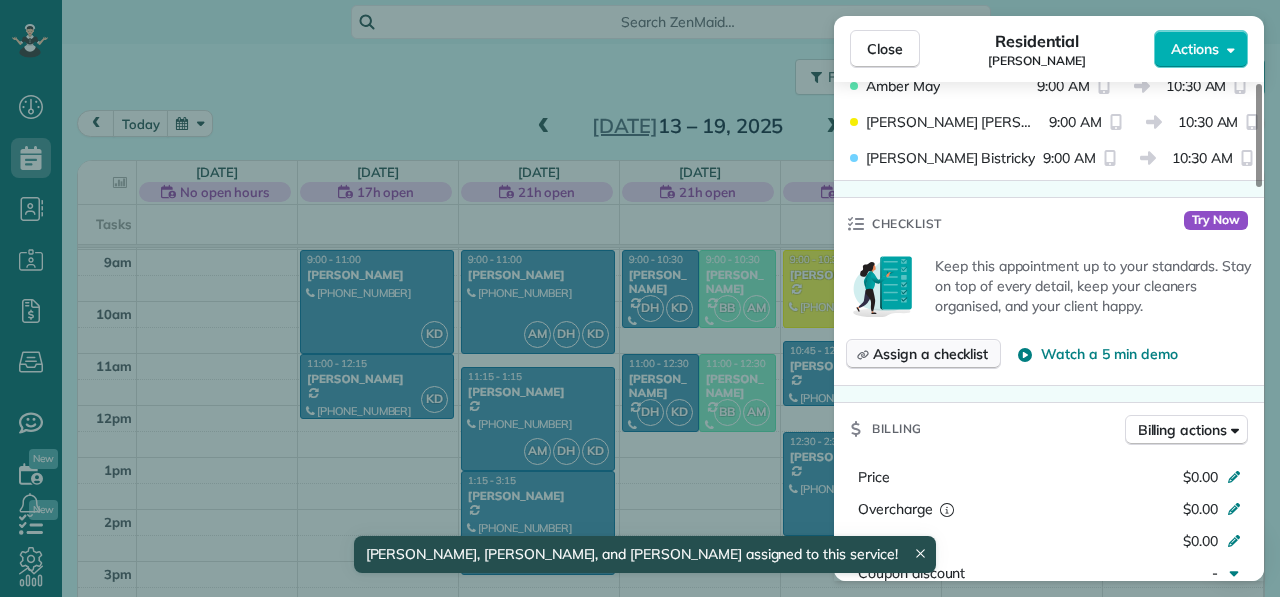 click on "Assign a checklist" at bounding box center (930, 354) 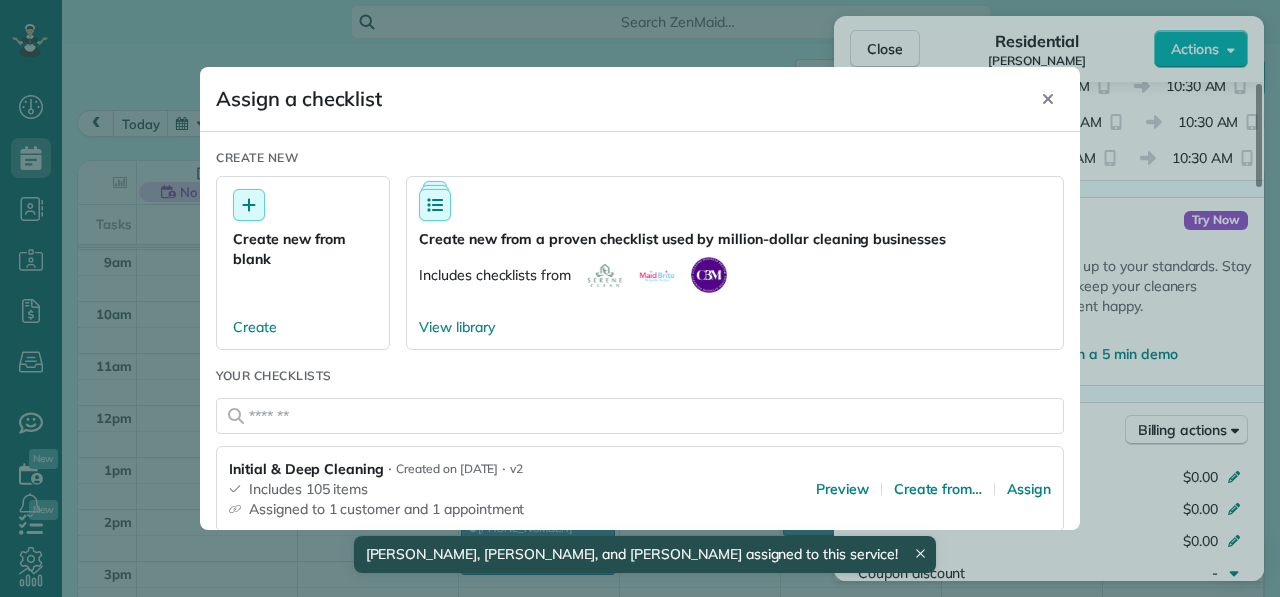 scroll, scrollTop: 258, scrollLeft: 0, axis: vertical 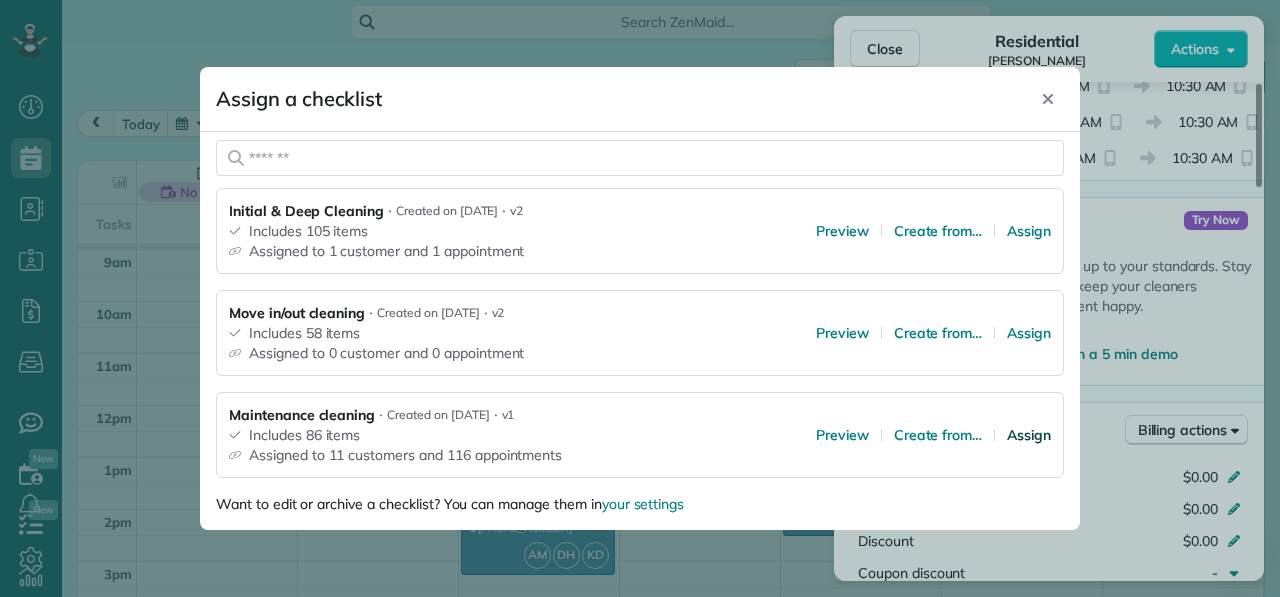 click on "Assign" at bounding box center (1029, 435) 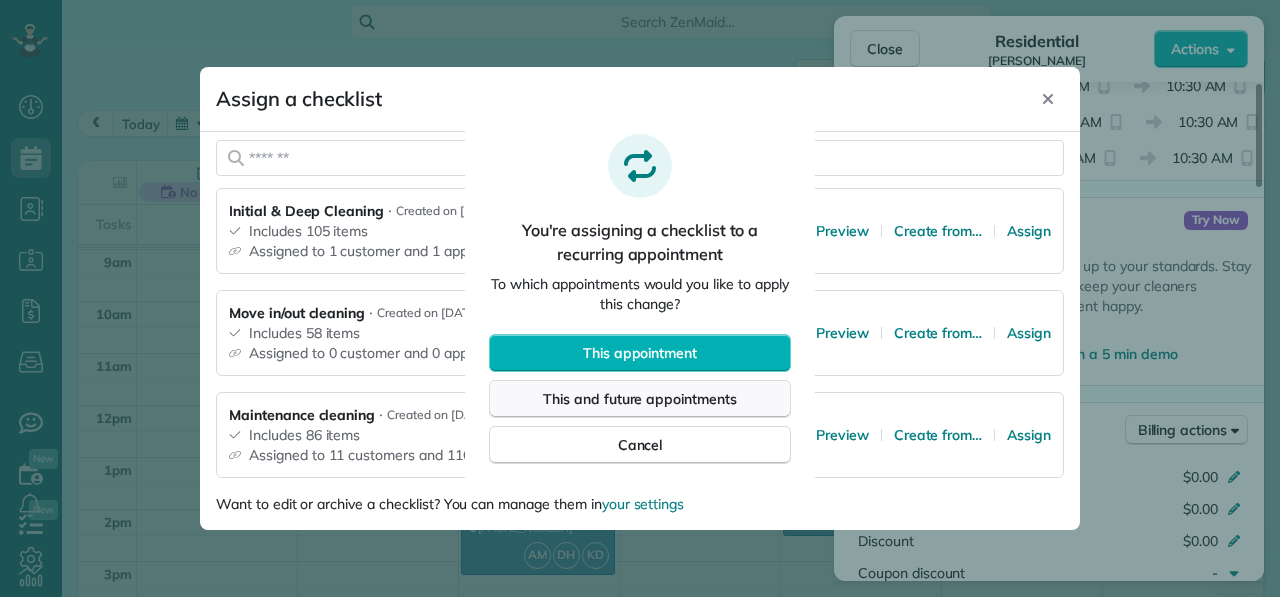 click on "This and future appointments" at bounding box center [640, 399] 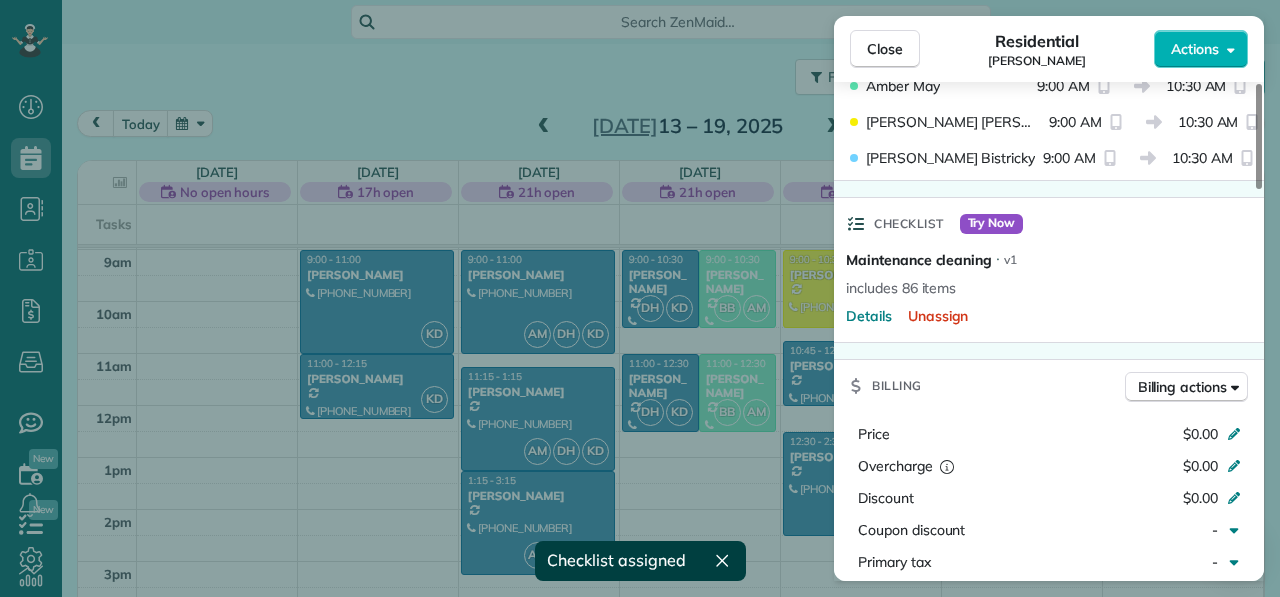 click on "Close Residential Jacob Actions Status Active Jacob · Open profile Mobile (815) 566-1044 Copy No email on record Add email View Details Residential Thursday, July 17, 2025 ( next week ) 9:00 AM 10:30 AM 1 hours and 30 minutes Repeats every 2 weeks Edit recurring service Next (Jul 31) 11128 Seymour Avenue Iowa City IA 52240 Service was not rated yet Cleaners Time in and out Assign Invite Cleaners Amber   May 9:00 AM 10:30 AM Danielle   Hagist 9:00 AM 10:30 AM Brianna   Bistricky 9:00 AM 10:30 AM Checklist Try Now Maintenance cleaning  ⋅  v1 includes 86 items Details Unassign Billing Billing actions Price $0.00 Overcharge $0.00 Discount $0.00 Coupon discount - Primary tax - Secondary tax - Total appointment price $0.00 Tips collected New feature! $0.00 Mark as paid Total including tip $0.00 Get paid online in no-time! Send an invoice and reward your cleaners with tips Charge customer credit card Appointment custom fields Reason for Skip - Hidden from cleaners Pay Method - Hidden from cleaners Work items 1 0" at bounding box center (640, 298) 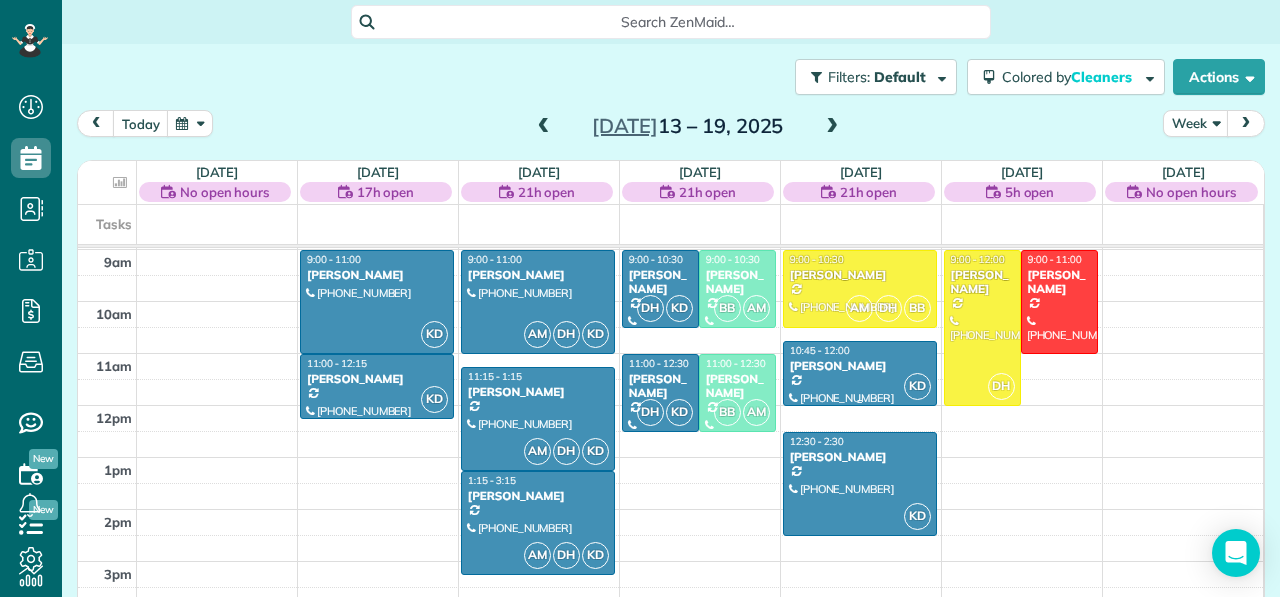 click at bounding box center [860, 373] 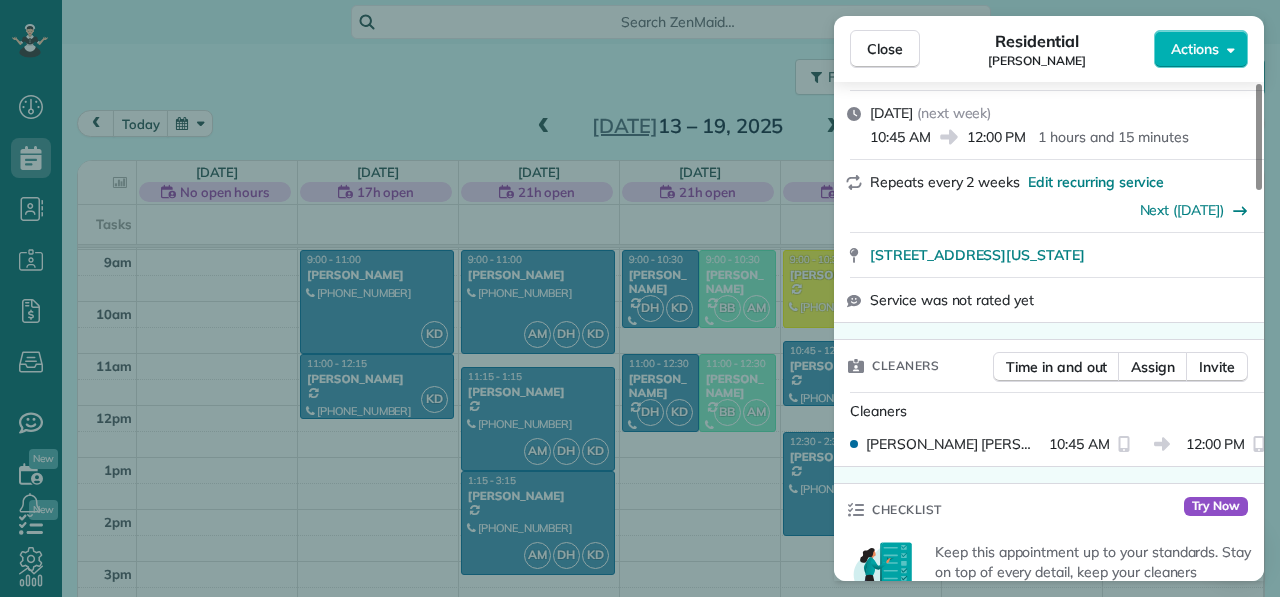 scroll, scrollTop: 272, scrollLeft: 0, axis: vertical 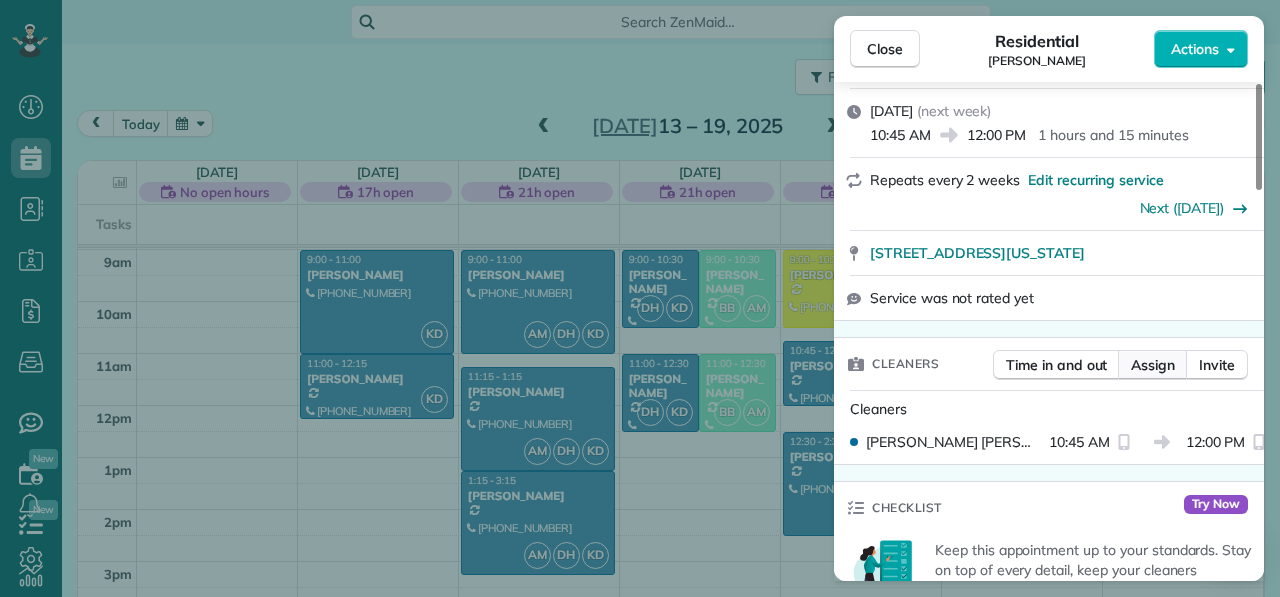 click on "Assign" at bounding box center (1153, 365) 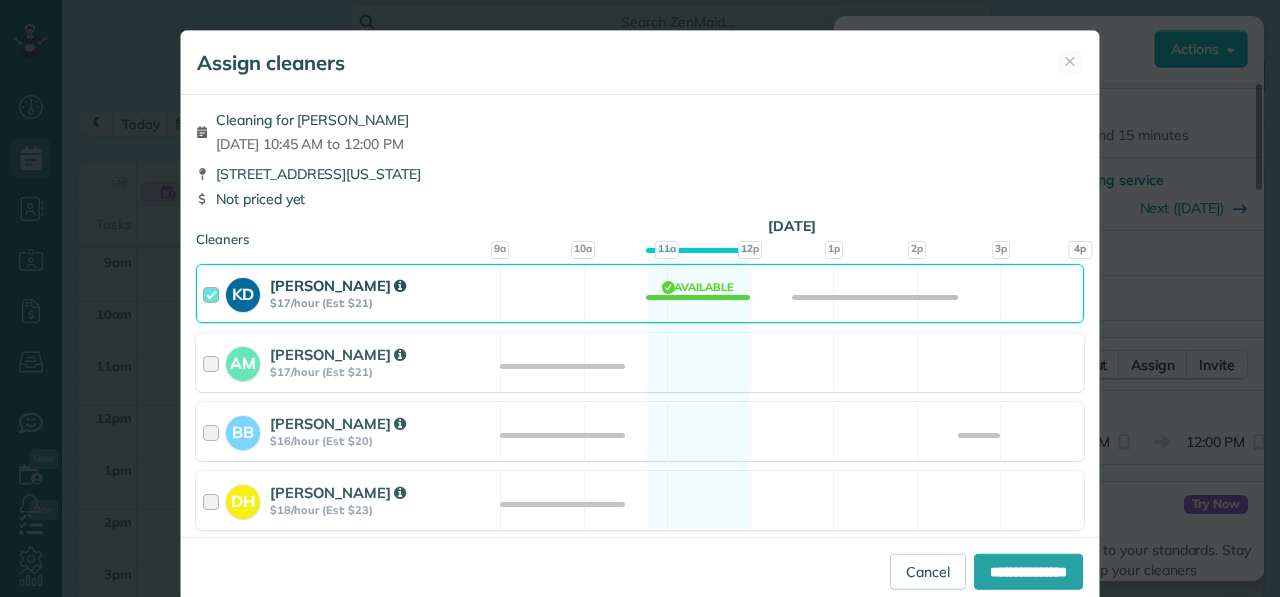click at bounding box center (214, 293) 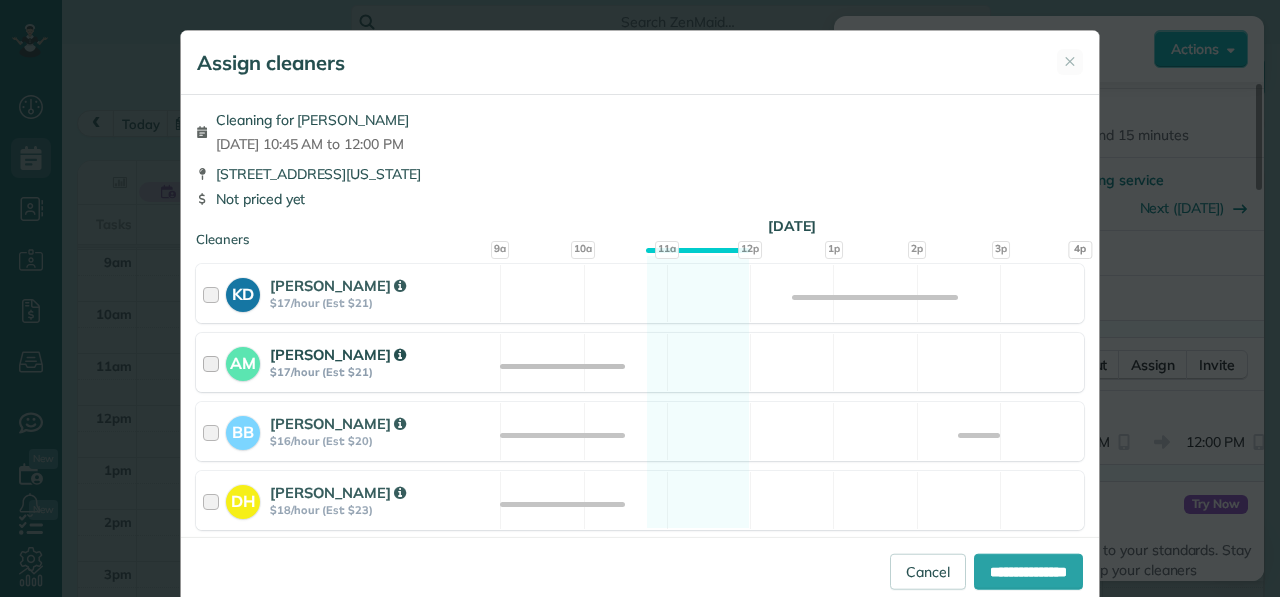 click at bounding box center (214, 362) 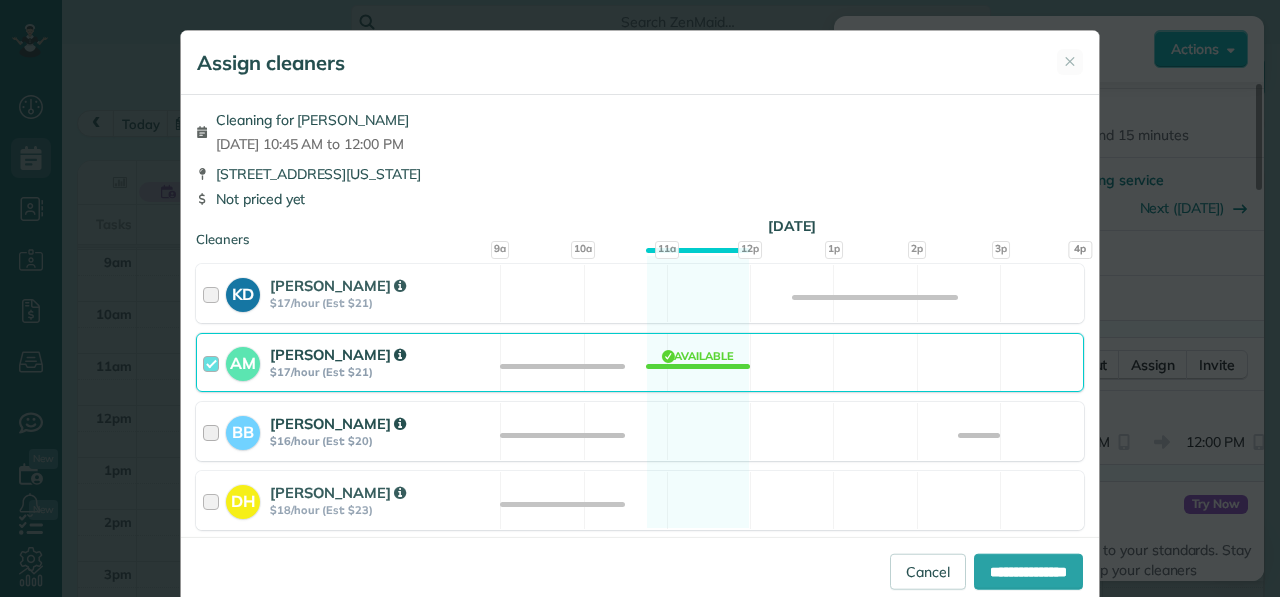 click at bounding box center (214, 431) 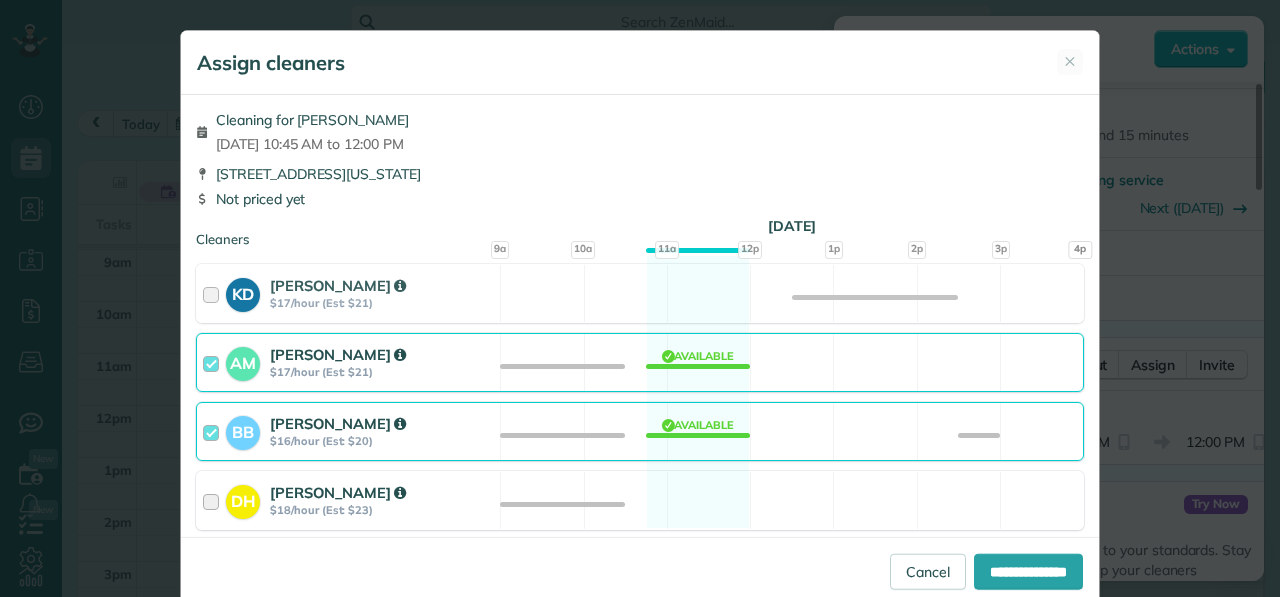 click at bounding box center (214, 500) 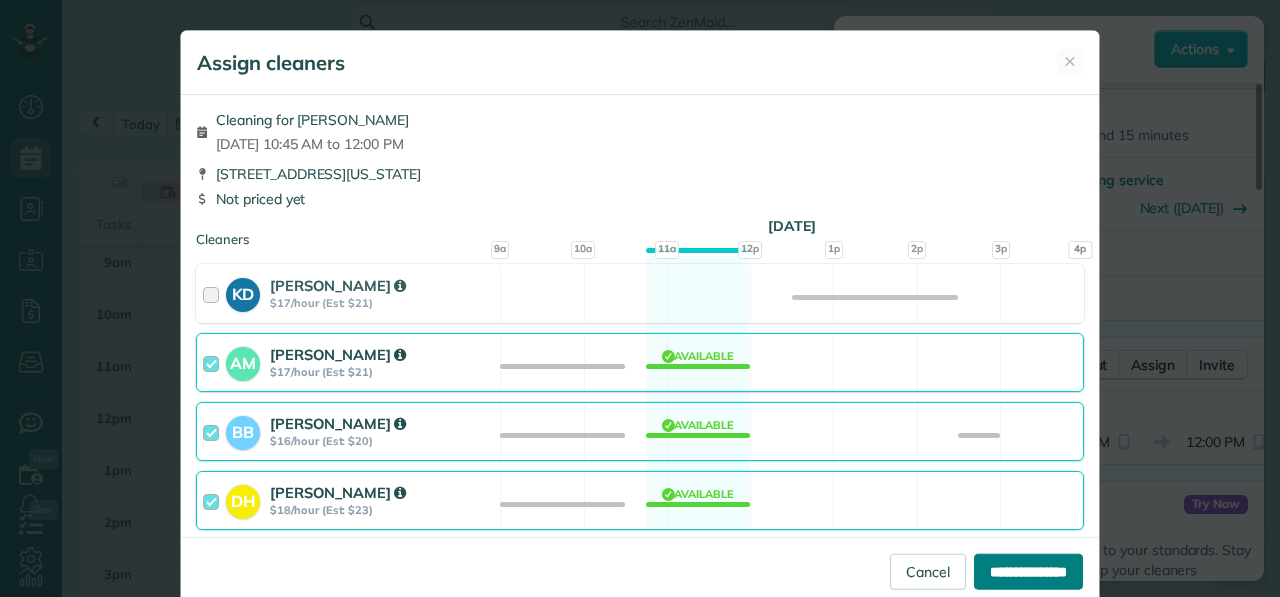 click on "**********" at bounding box center [1028, 571] 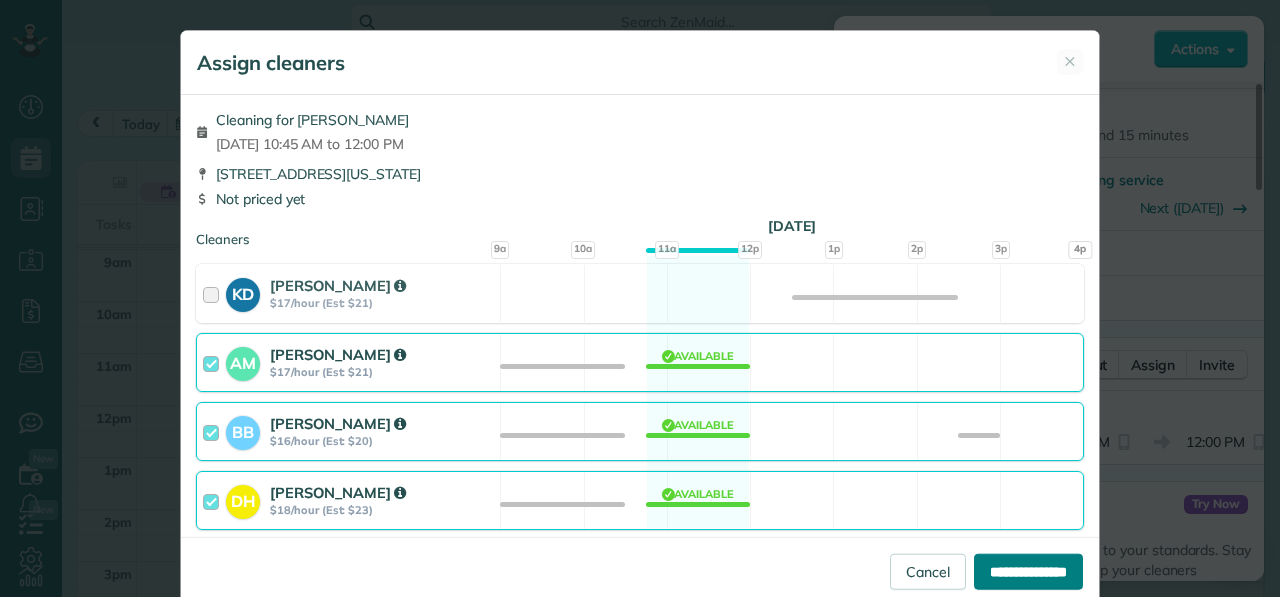 type on "**********" 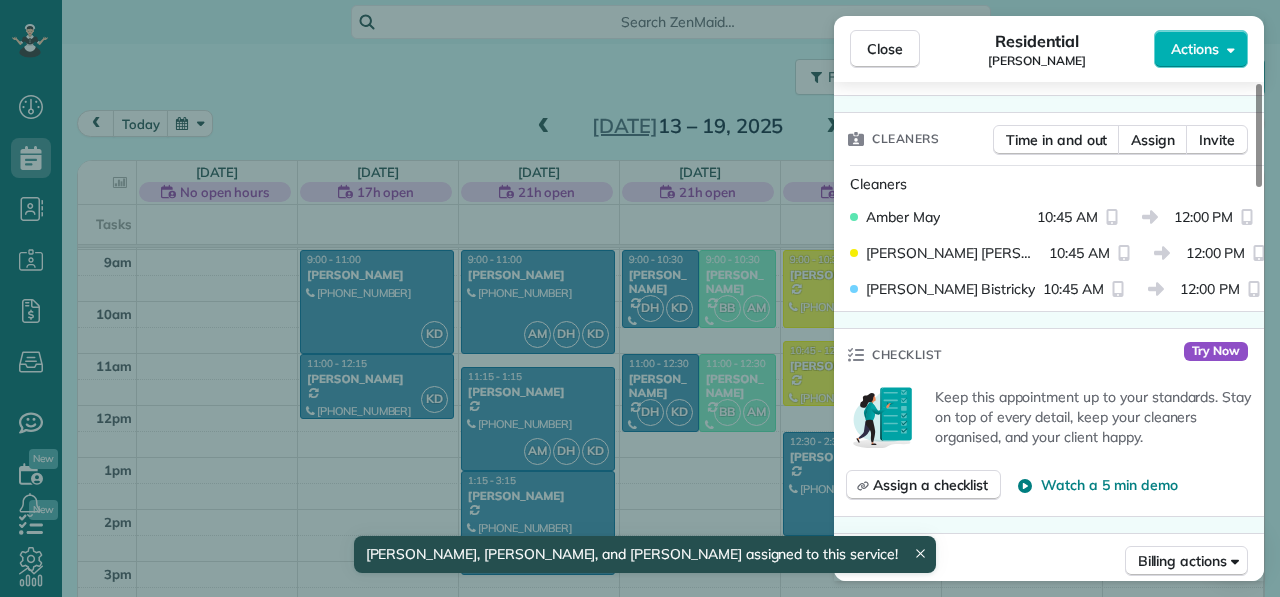 scroll, scrollTop: 501, scrollLeft: 0, axis: vertical 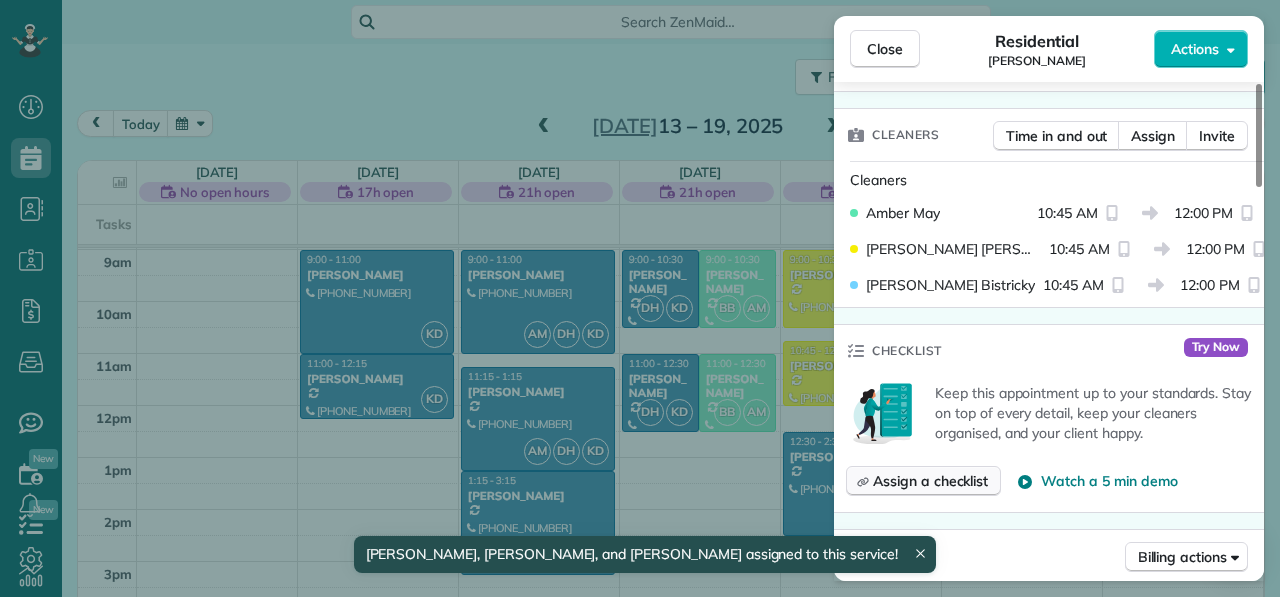 click on "Assign a checklist" at bounding box center (930, 481) 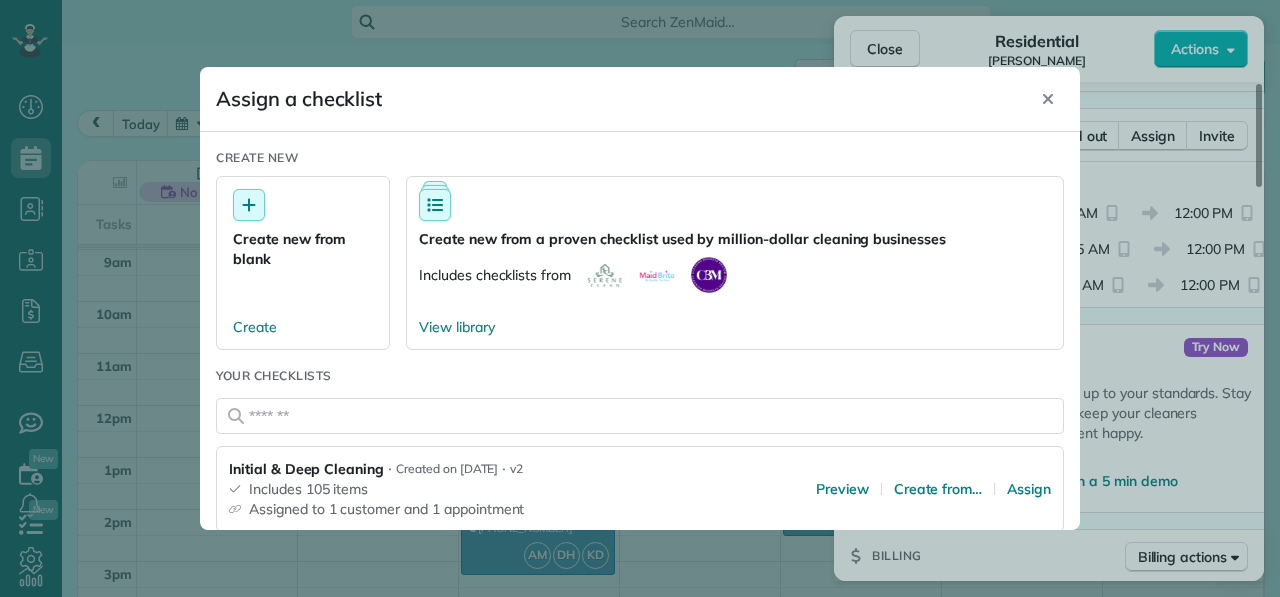 scroll, scrollTop: 258, scrollLeft: 0, axis: vertical 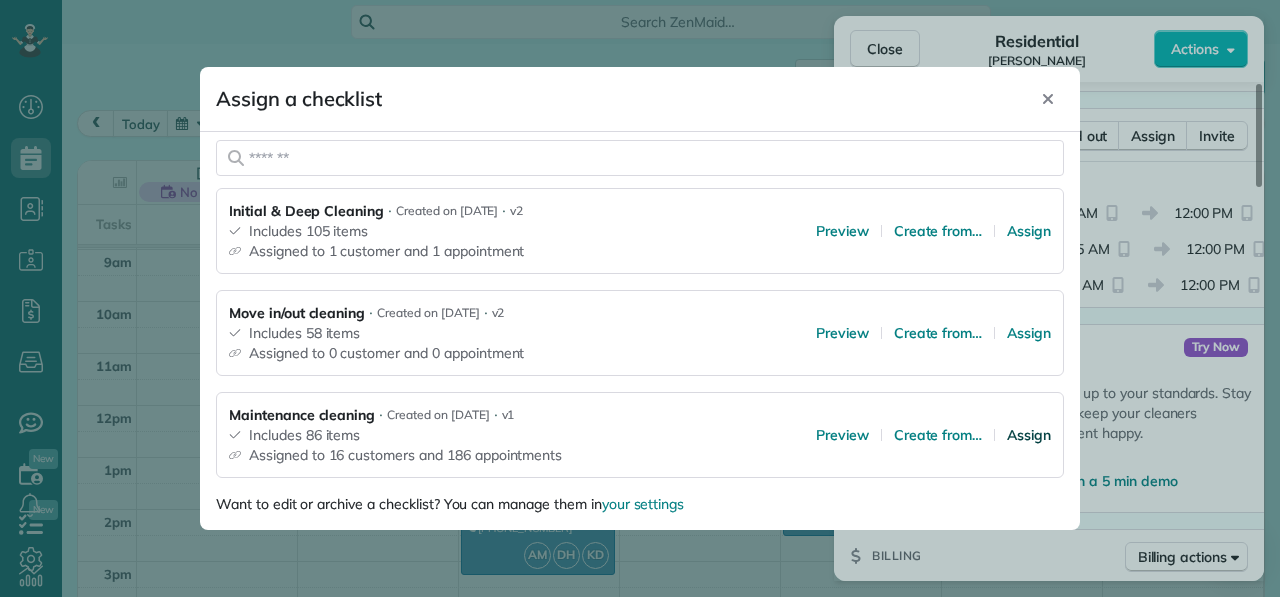 click on "Assign" at bounding box center (1029, 435) 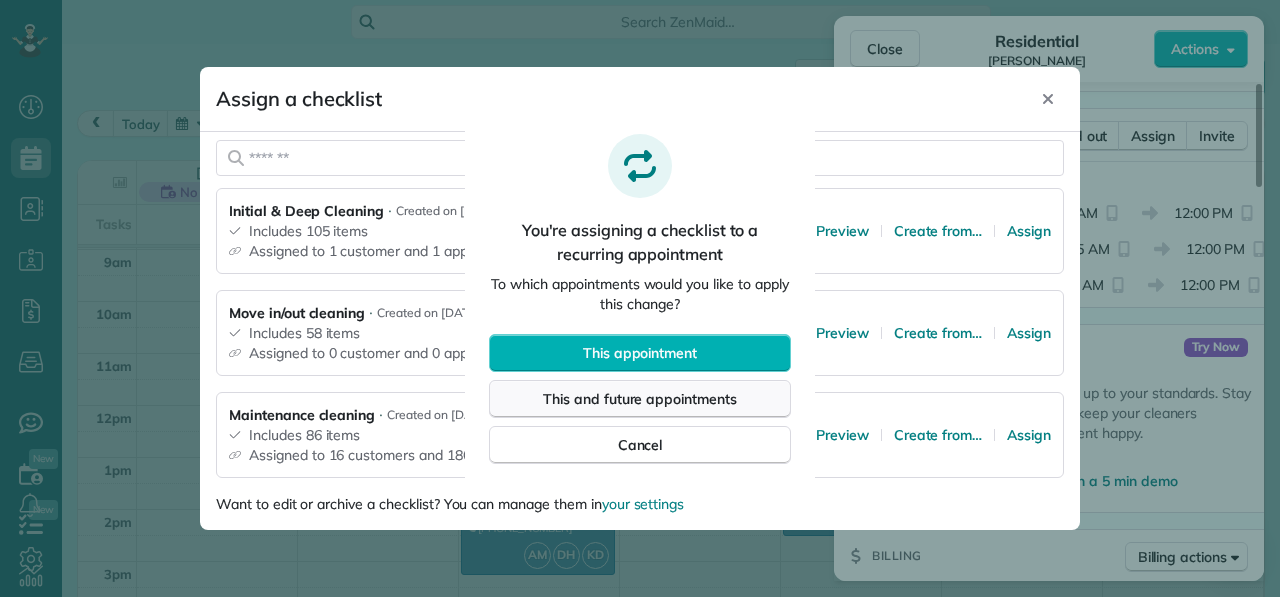 click on "This and future appointments" at bounding box center (640, 399) 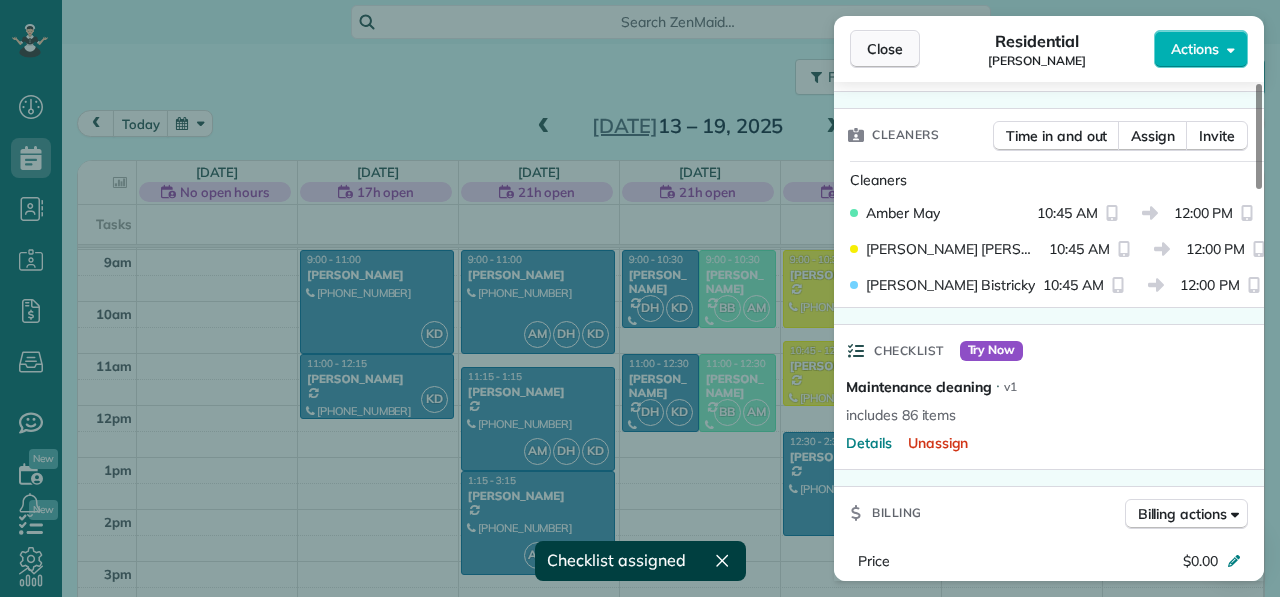 click on "Close" at bounding box center [885, 49] 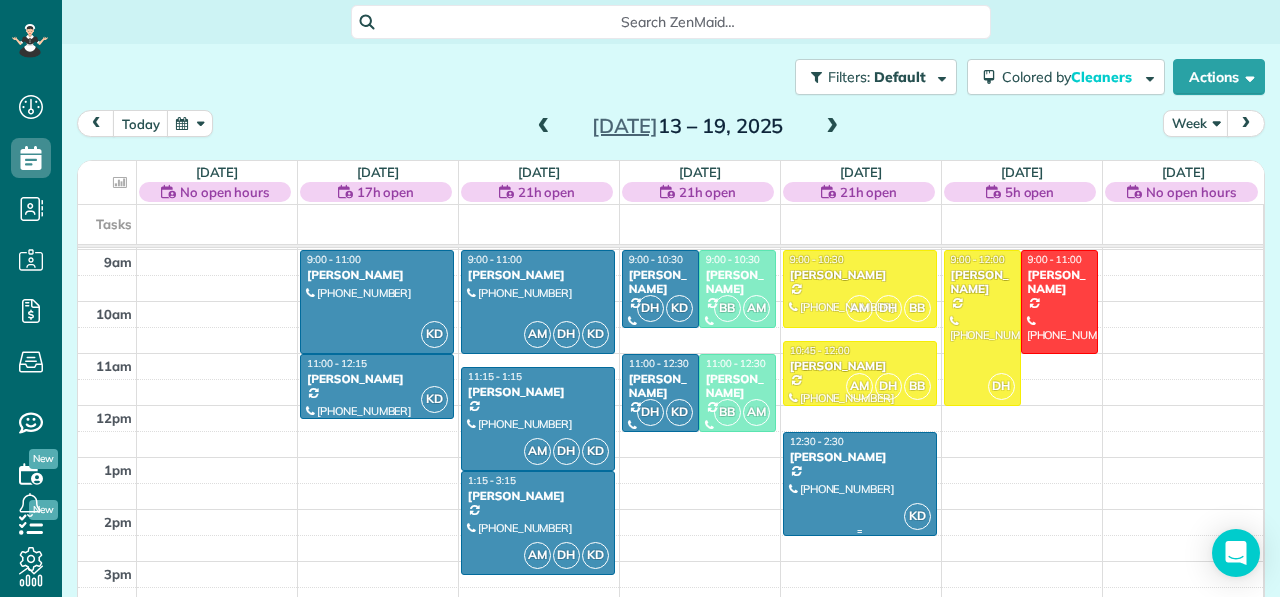 click on "Terese Whipple" at bounding box center [860, 457] 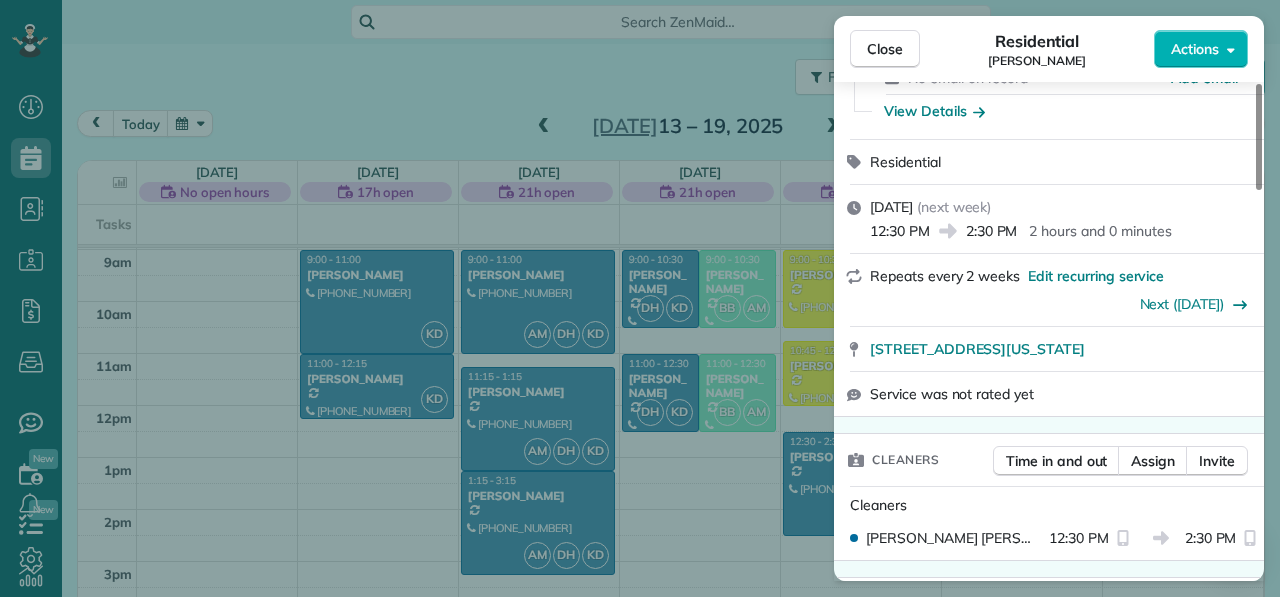 scroll, scrollTop: 213, scrollLeft: 0, axis: vertical 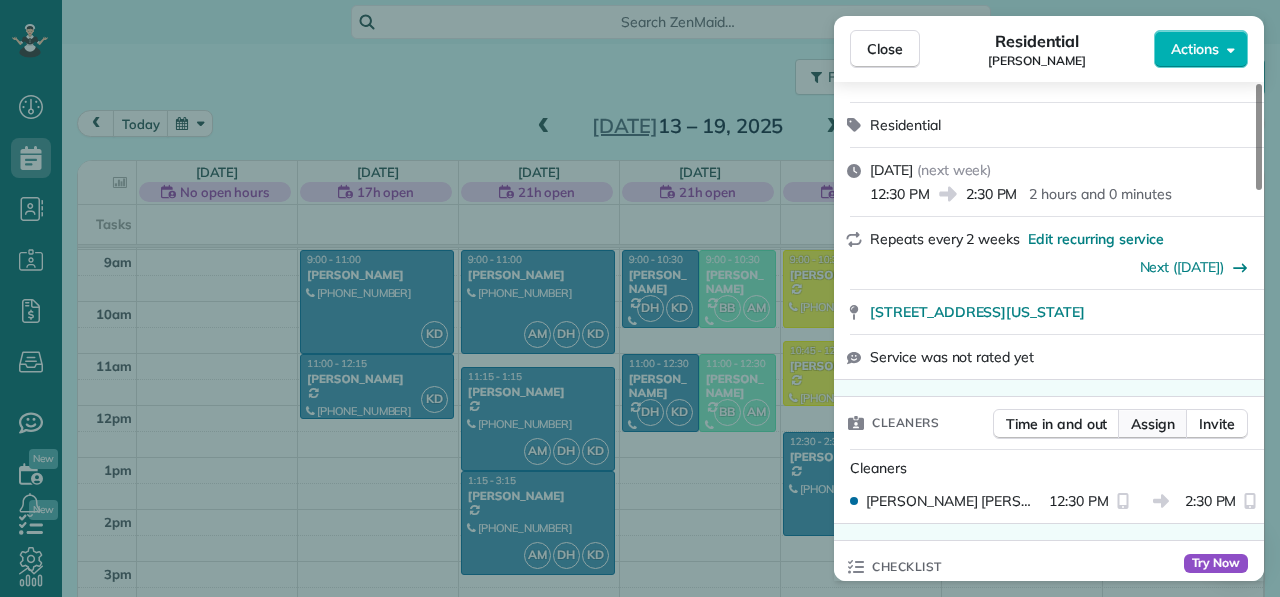 click on "Assign" at bounding box center [1153, 424] 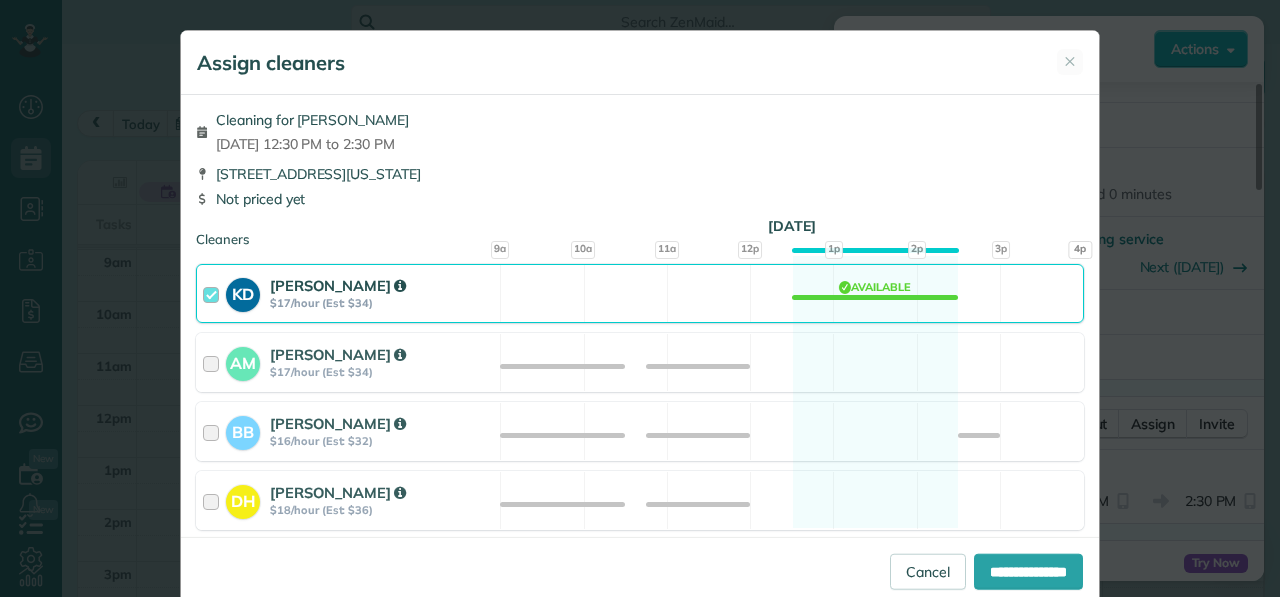click at bounding box center [214, 293] 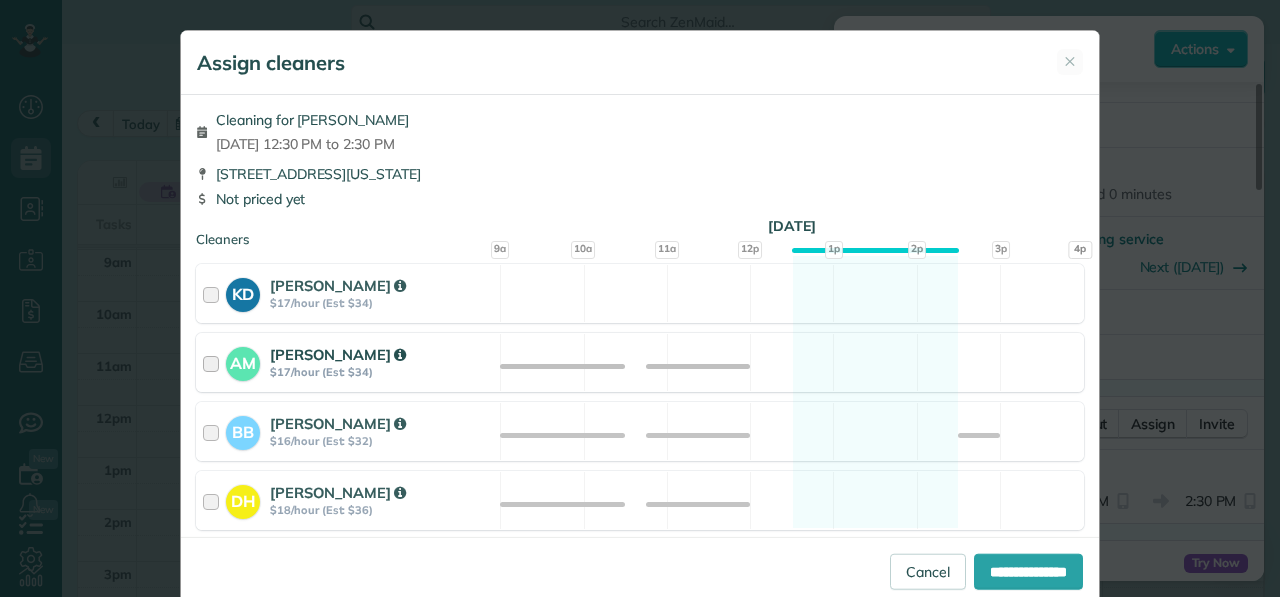click at bounding box center [214, 362] 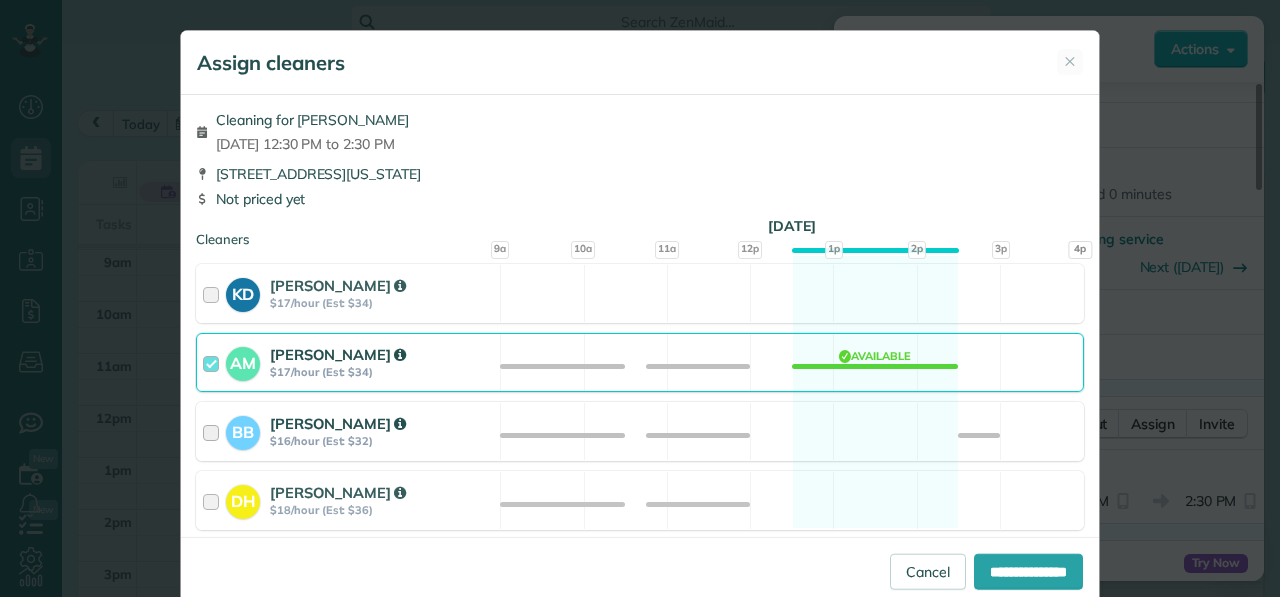 click at bounding box center [214, 431] 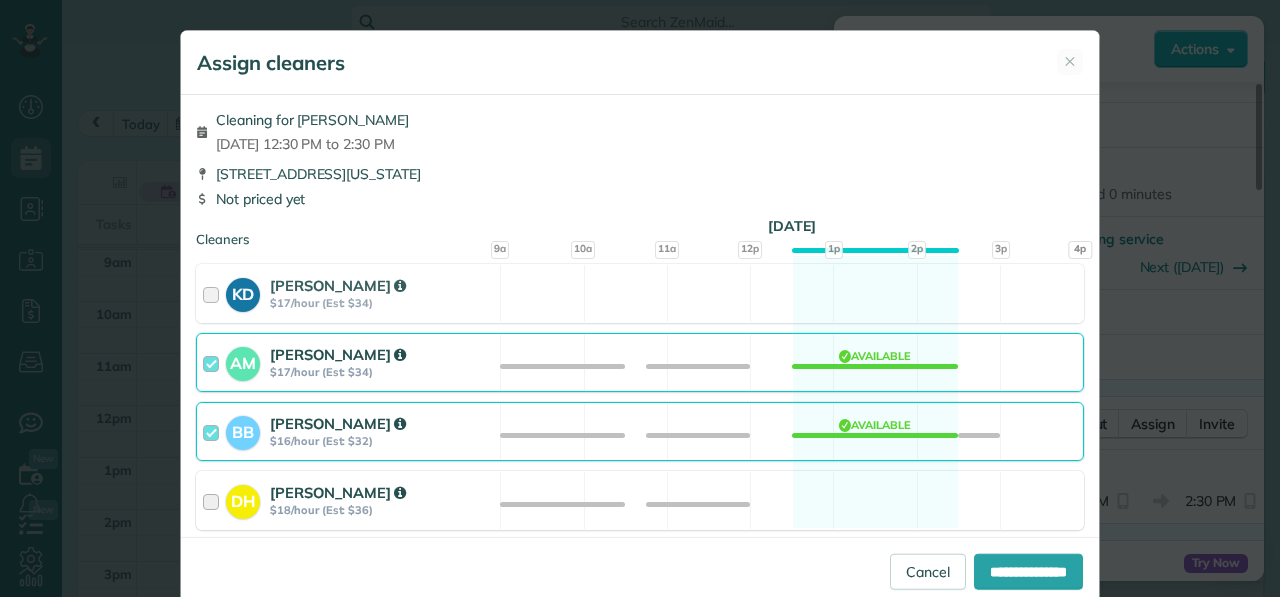 click at bounding box center (214, 500) 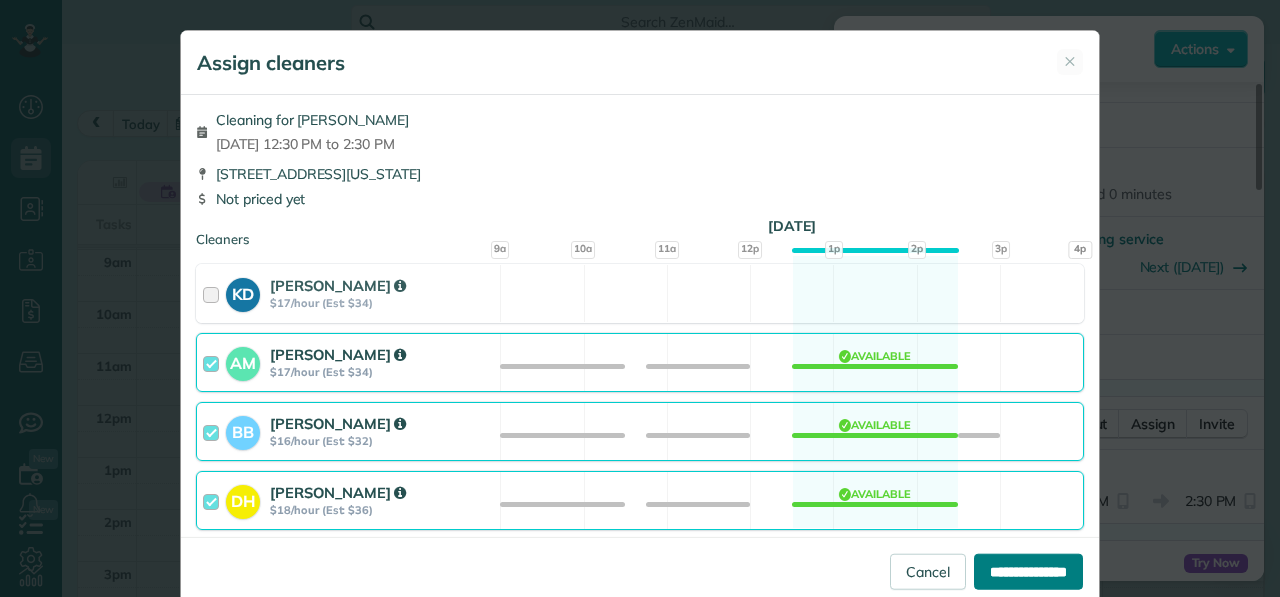 click on "**********" at bounding box center (1028, 571) 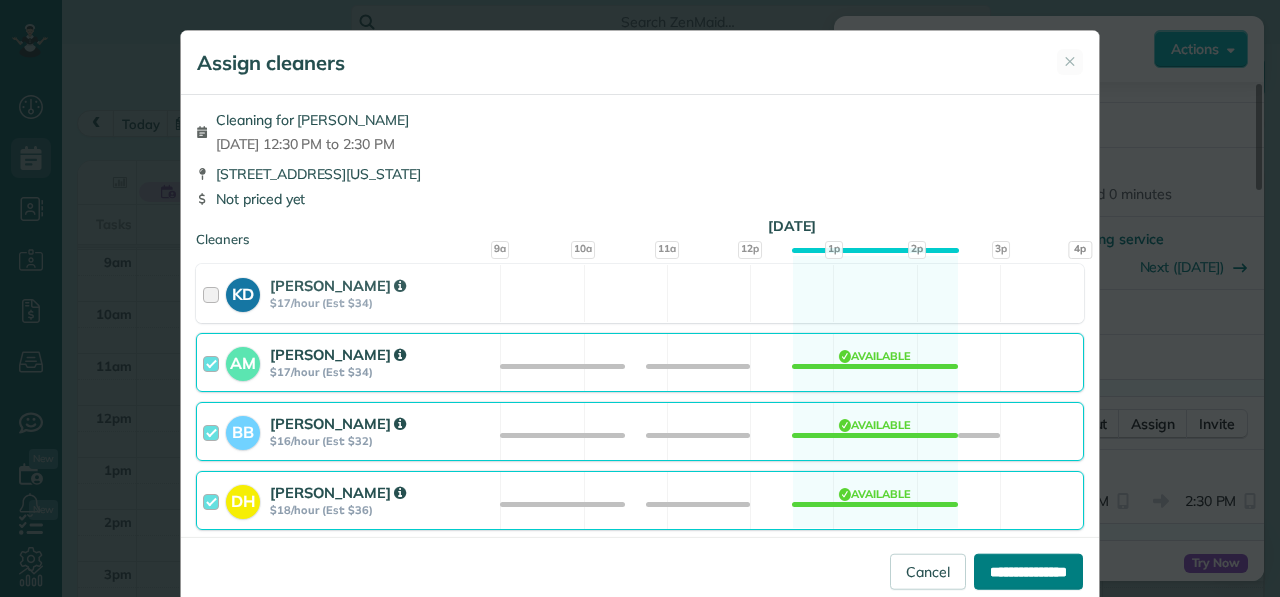 type on "**********" 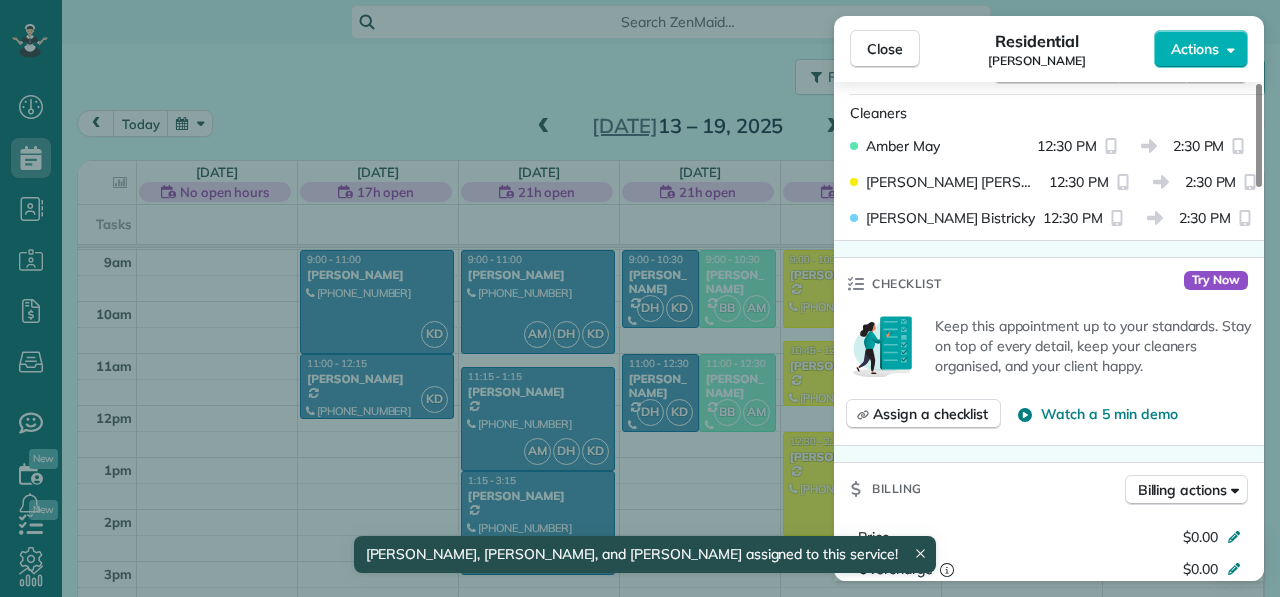 scroll, scrollTop: 573, scrollLeft: 0, axis: vertical 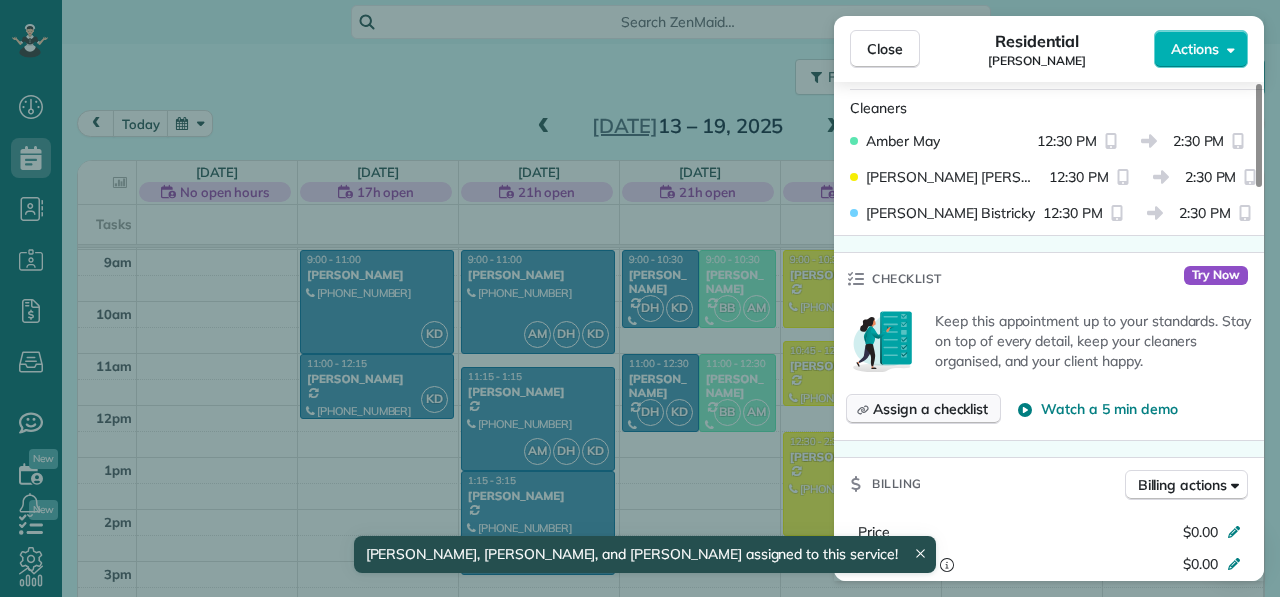 click on "Assign a checklist" at bounding box center [930, 409] 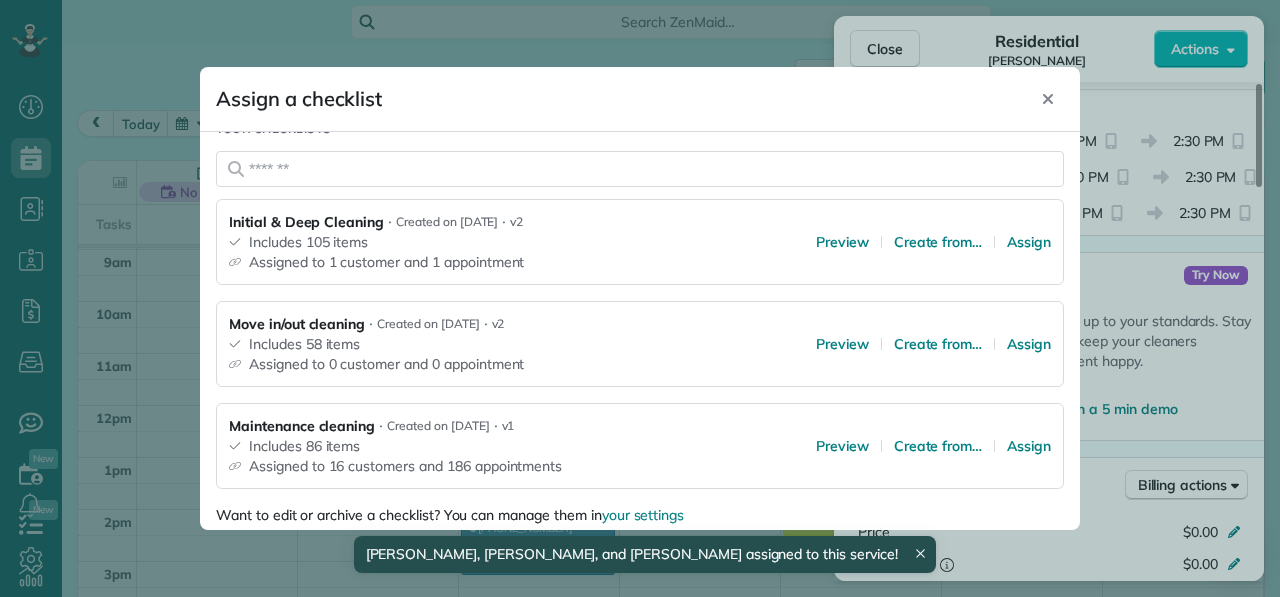 scroll, scrollTop: 258, scrollLeft: 0, axis: vertical 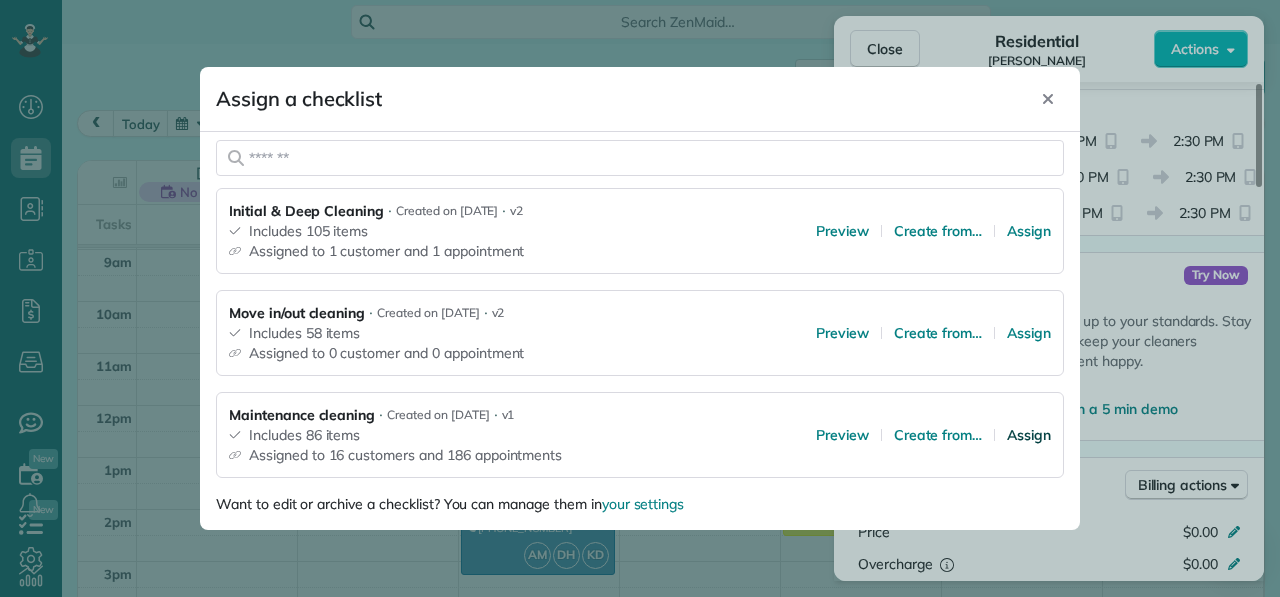 click on "Assign" at bounding box center (1029, 435) 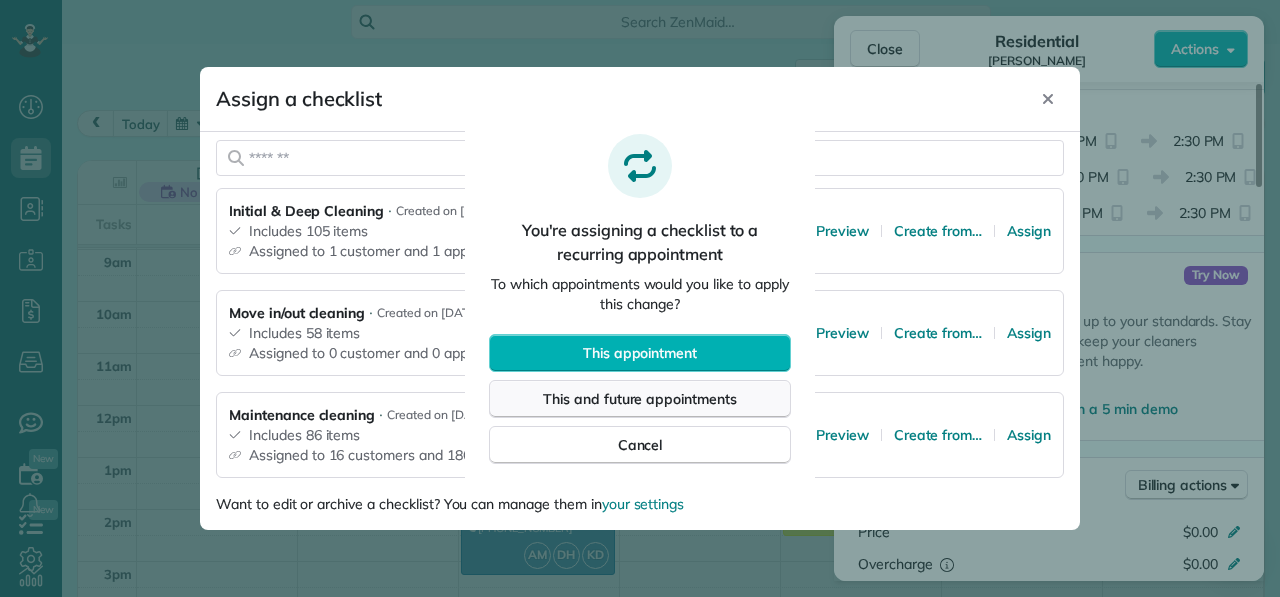 click on "This and future appointments" at bounding box center [640, 399] 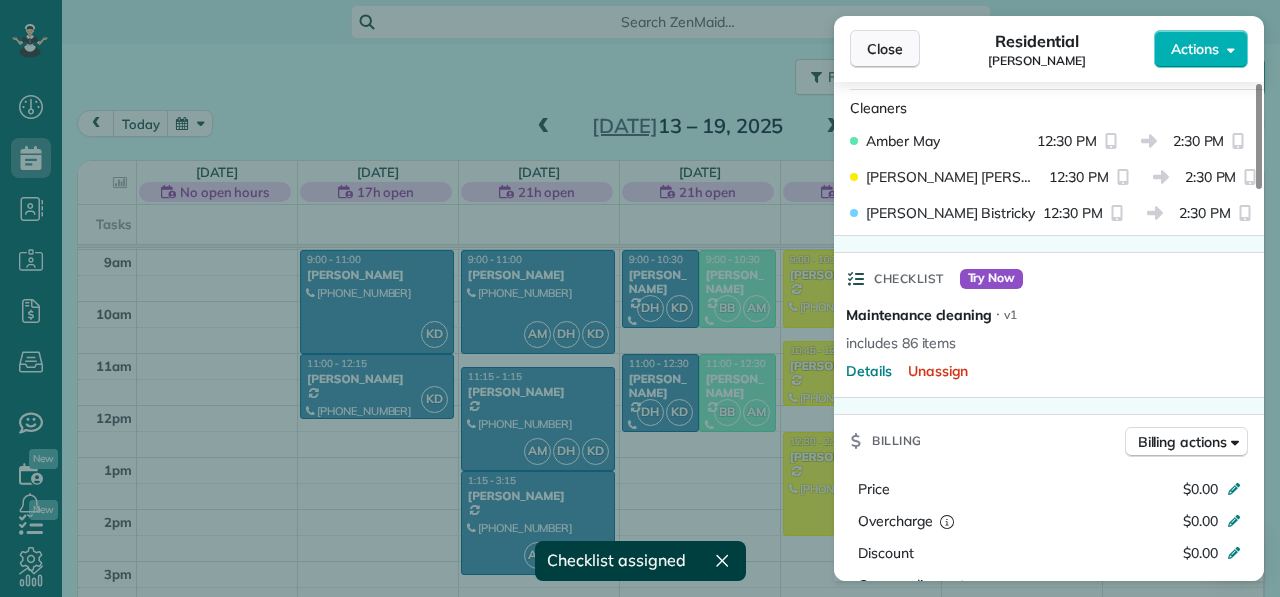 click on "Close" at bounding box center [885, 49] 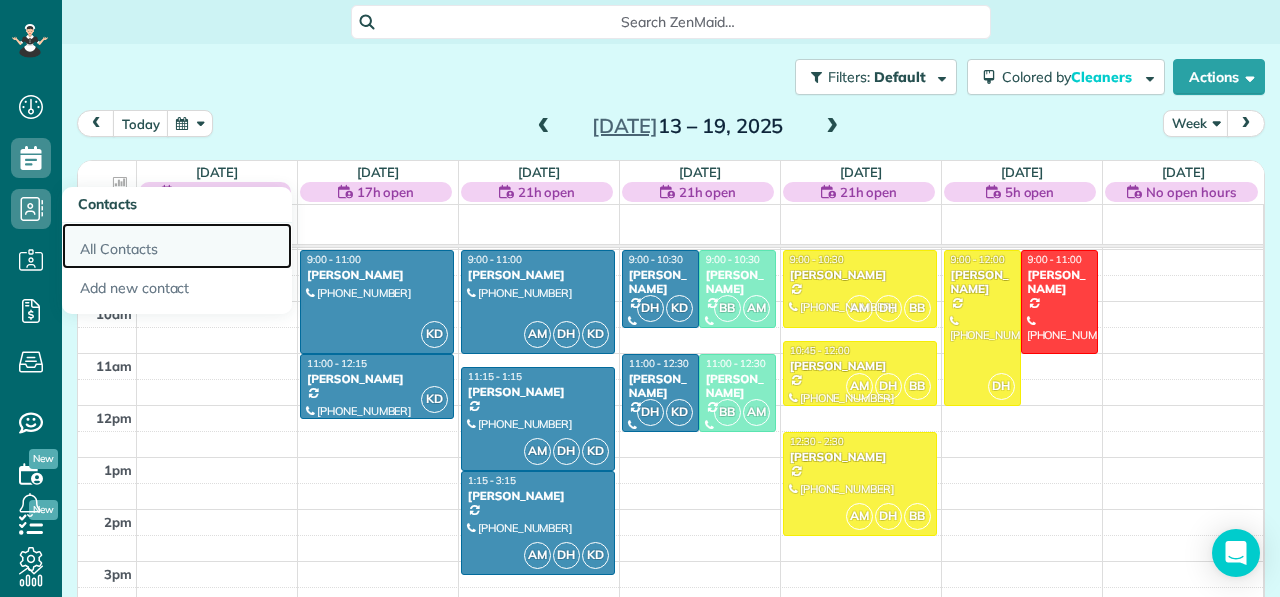 click on "All Contacts" at bounding box center (177, 246) 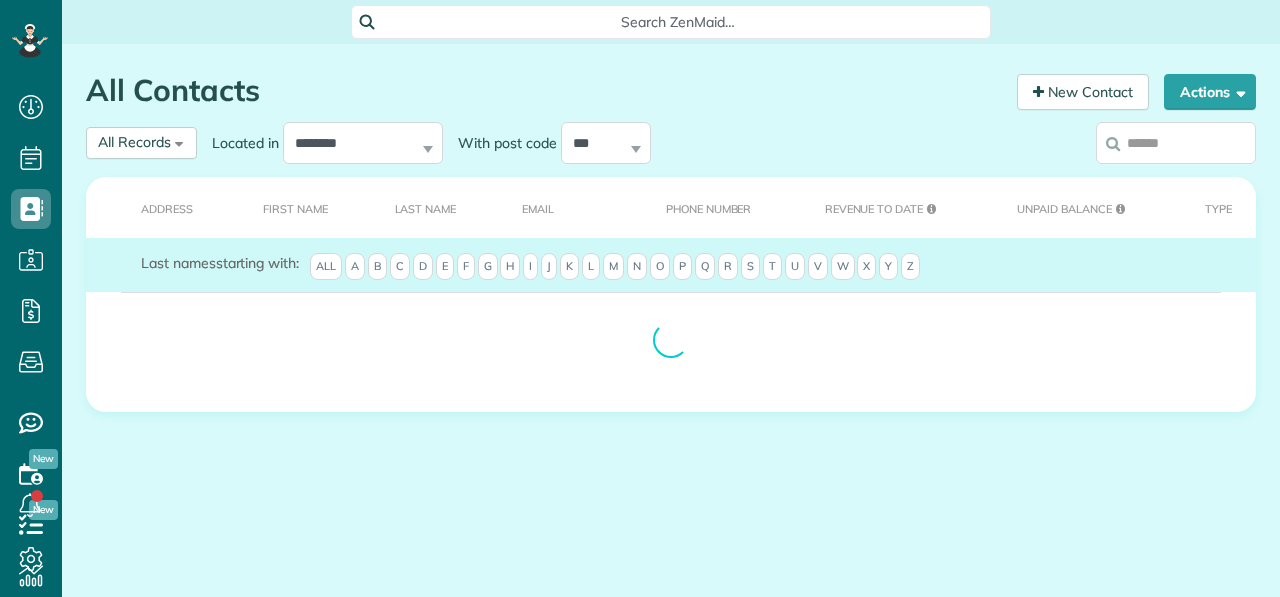 scroll, scrollTop: 0, scrollLeft: 0, axis: both 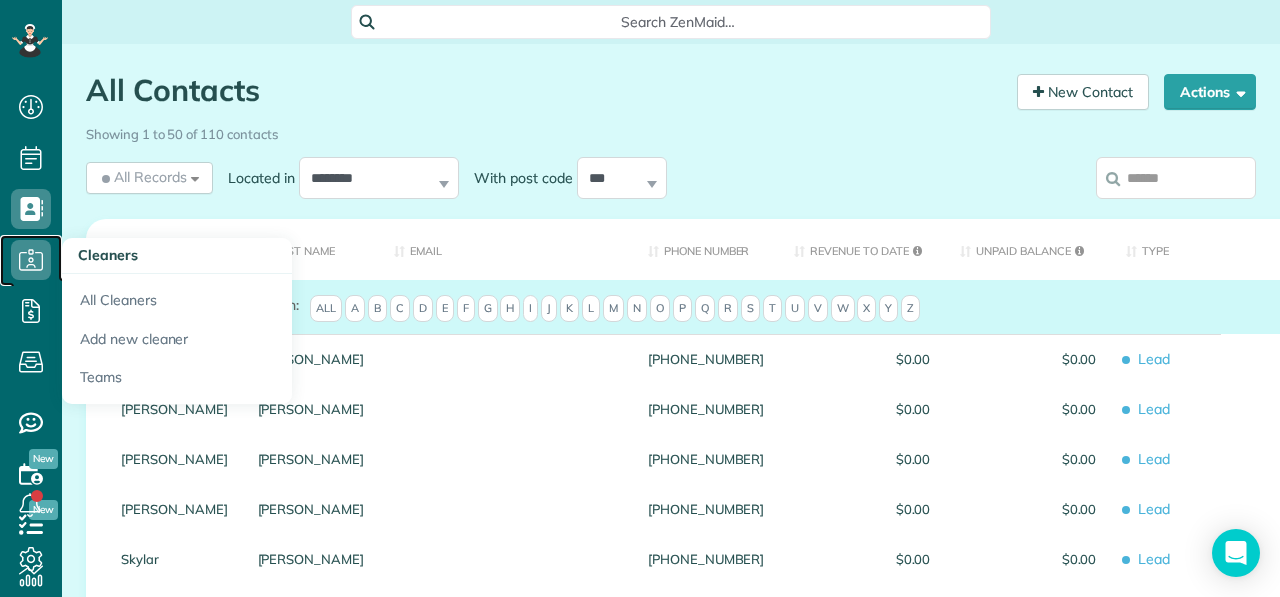 click 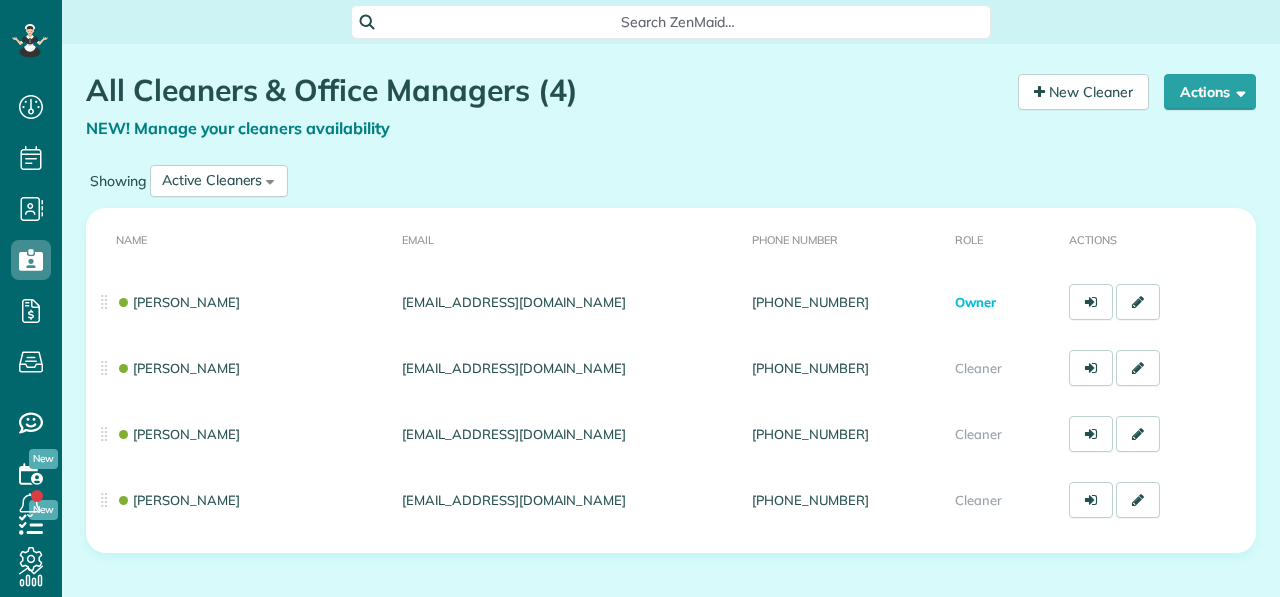 scroll, scrollTop: 0, scrollLeft: 0, axis: both 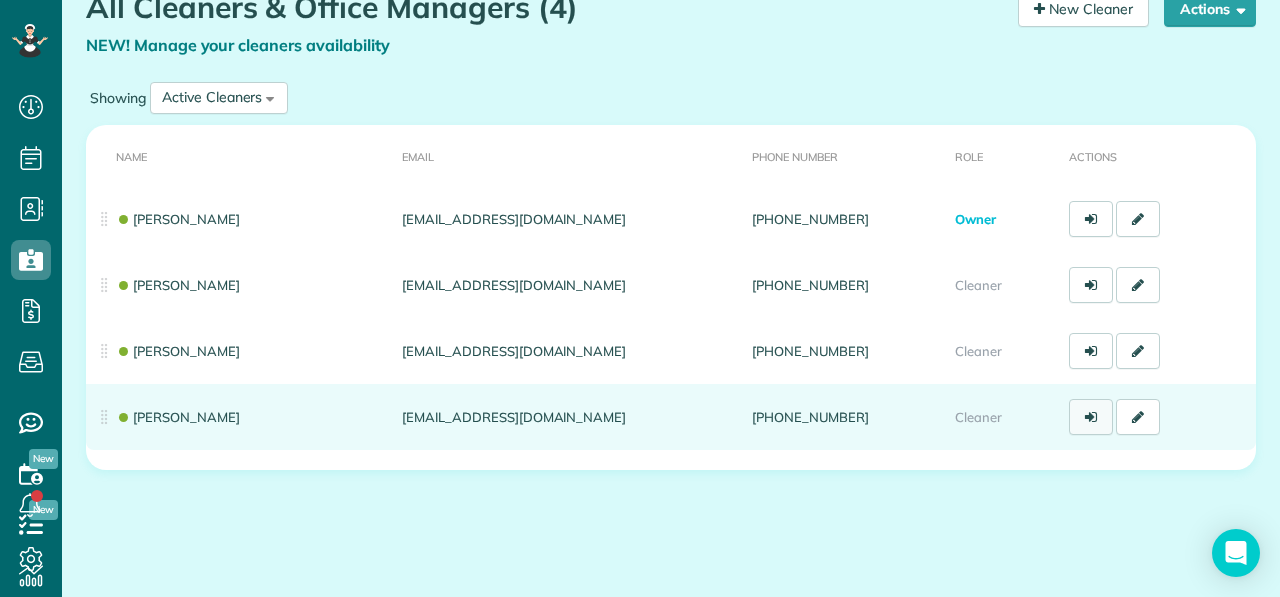 click at bounding box center (1091, 417) 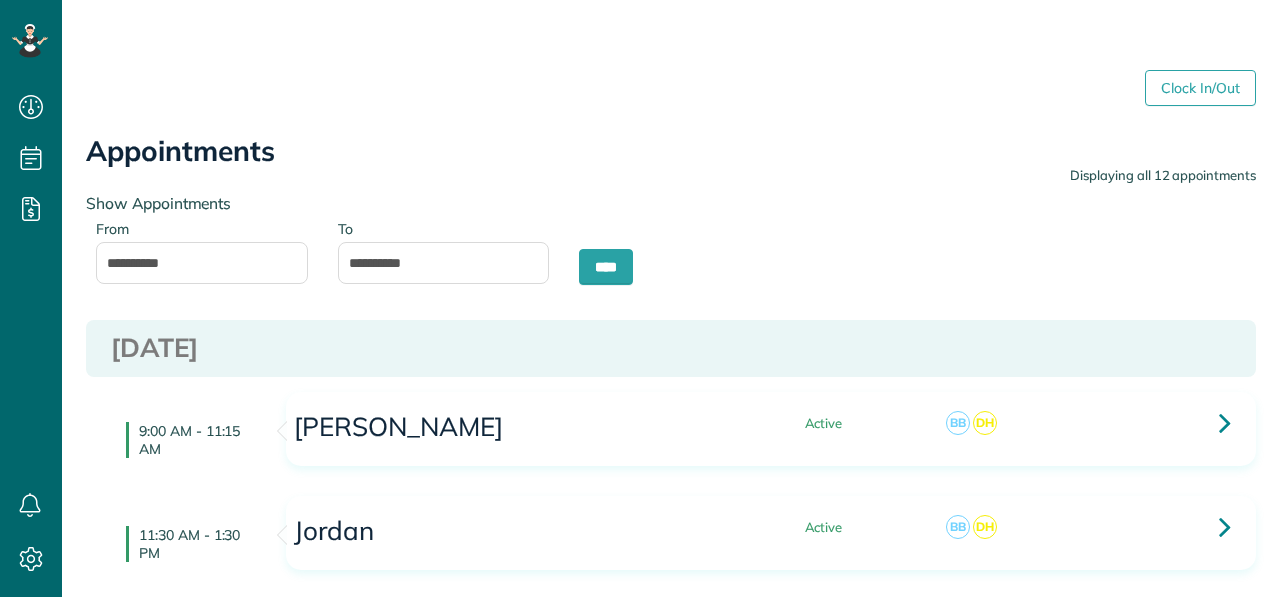 scroll, scrollTop: 0, scrollLeft: 0, axis: both 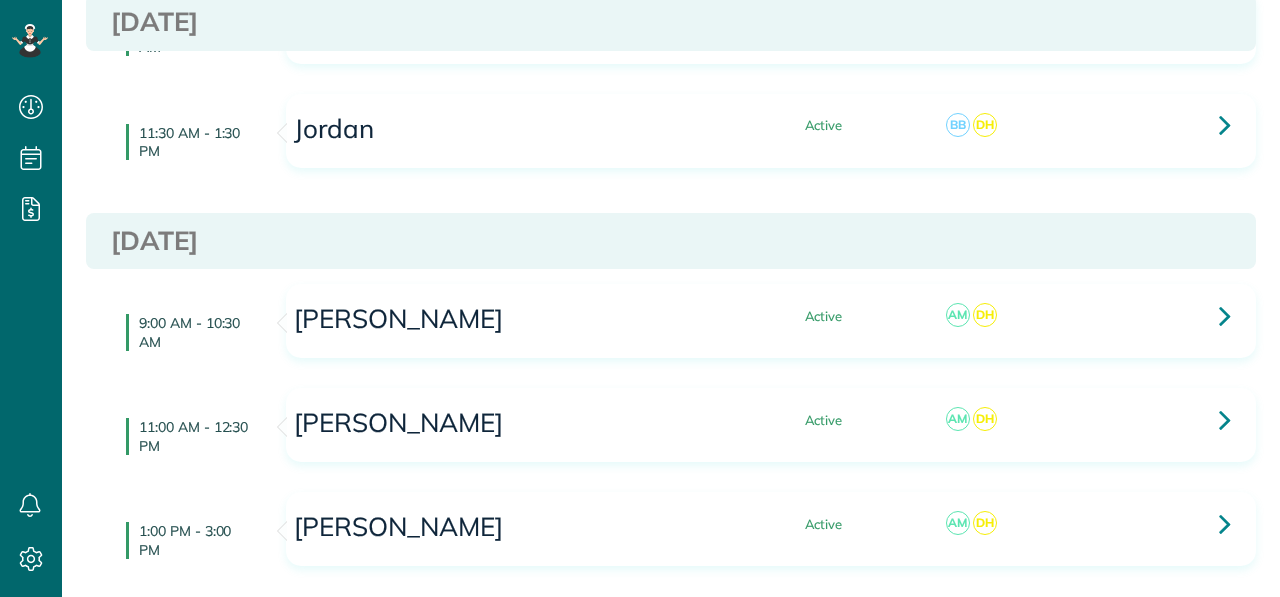 click on "[PERSON_NAME]" at bounding box center [513, 319] 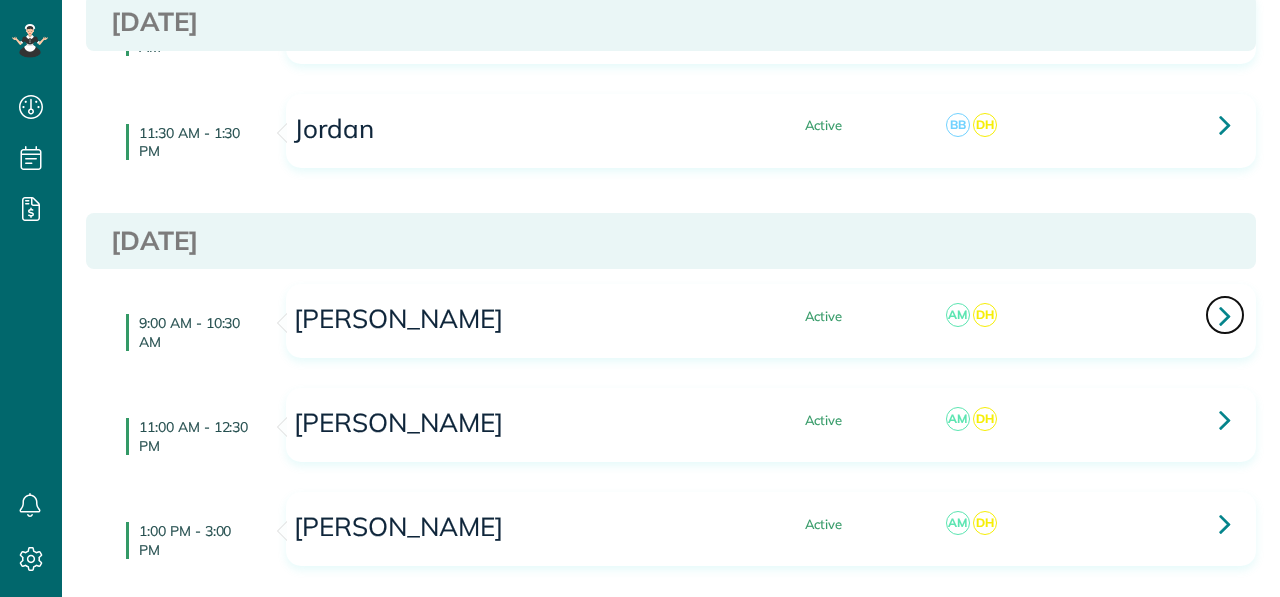 click at bounding box center (1225, 315) 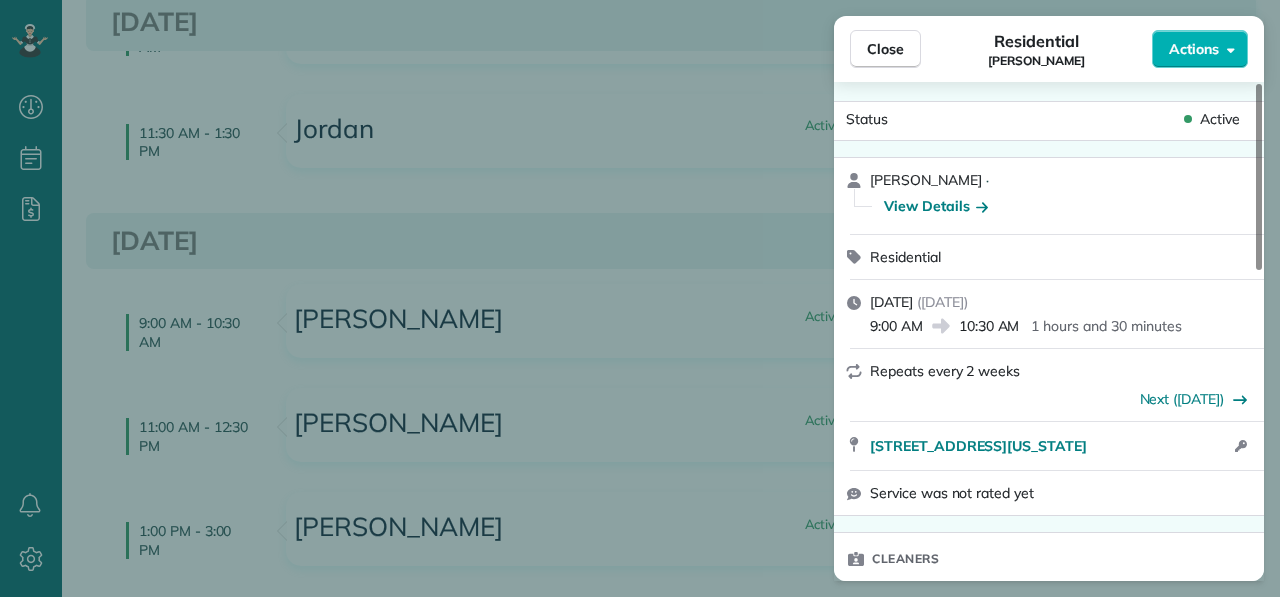 scroll, scrollTop: 0, scrollLeft: 0, axis: both 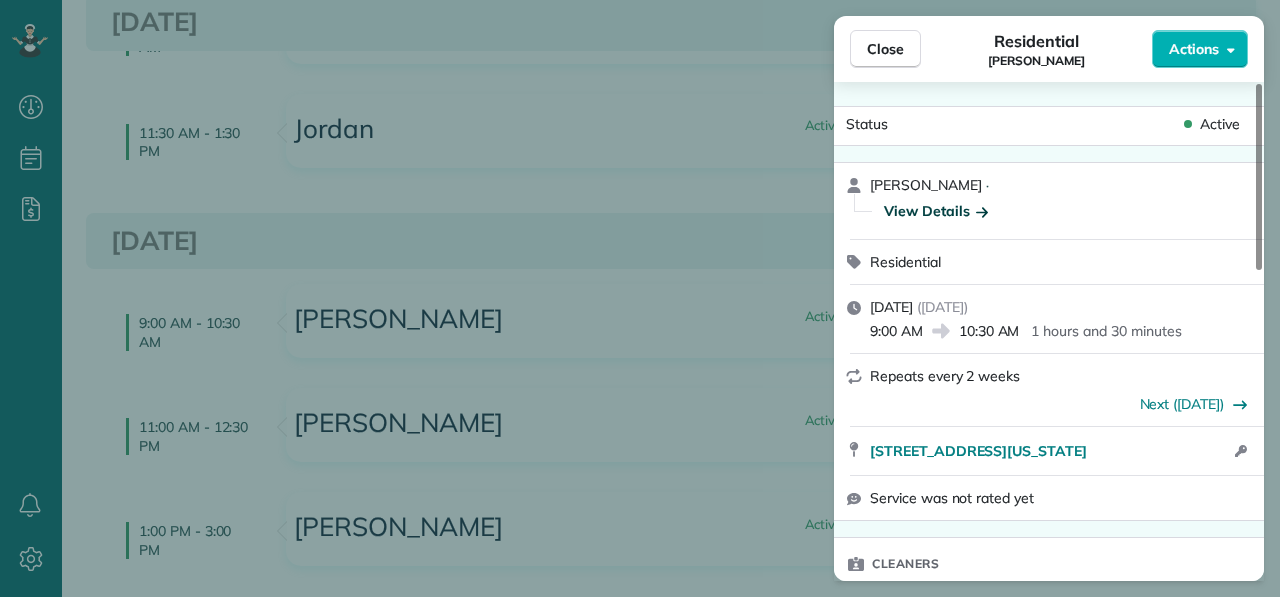 click on "View Details" at bounding box center [936, 211] 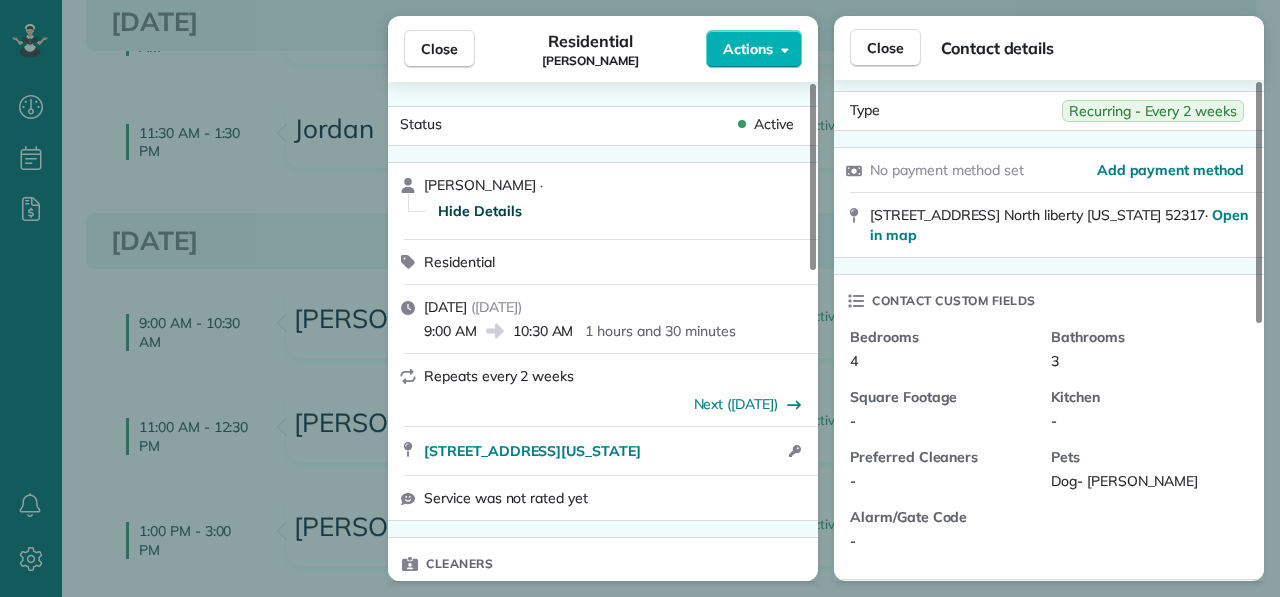 scroll, scrollTop: 0, scrollLeft: 0, axis: both 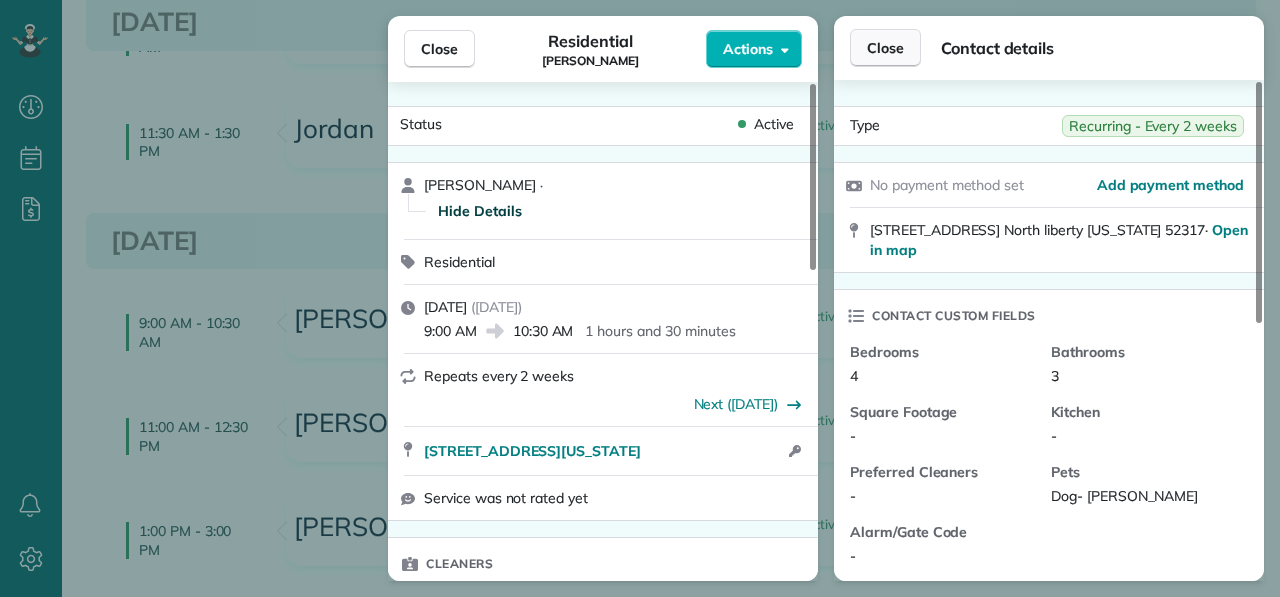 click on "Close" at bounding box center [885, 48] 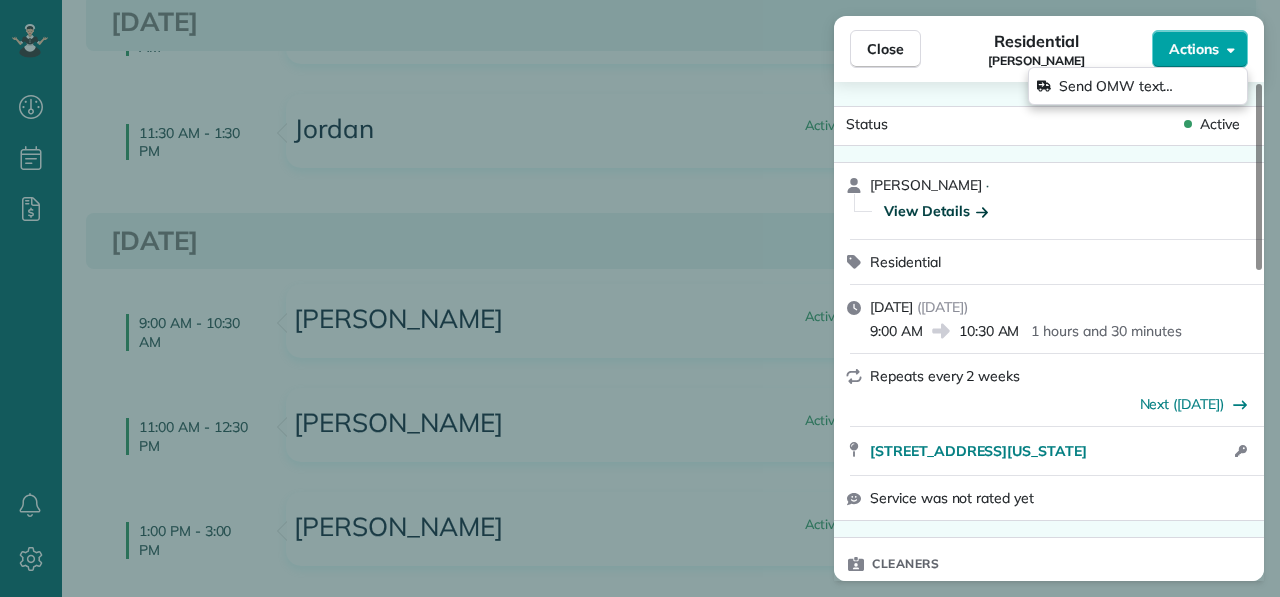 click on "Actions" at bounding box center [1200, 49] 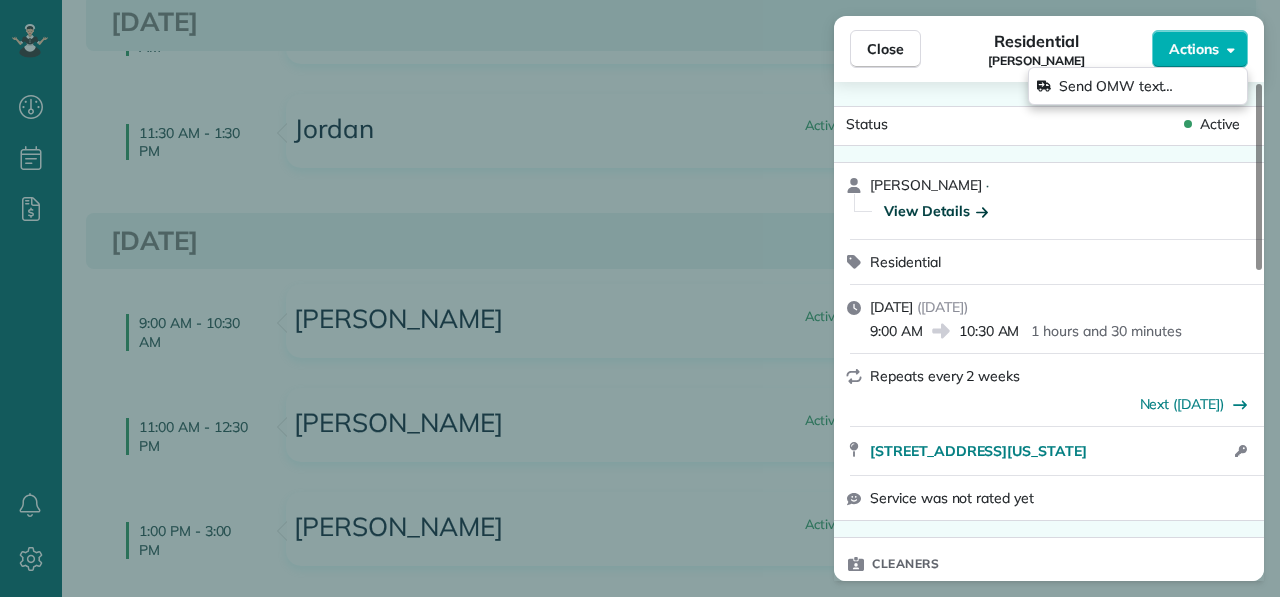 click on "Close Residential [PERSON_NAME] Actions Status Active [PERSON_NAME] · View Details Residential [DATE] ( [DATE] ) 9:00 AM 10:30 AM 1 hours and 30 minutes Repeats every 2 weeks Next ([DATE]) [STREET_ADDRESS][US_STATE] Open access information Service was not rated yet Cleaners Team No team assigned yet Cleaners [PERSON_NAME] 9:00 AM 10:30 AM [PERSON_NAME] 9:00 AM 10:30 AM Appointment custom fields No custom fields to display Work items No work items to display Notes Appointment 0 Customer 0 New note No notes to display New note No notes to display" at bounding box center [640, 298] 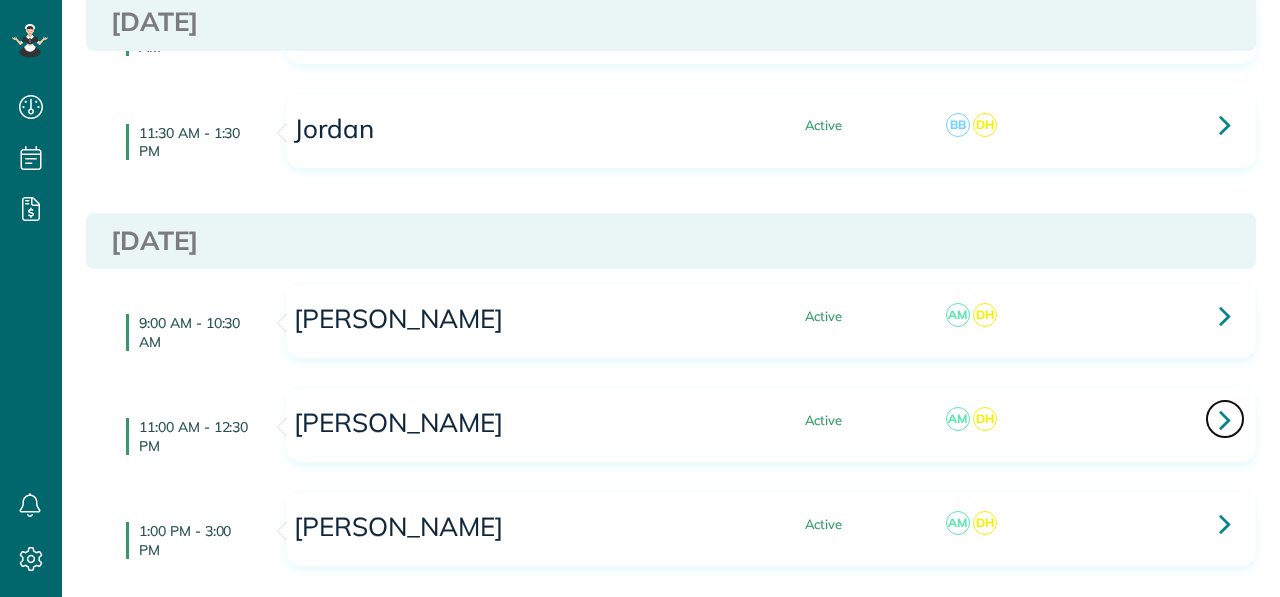 click at bounding box center (1225, 419) 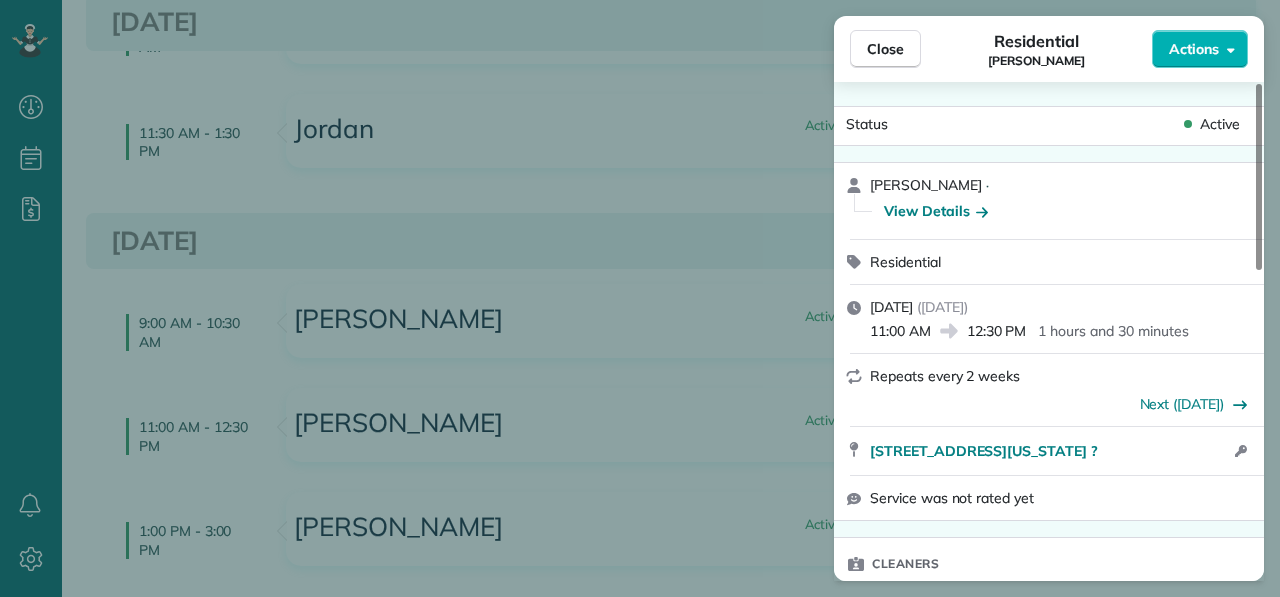 scroll, scrollTop: 1, scrollLeft: 0, axis: vertical 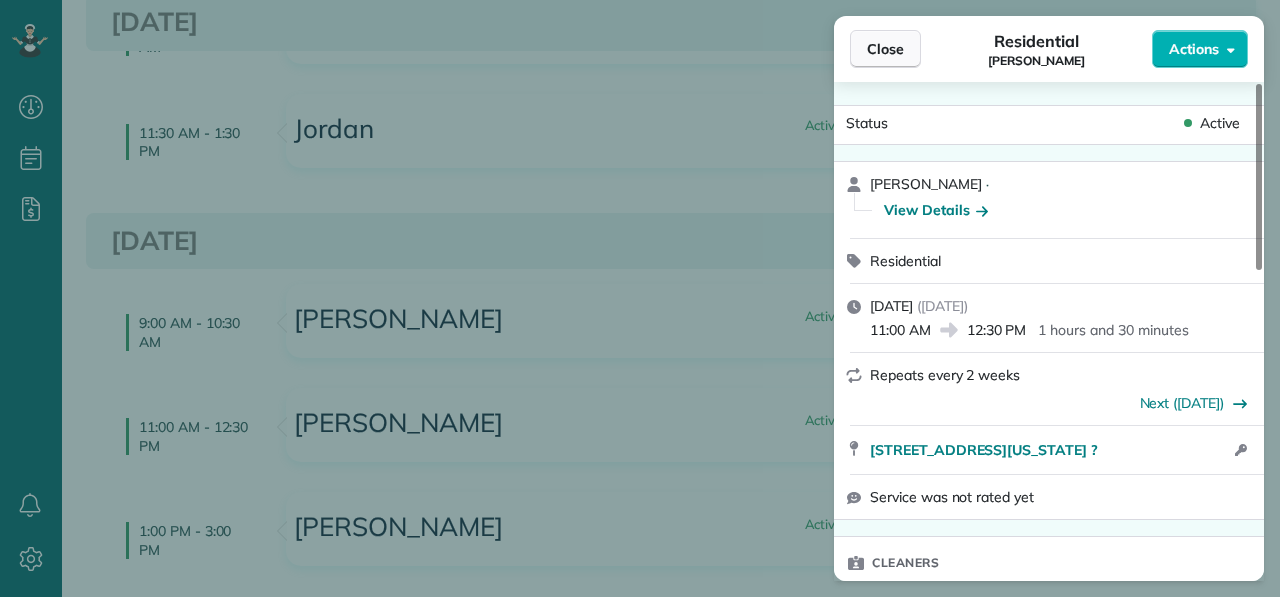 click on "Close" at bounding box center [885, 49] 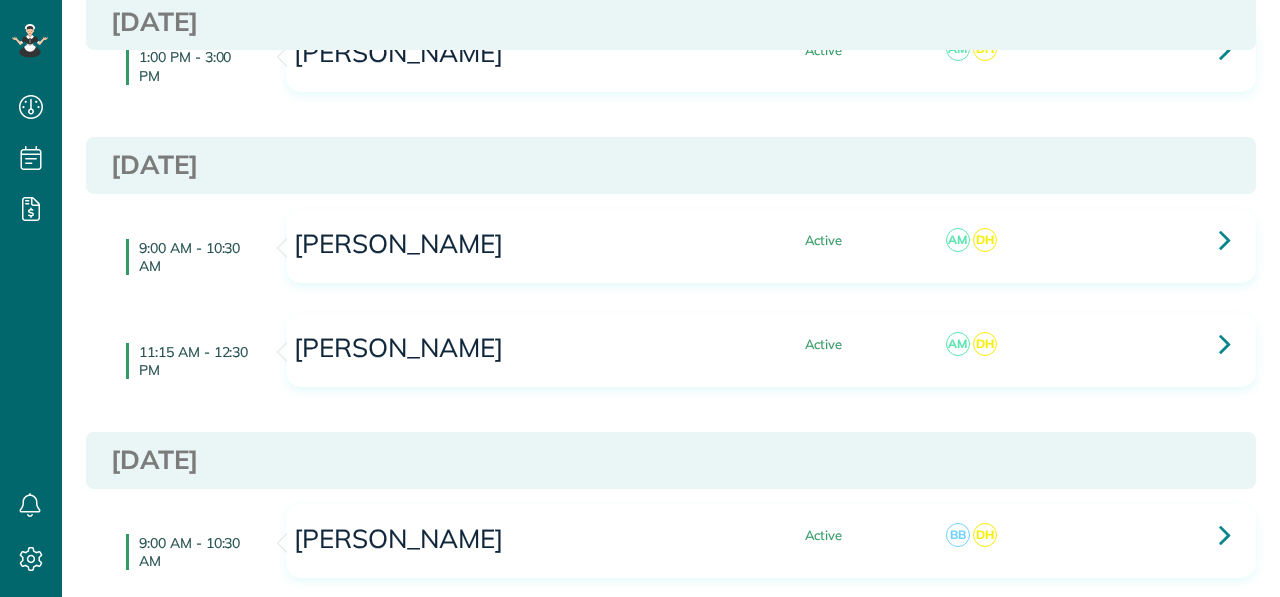 scroll, scrollTop: 0, scrollLeft: 0, axis: both 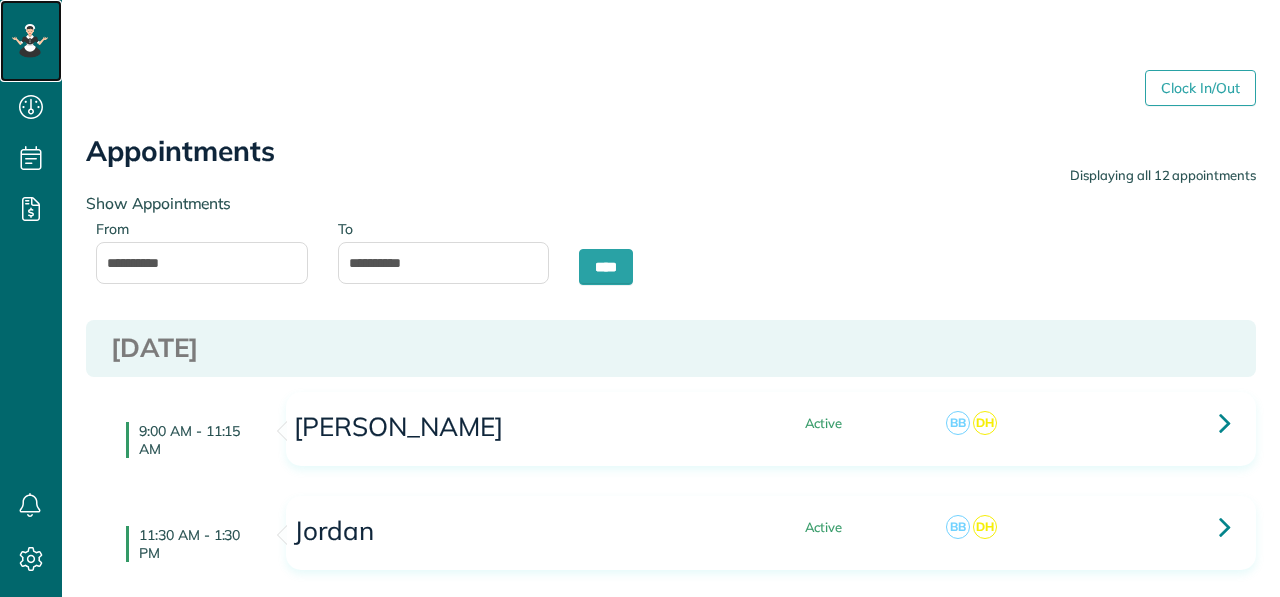 click 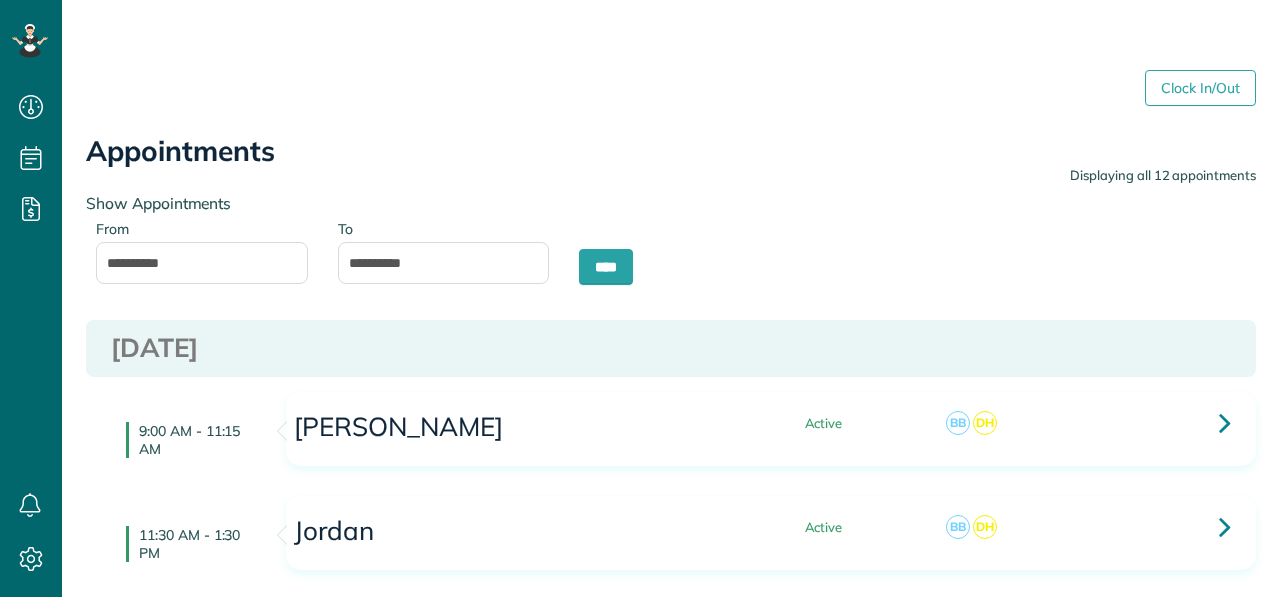 type on "**********" 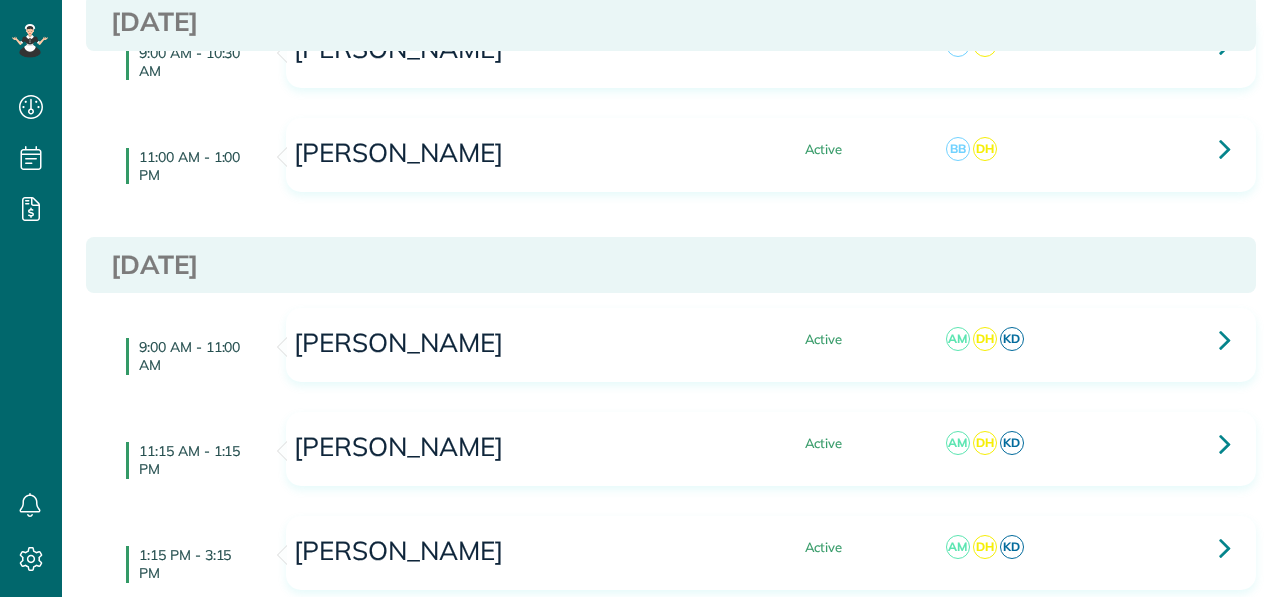 scroll, scrollTop: 1509, scrollLeft: 0, axis: vertical 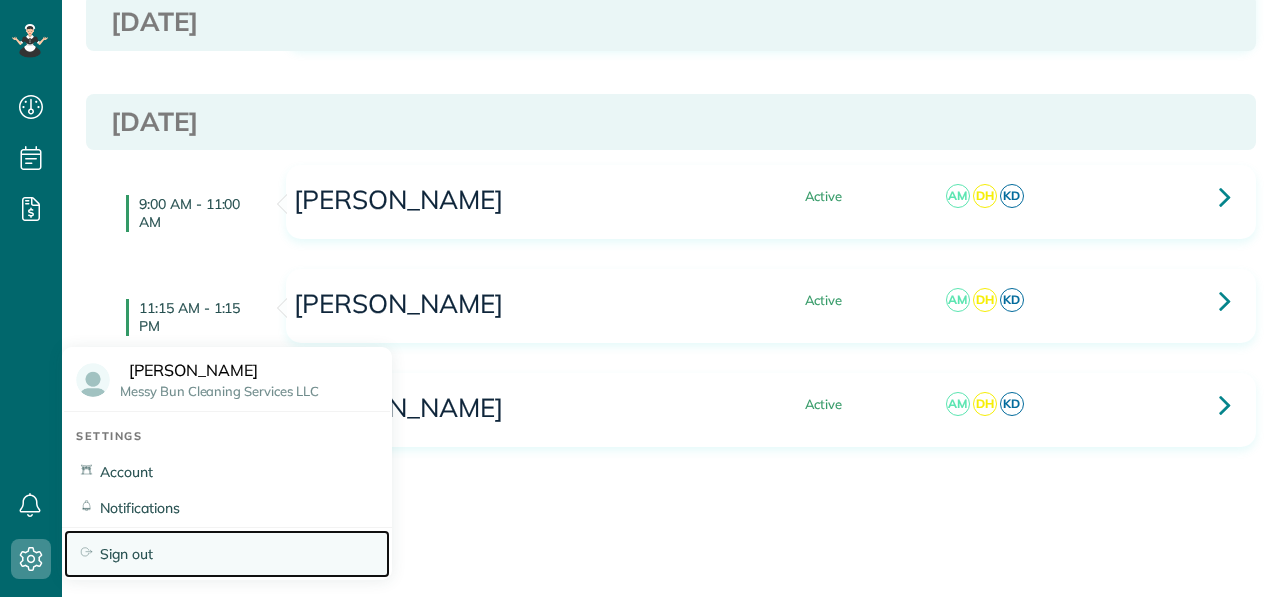 click on "Sign out" at bounding box center (236, 554) 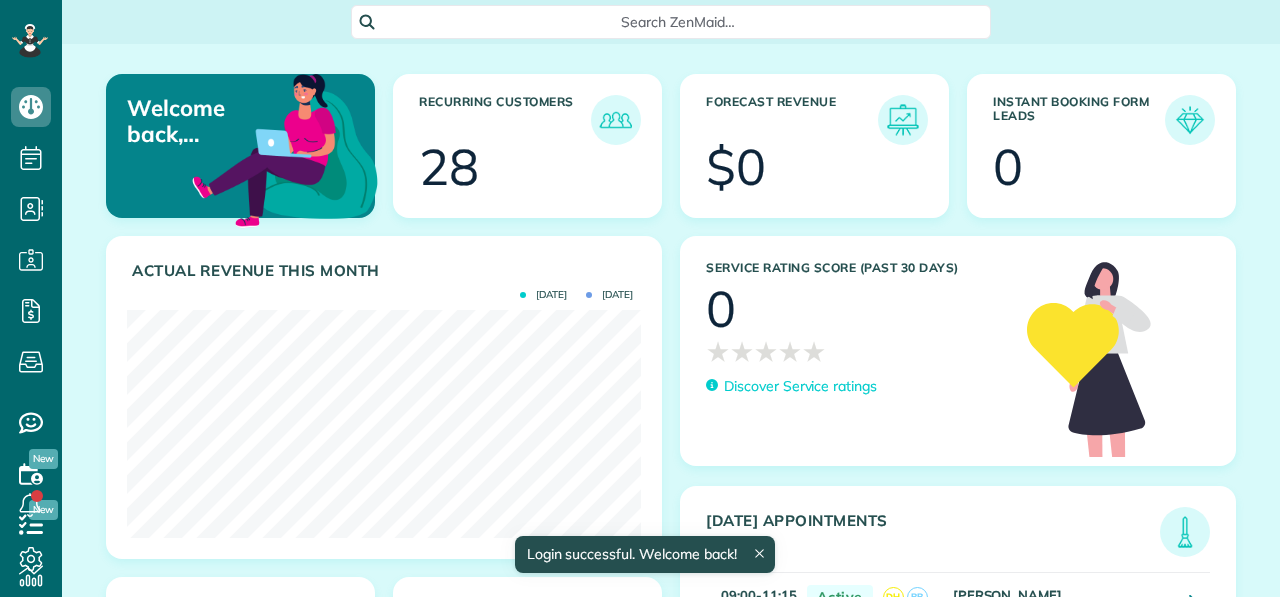 scroll, scrollTop: 0, scrollLeft: 0, axis: both 